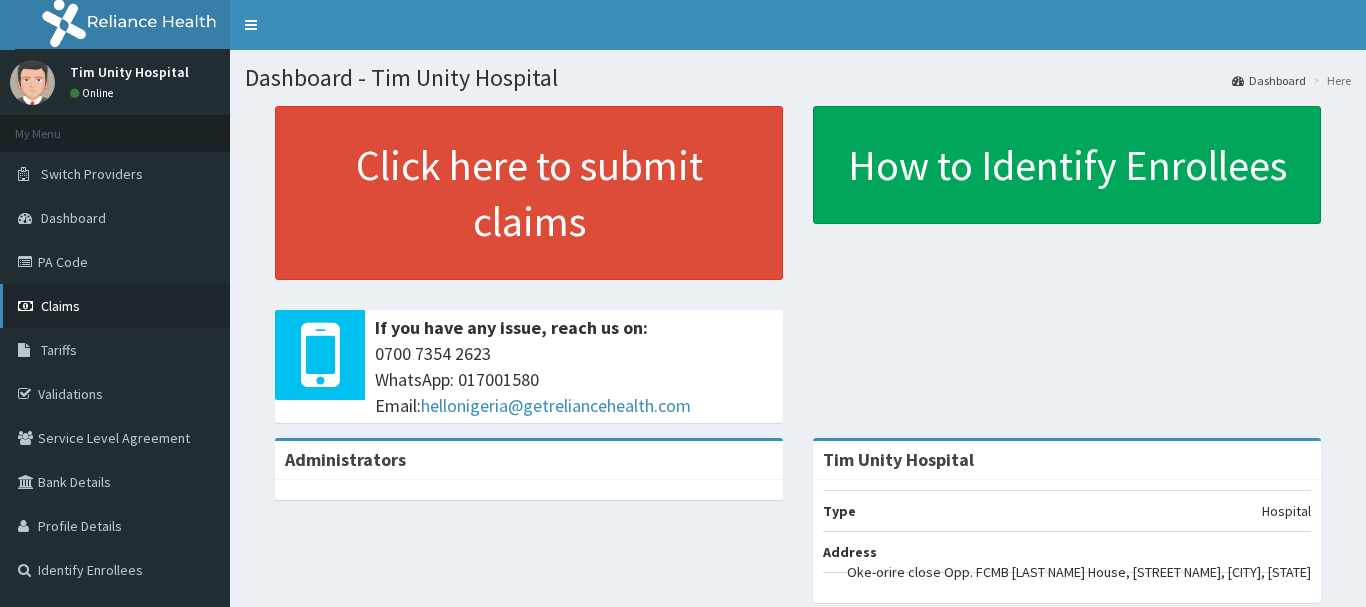 scroll, scrollTop: 0, scrollLeft: 0, axis: both 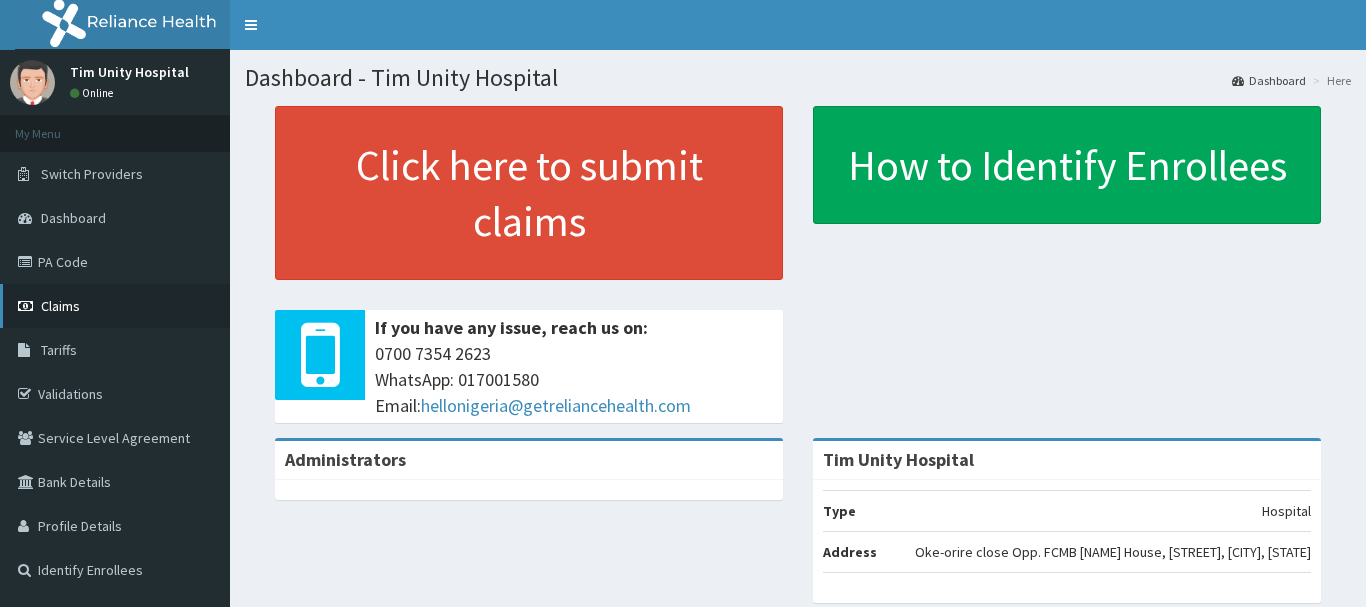 click on "Claims" at bounding box center [115, 306] 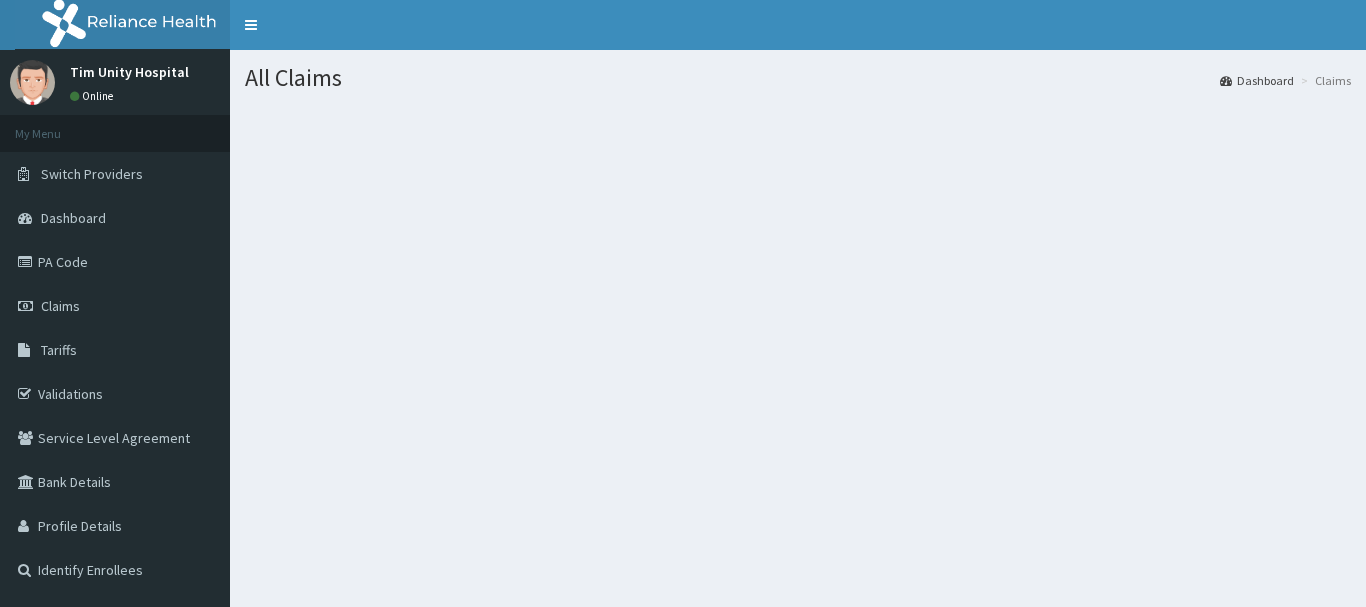 scroll, scrollTop: 0, scrollLeft: 0, axis: both 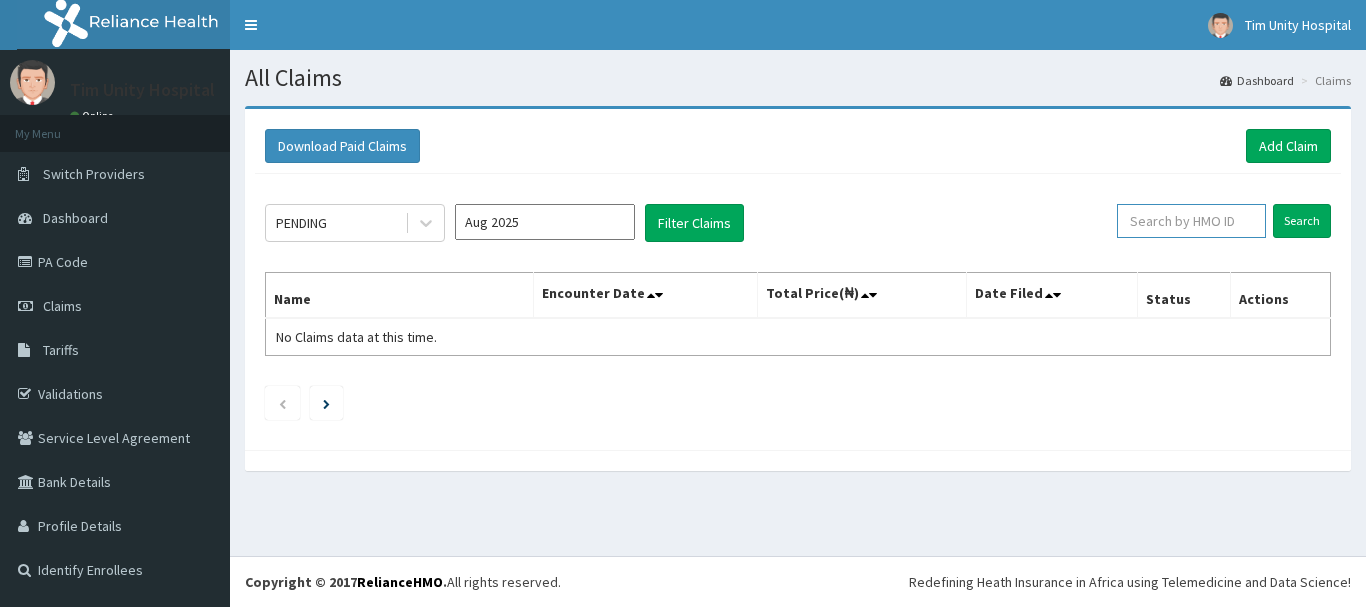 click at bounding box center (1191, 221) 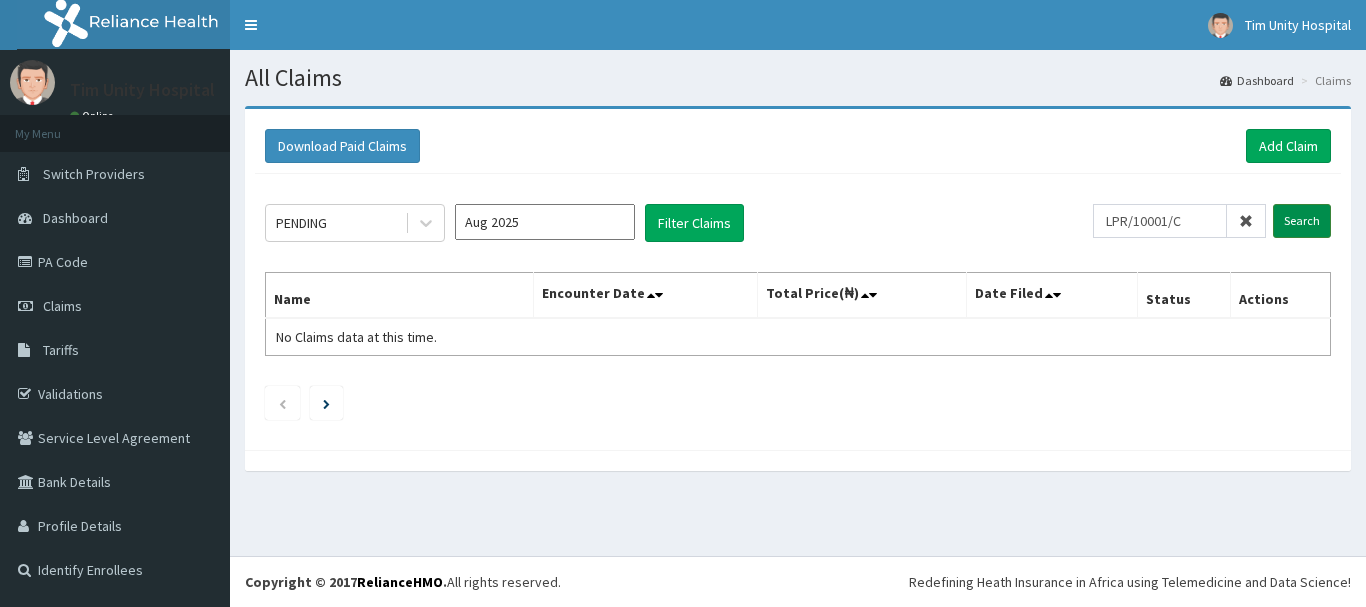 click on "Search" at bounding box center (1302, 221) 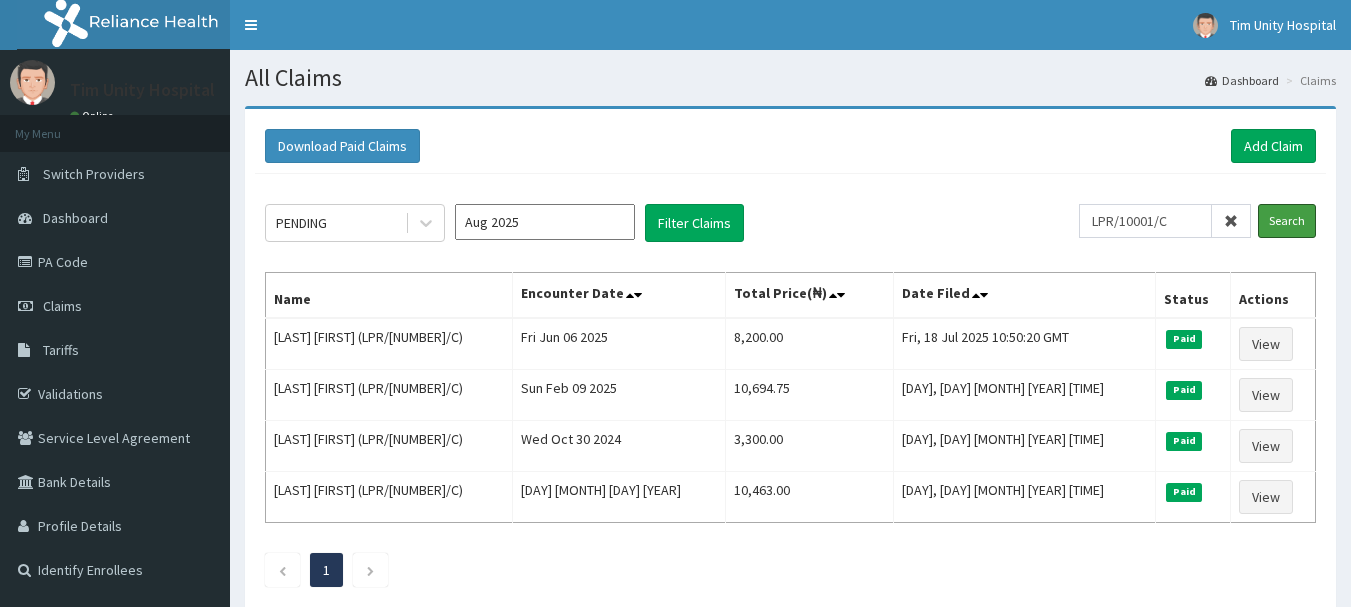 scroll, scrollTop: 100, scrollLeft: 0, axis: vertical 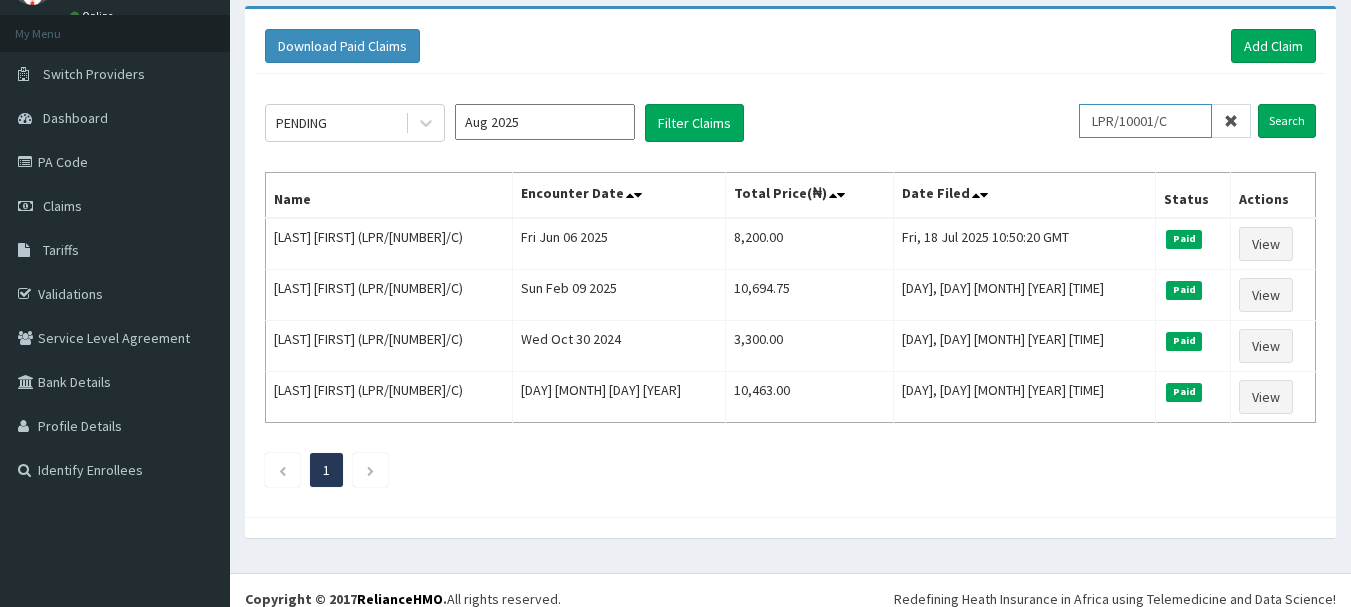 drag, startPoint x: 1201, startPoint y: 124, endPoint x: 1019, endPoint y: 123, distance: 182.00275 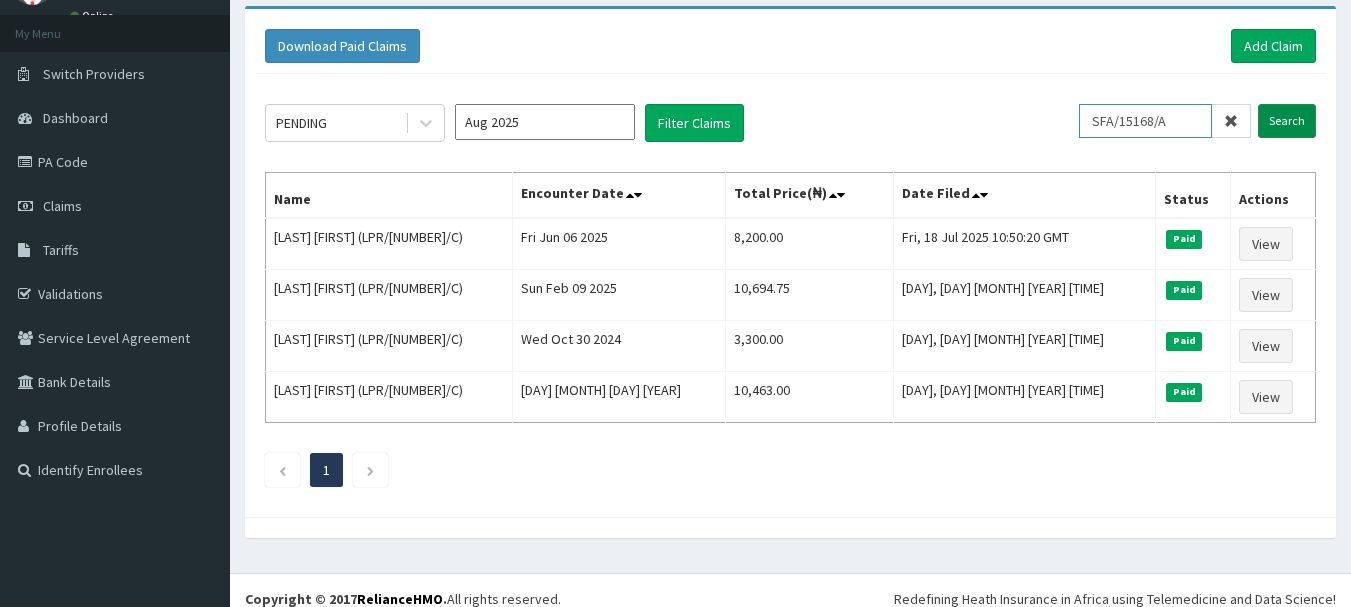 type on "SFA/15168/A" 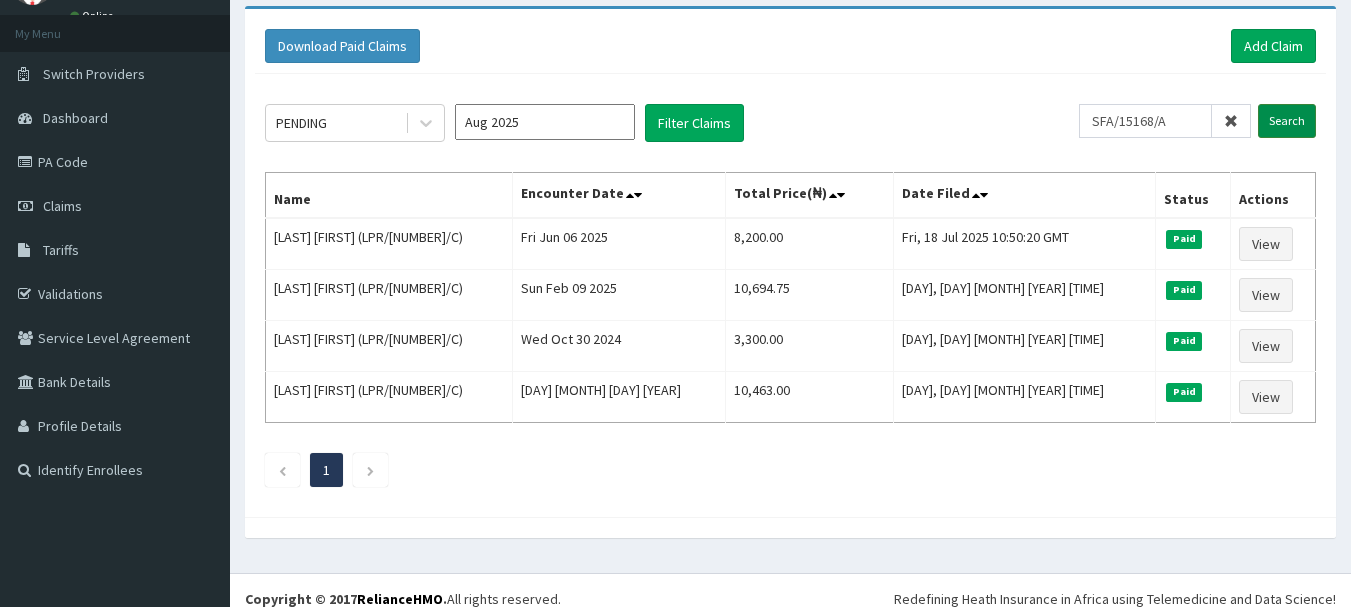 click on "Search" at bounding box center [1287, 121] 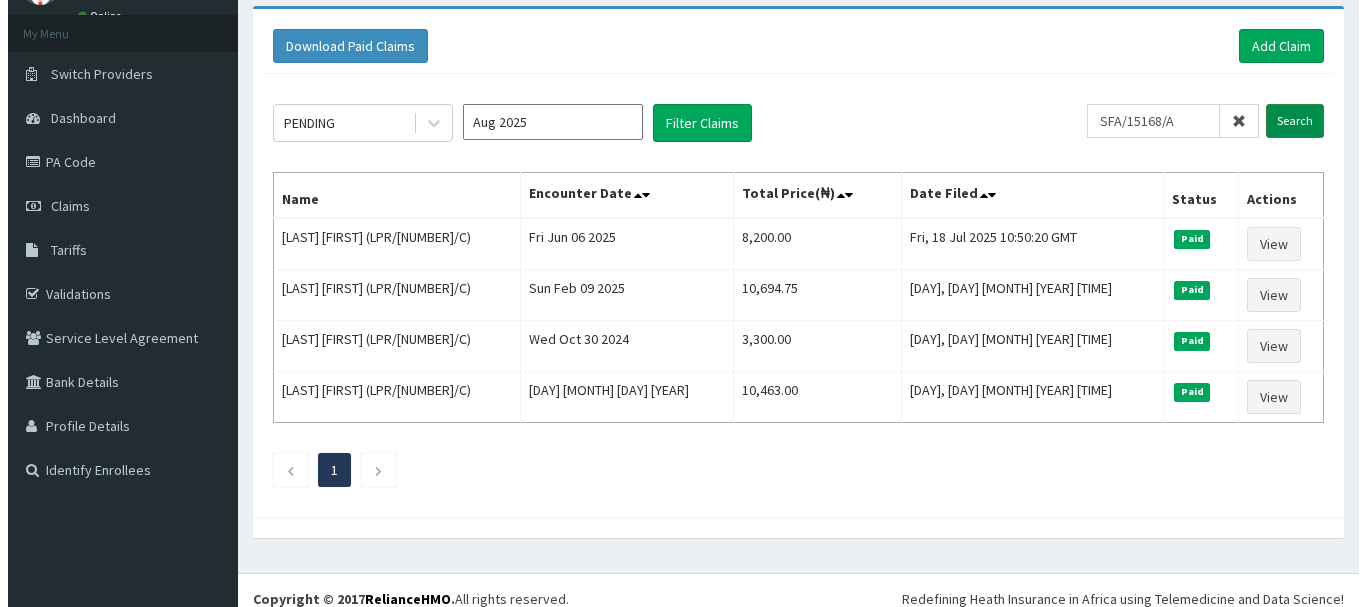 scroll, scrollTop: 0, scrollLeft: 0, axis: both 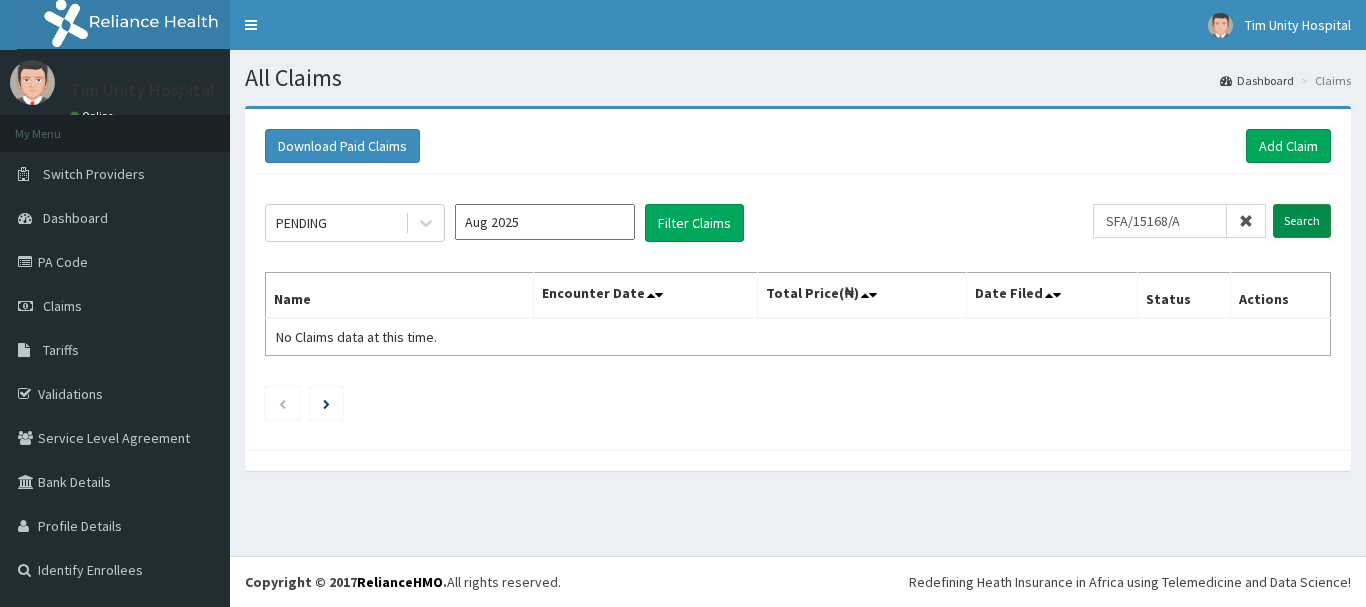 click on "Search" at bounding box center (1302, 221) 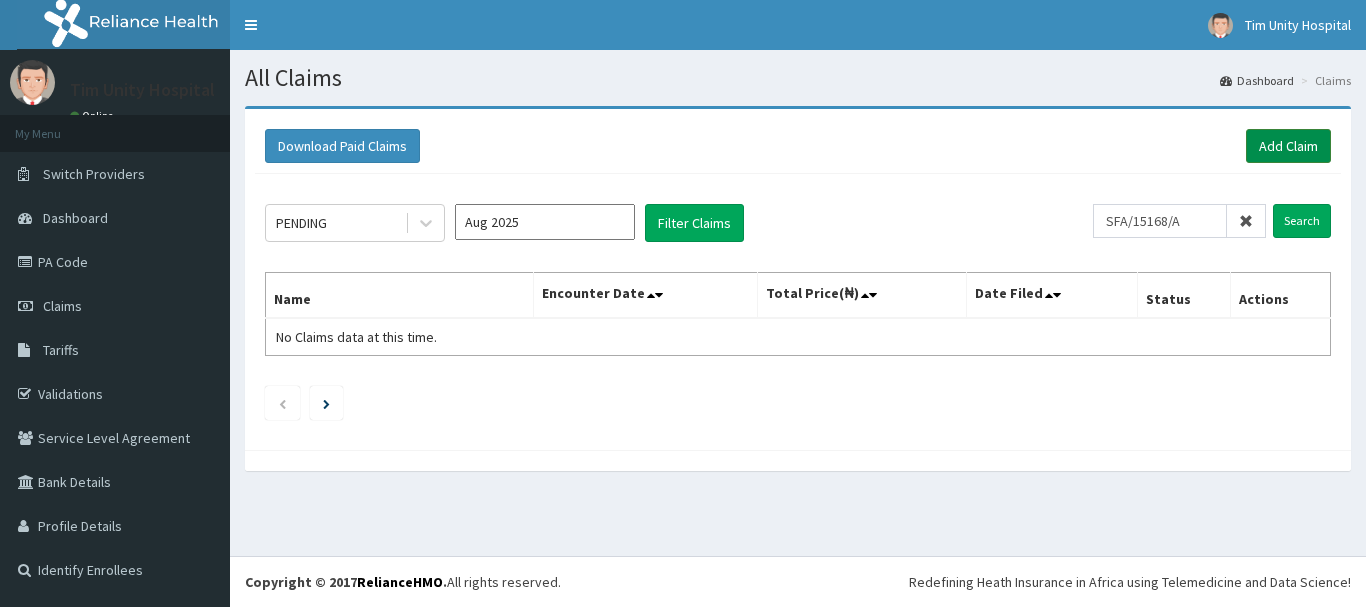 click on "Add Claim" at bounding box center [1288, 146] 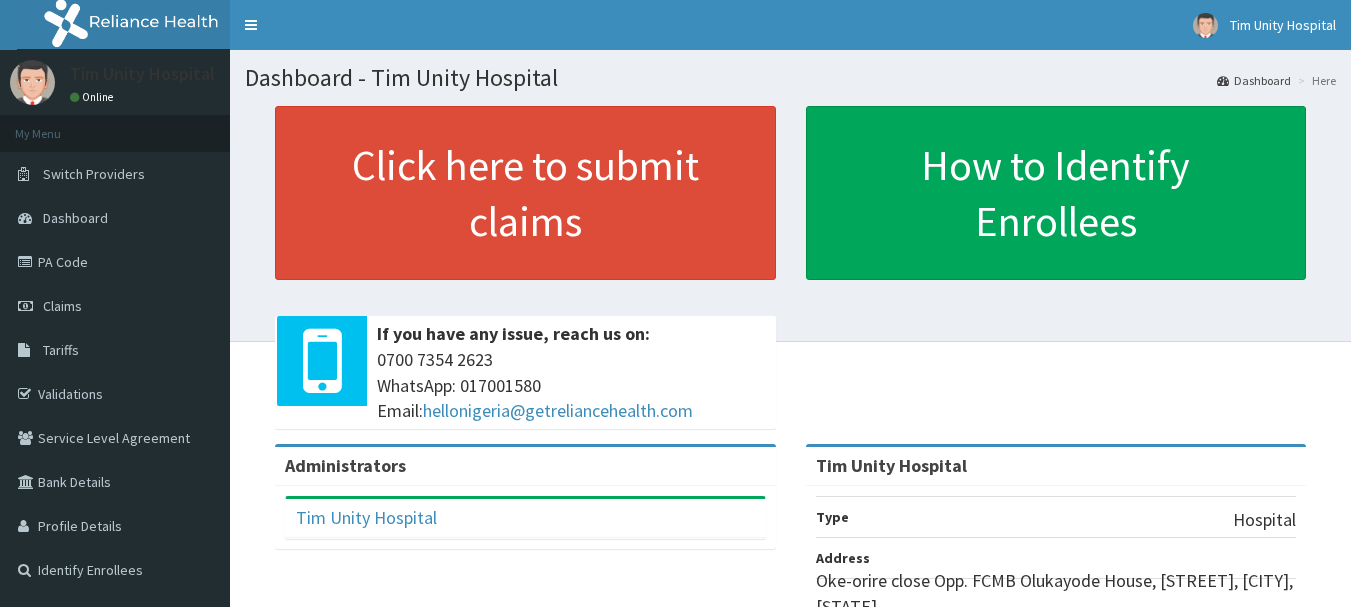 scroll, scrollTop: 0, scrollLeft: 0, axis: both 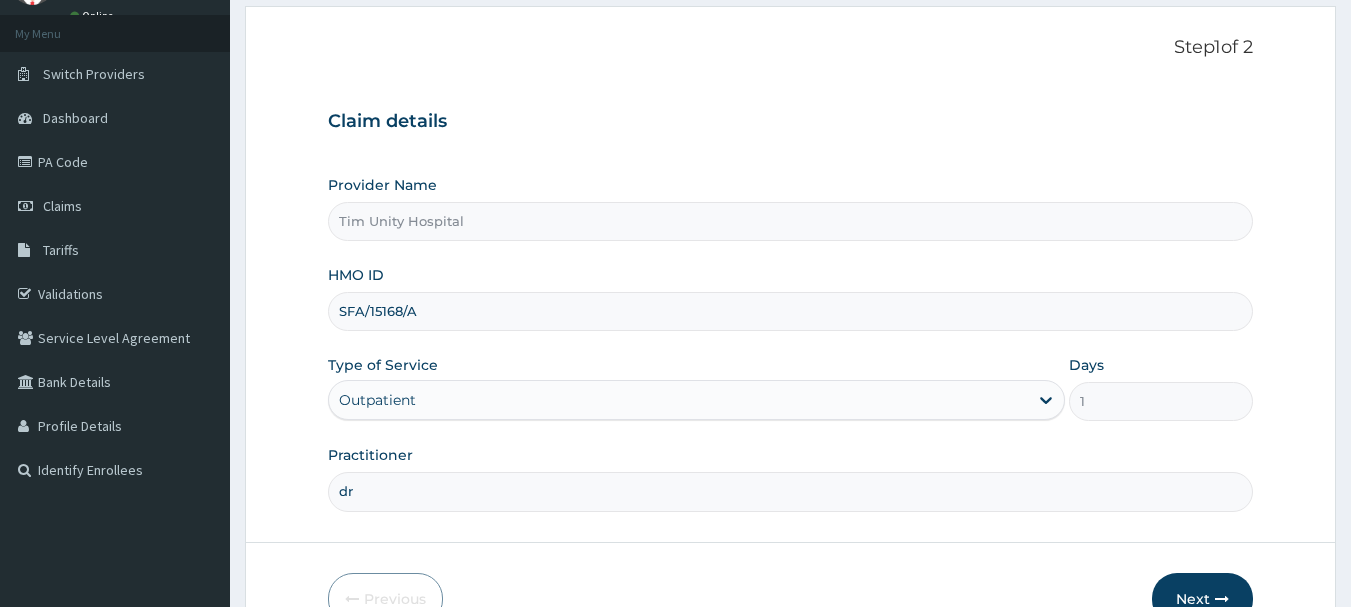 type on "d" 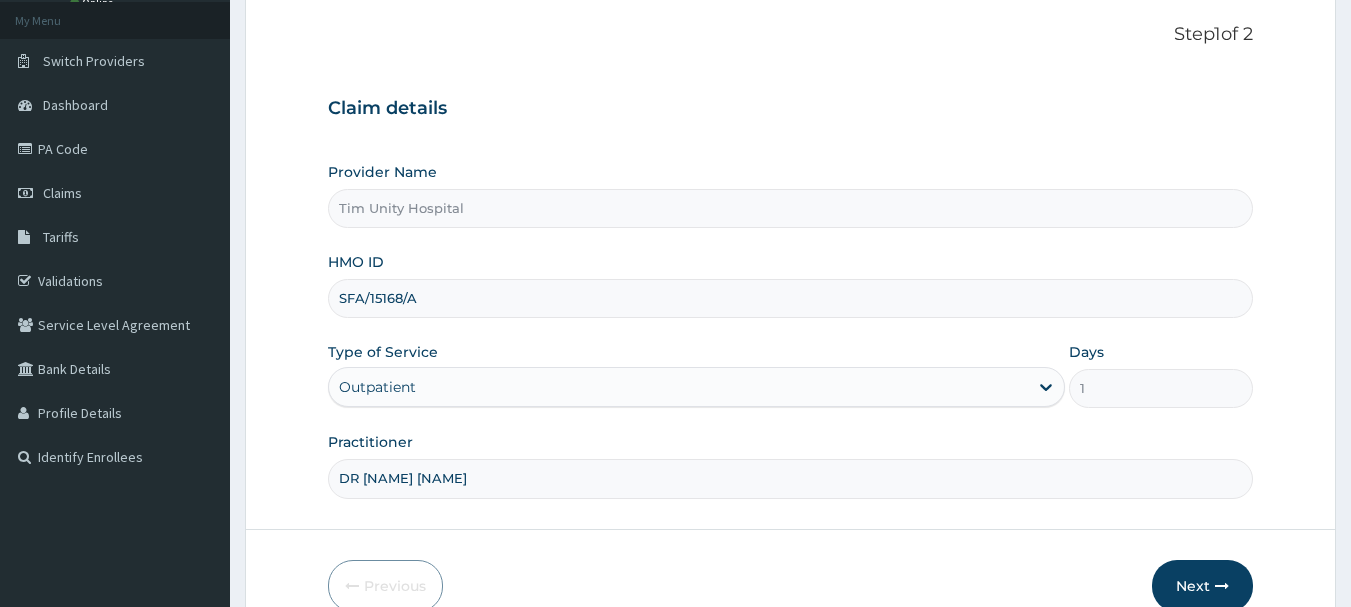 scroll, scrollTop: 215, scrollLeft: 0, axis: vertical 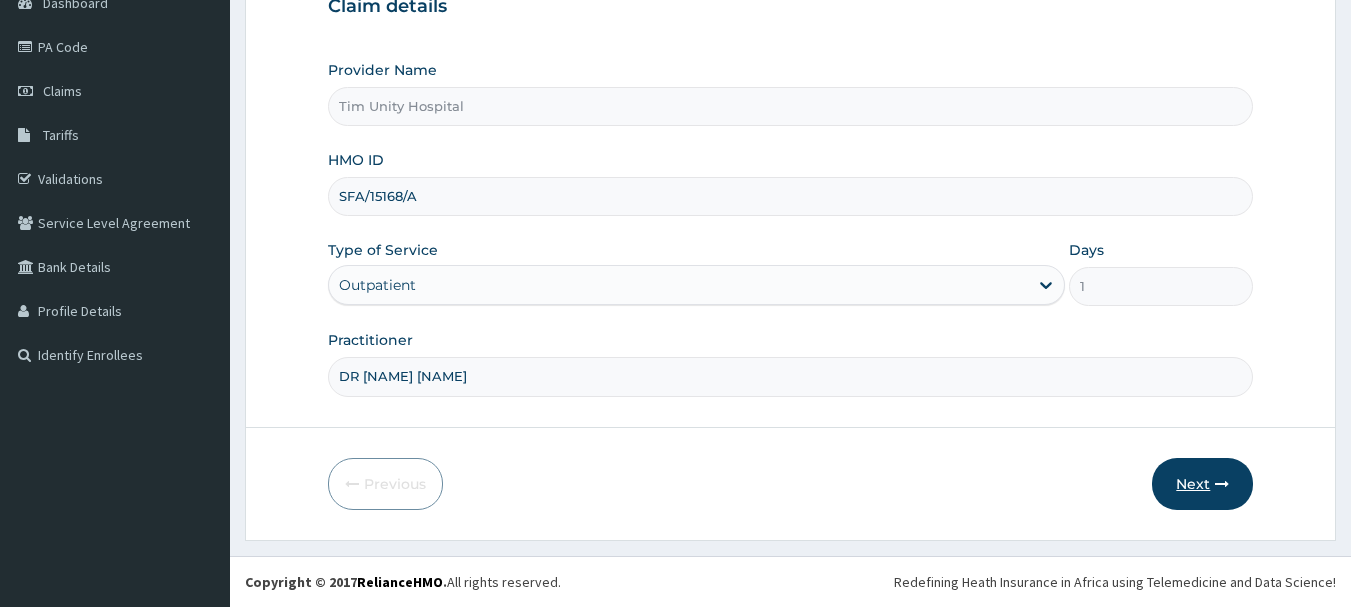 type on "DR F.A. DOSUMU" 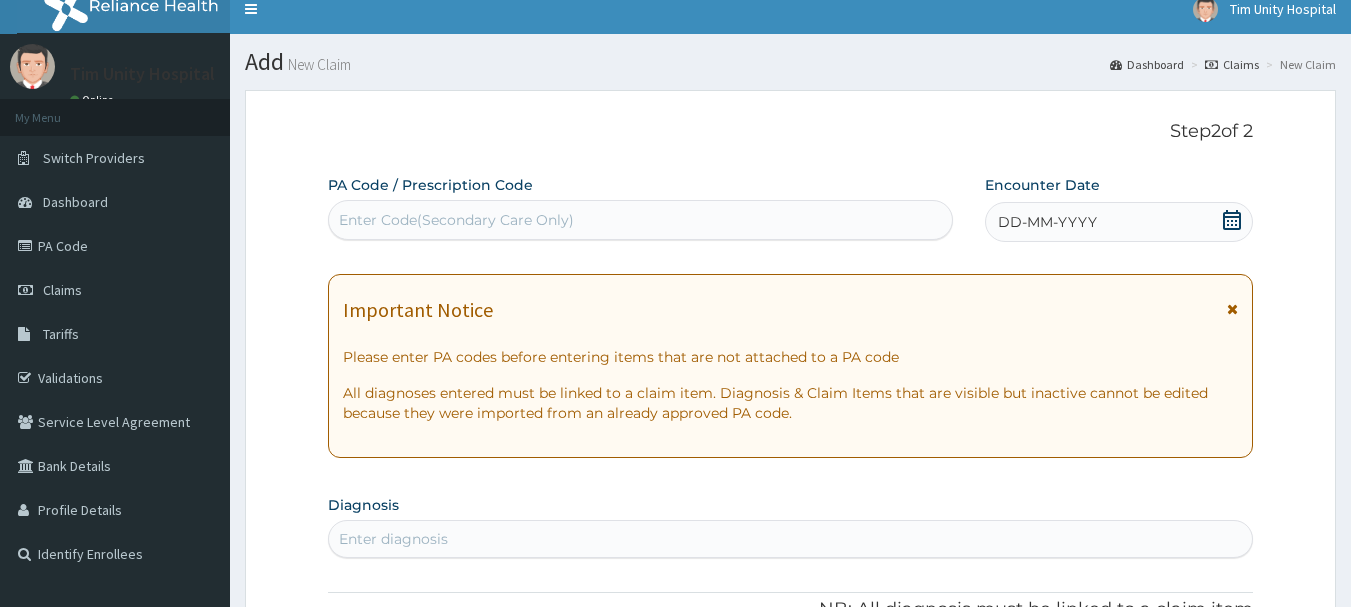 scroll, scrollTop: 15, scrollLeft: 0, axis: vertical 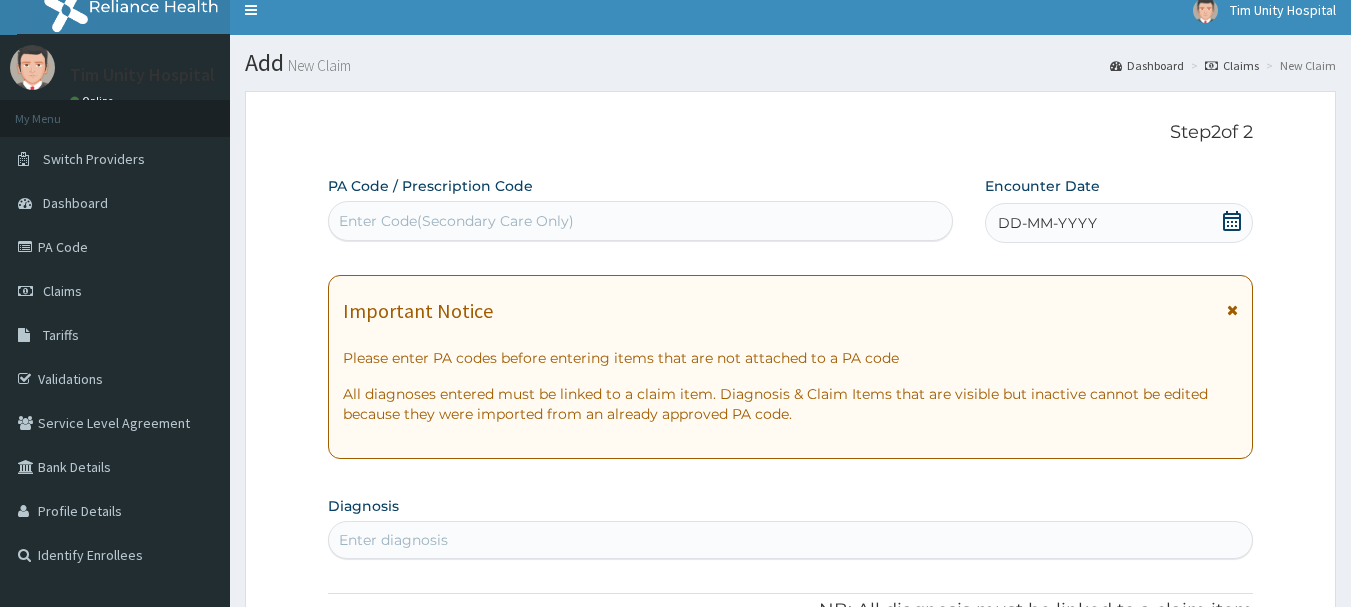 click on "DD-MM-YYYY" at bounding box center [1047, 223] 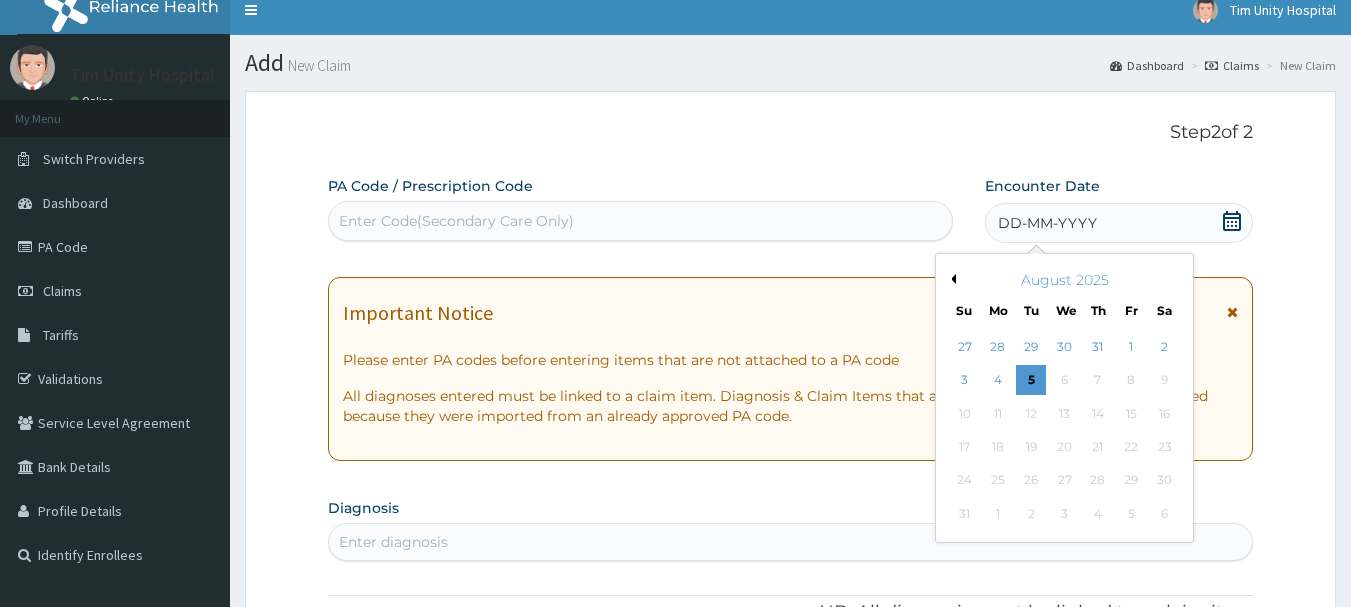 click on "August 2025" at bounding box center (1064, 280) 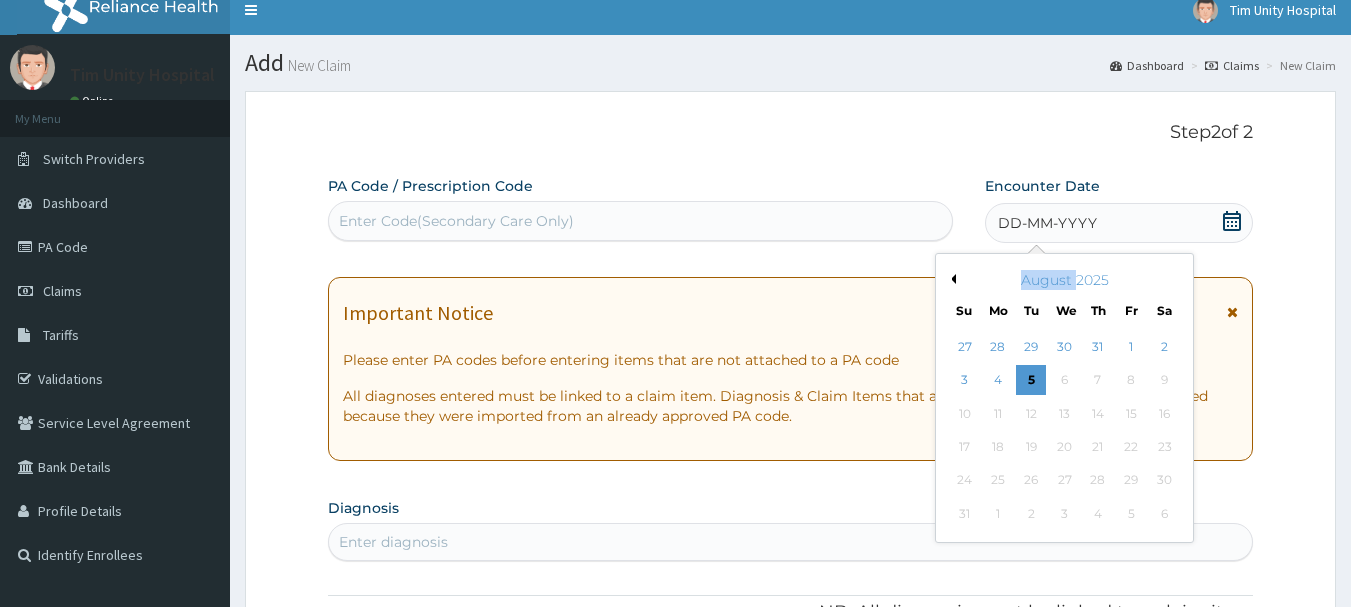 click on "August 2025" at bounding box center (1064, 280) 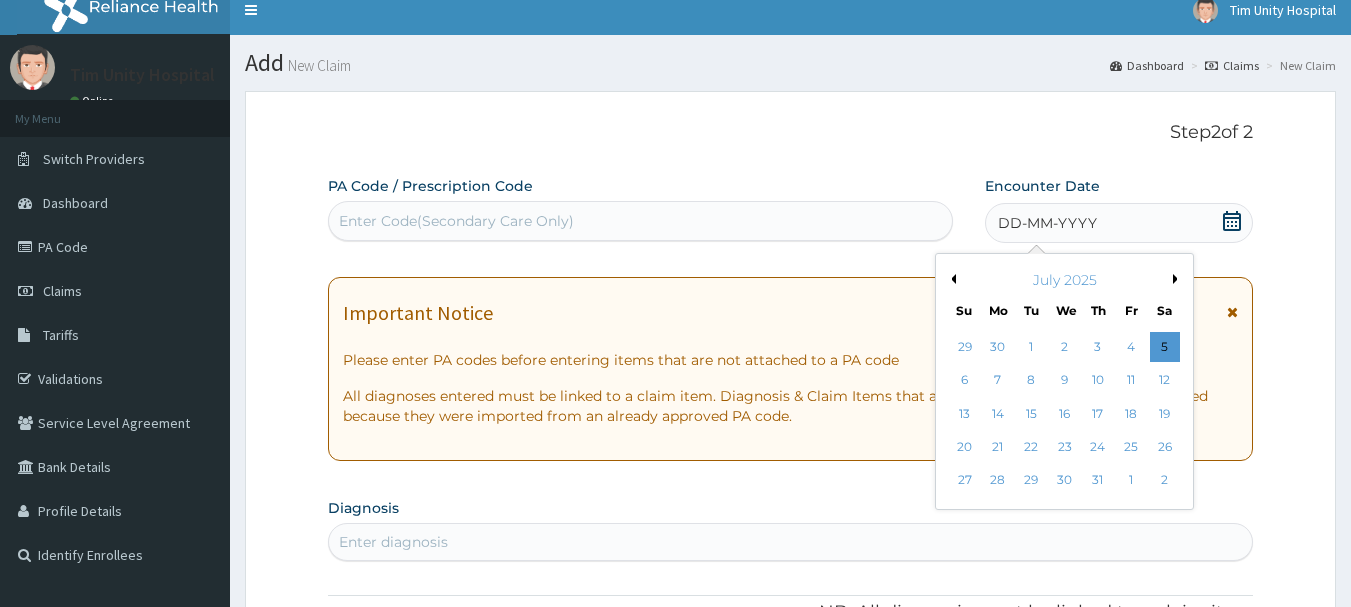 click on "Previous Month" at bounding box center (951, 279) 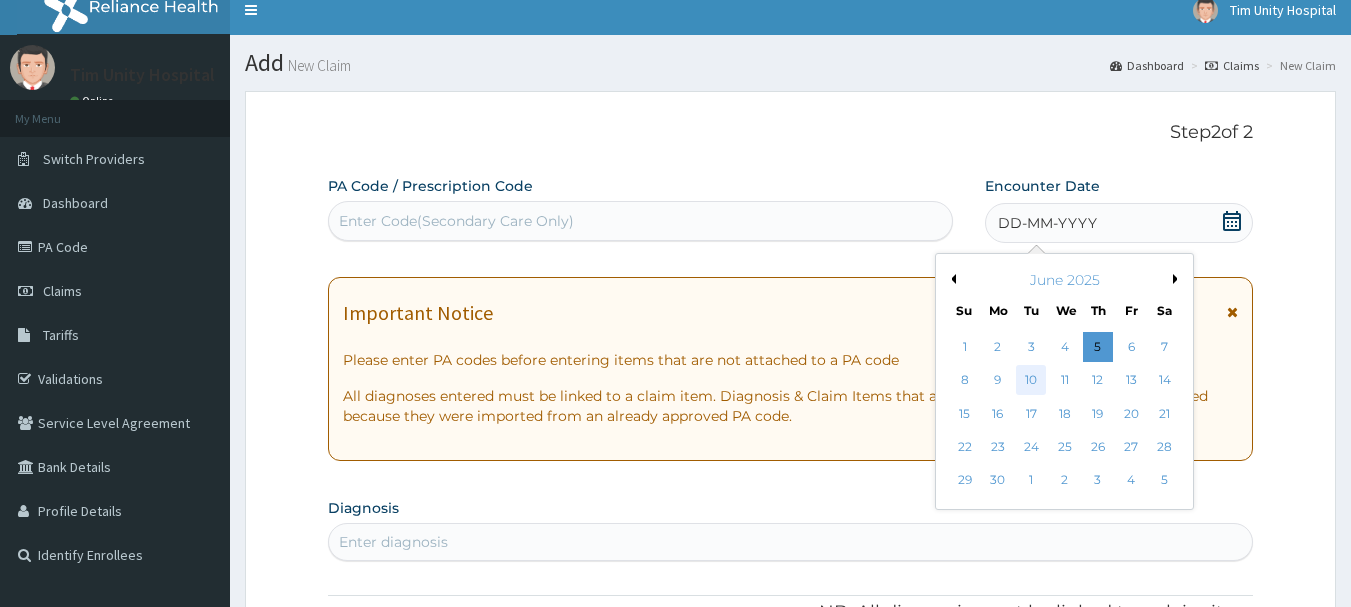 click on "10" at bounding box center (1032, 381) 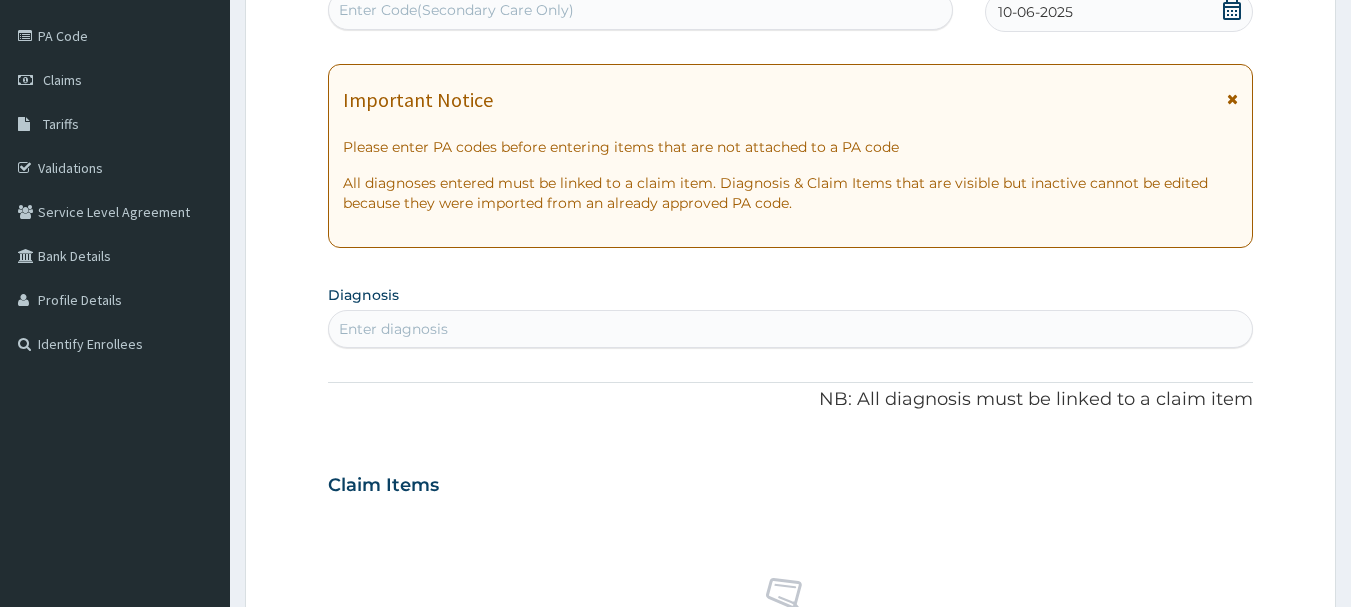 scroll, scrollTop: 315, scrollLeft: 0, axis: vertical 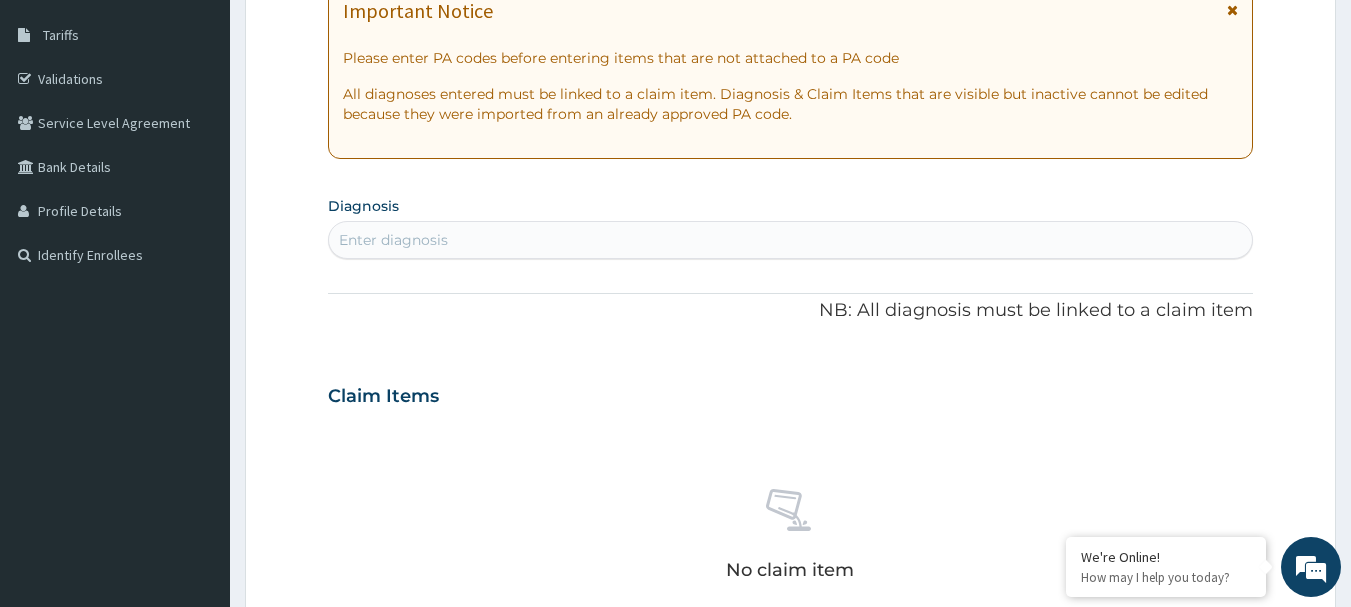 click on "Enter diagnosis" at bounding box center [791, 240] 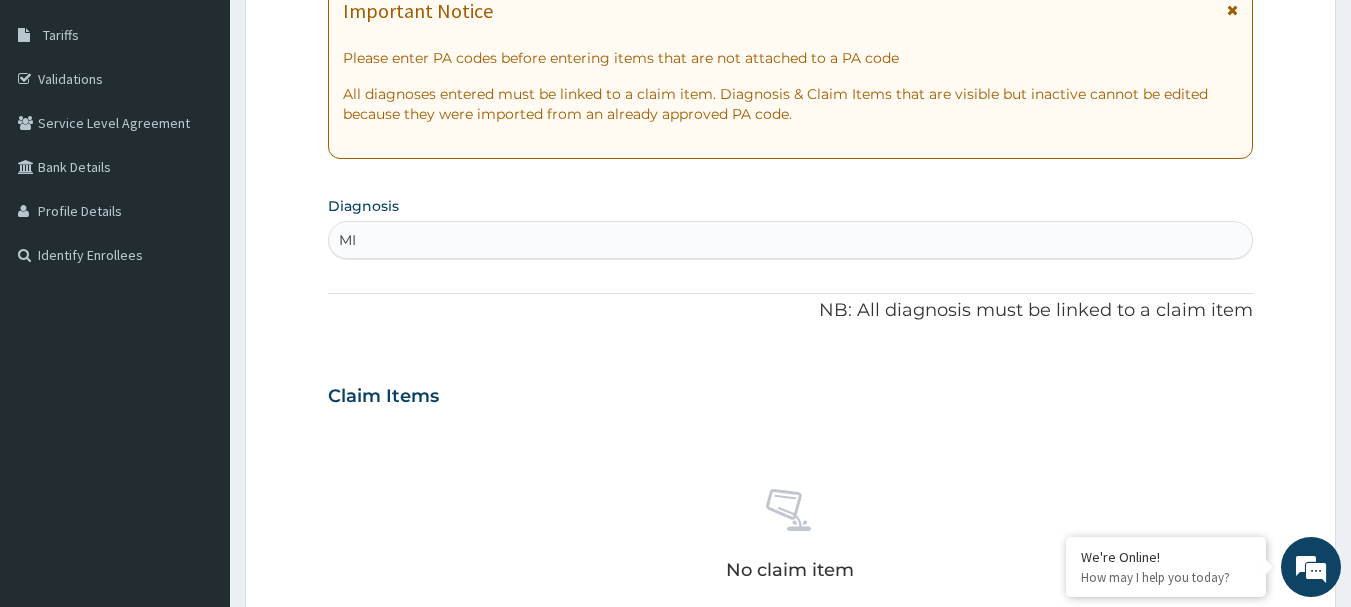 type on "M" 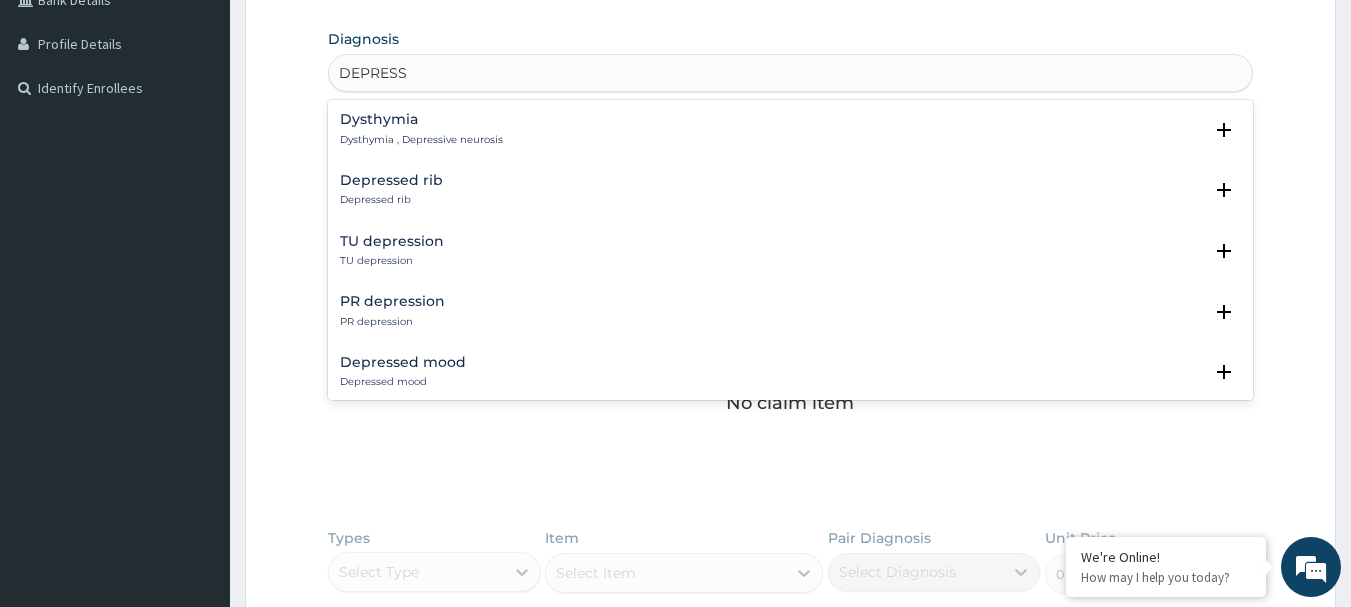 scroll, scrollTop: 515, scrollLeft: 0, axis: vertical 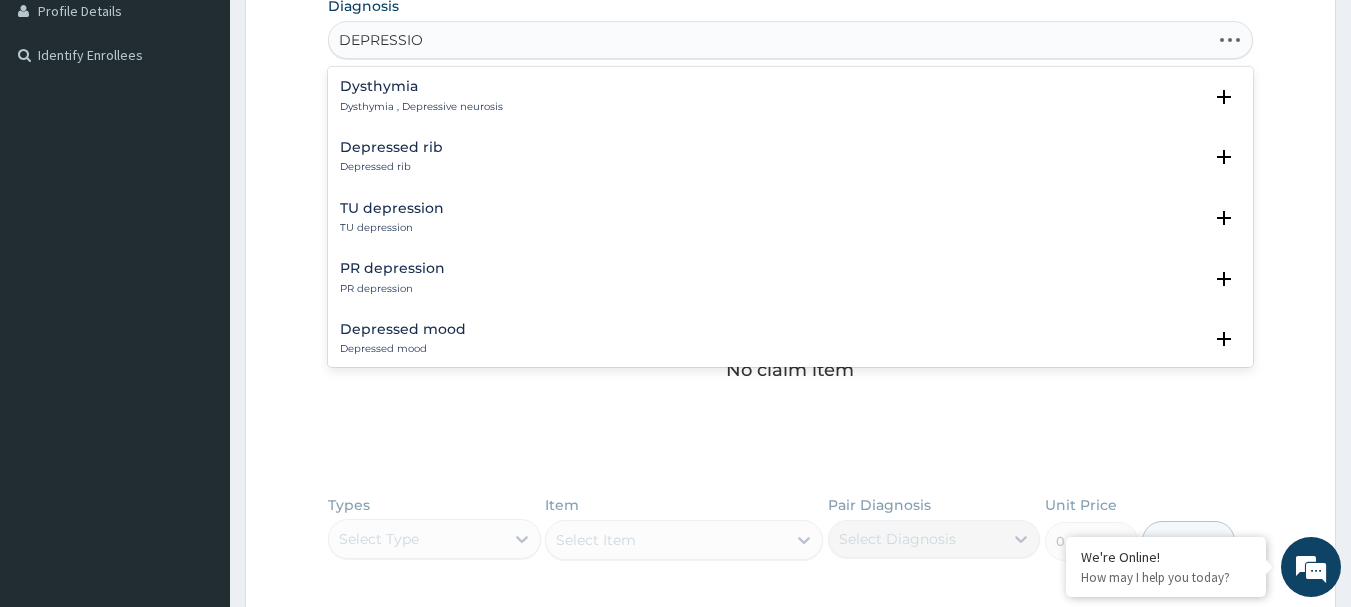 type on "DEPRESSION" 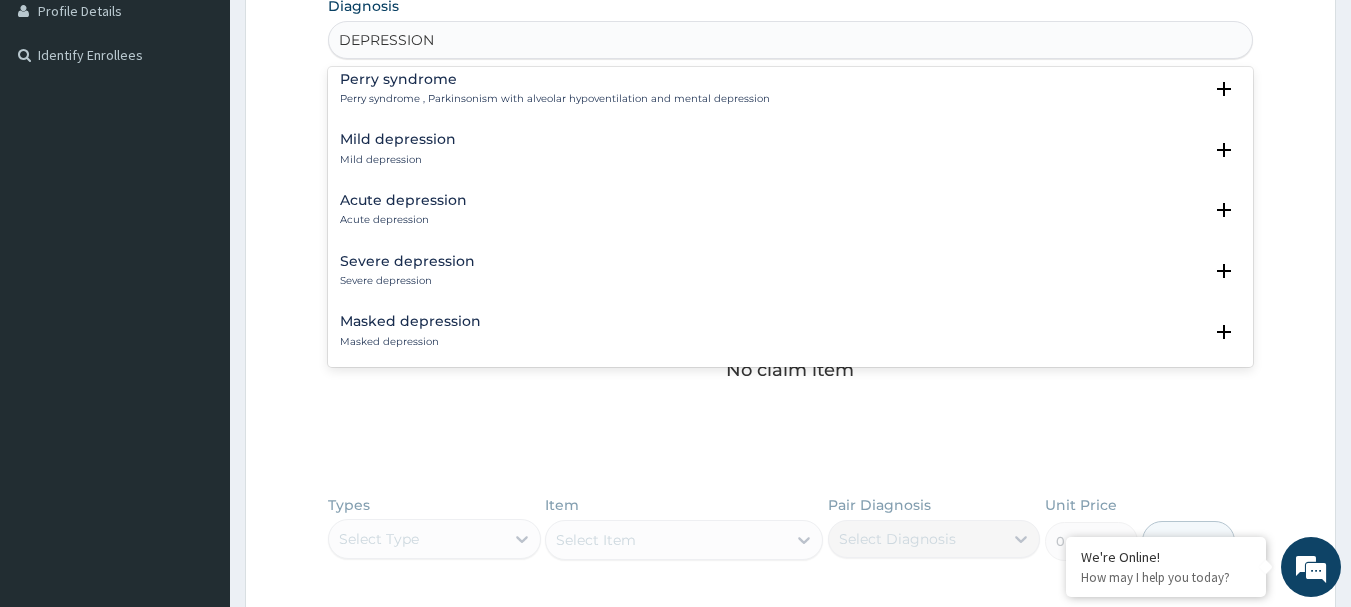 scroll, scrollTop: 100, scrollLeft: 0, axis: vertical 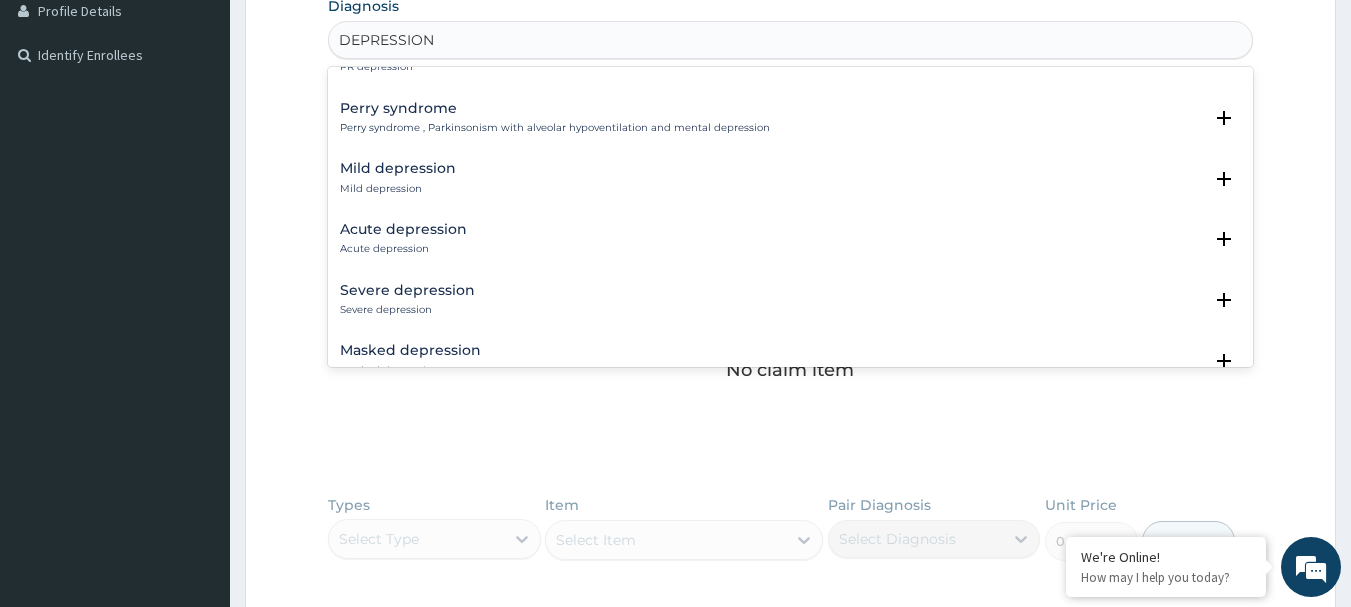 click on "Mild depression Mild depression" at bounding box center [398, 178] 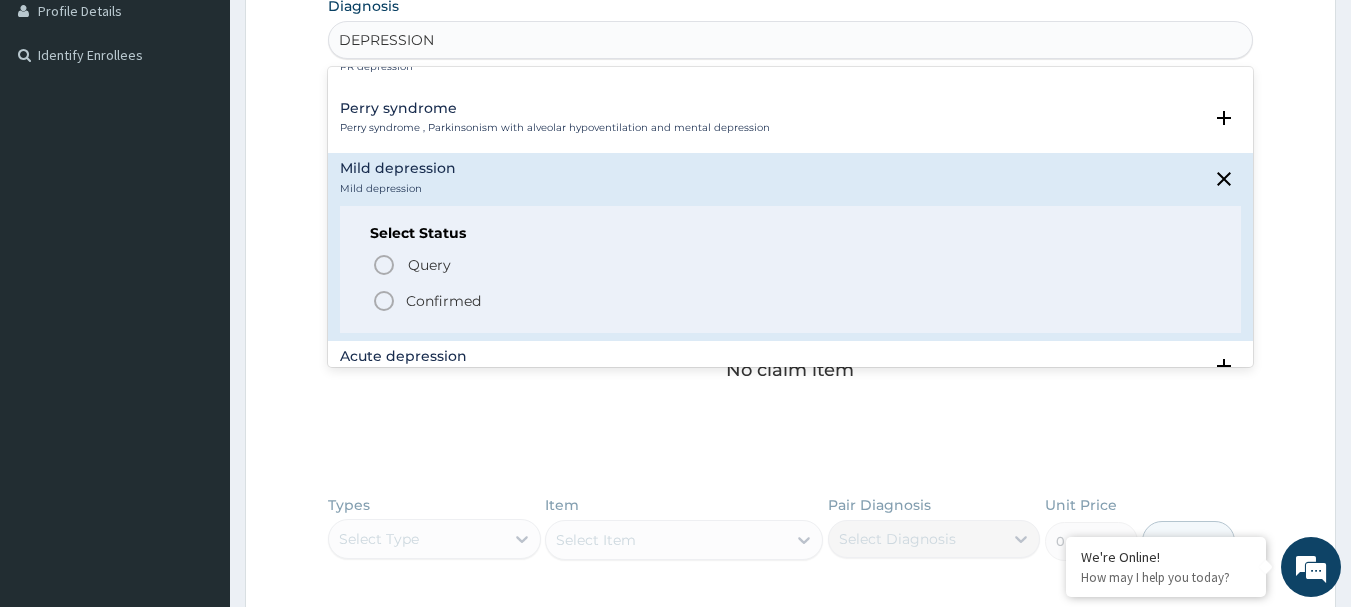 click 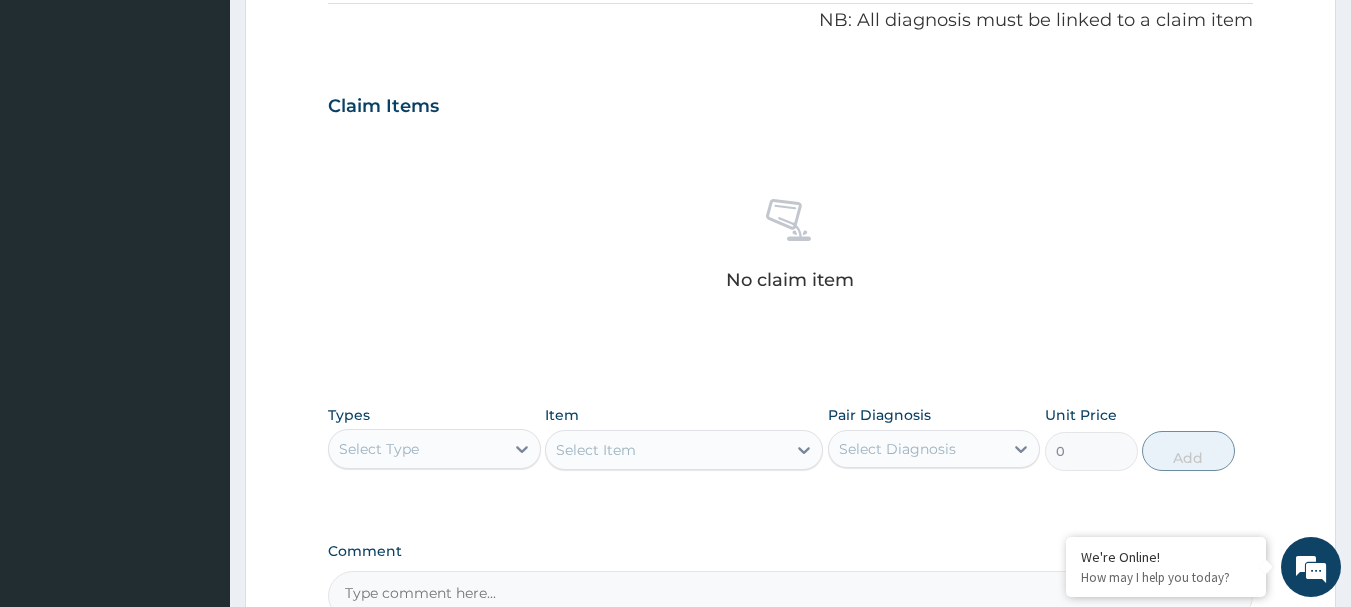 scroll, scrollTop: 615, scrollLeft: 0, axis: vertical 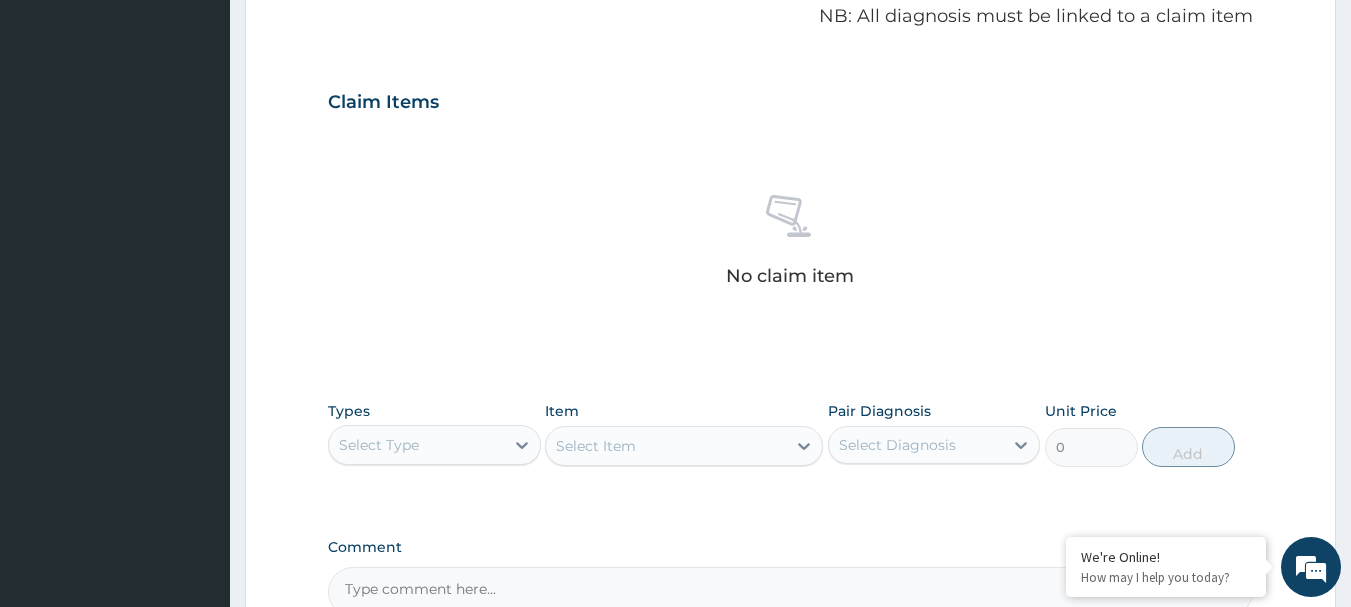 click on "Select Type" at bounding box center [416, 445] 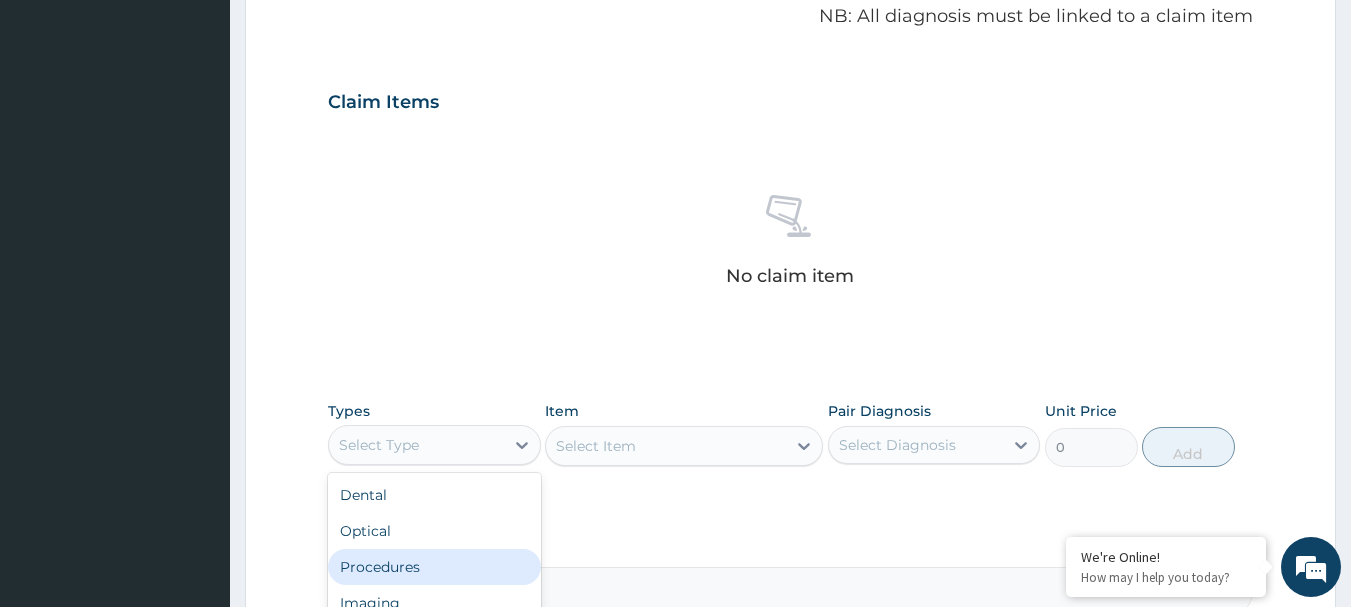 scroll, scrollTop: 68, scrollLeft: 0, axis: vertical 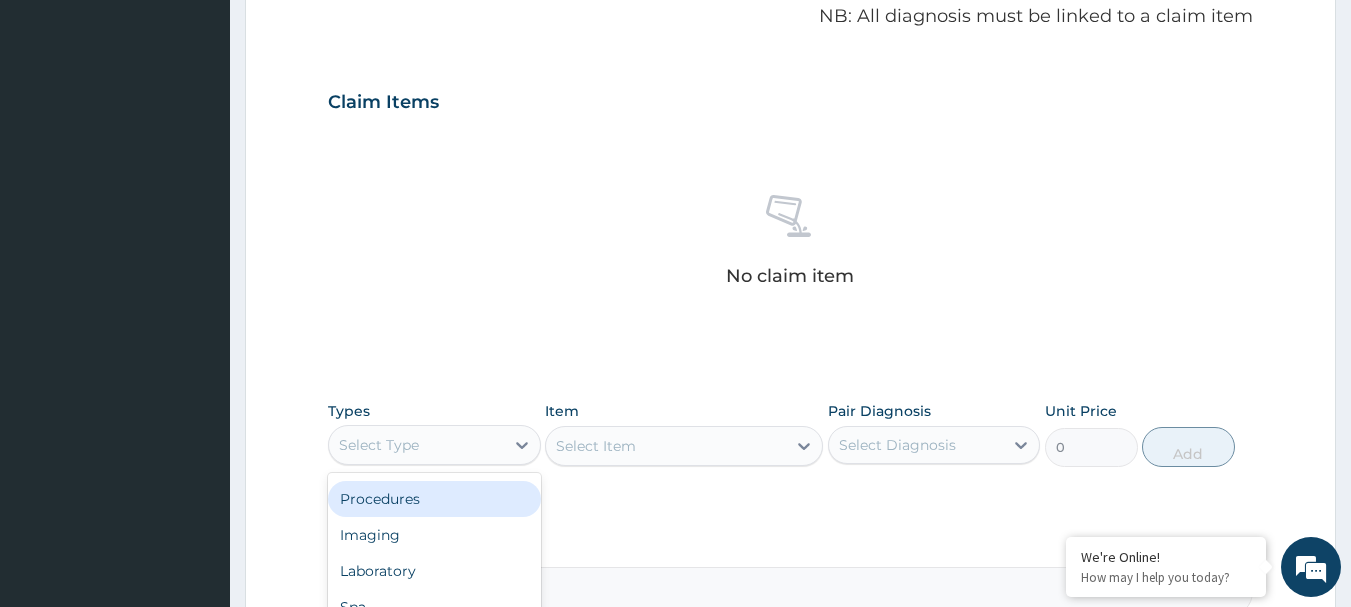 click on "Procedures" at bounding box center (434, 499) 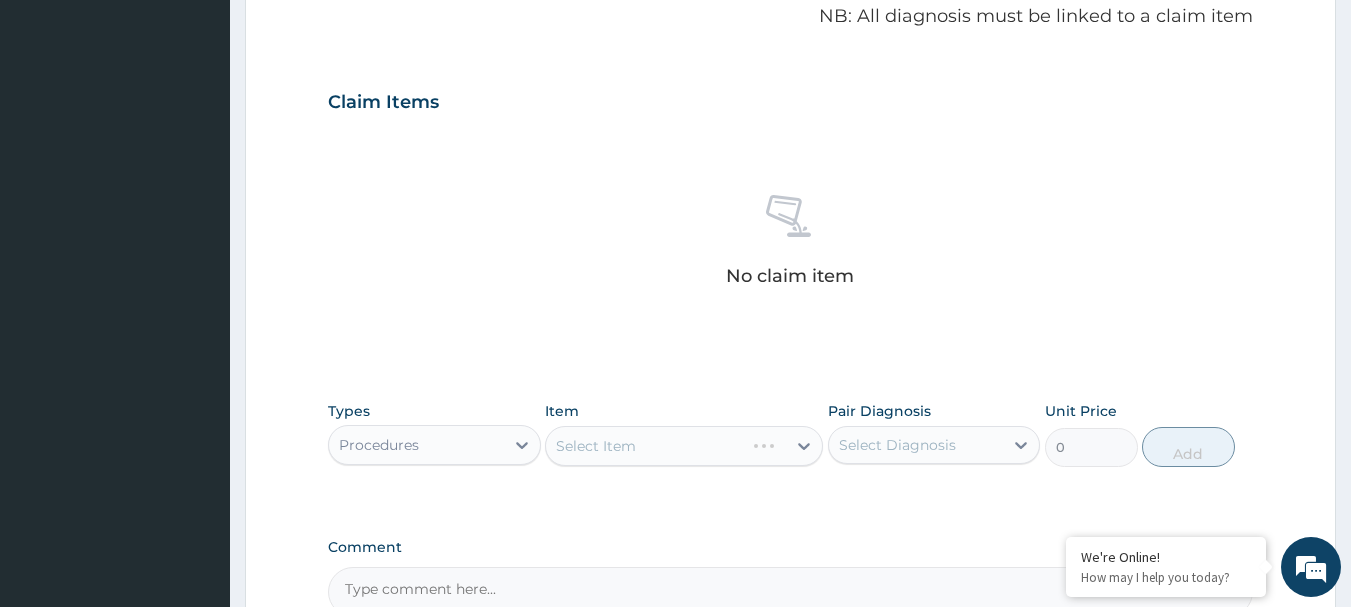 click on "Select Diagnosis" at bounding box center (897, 445) 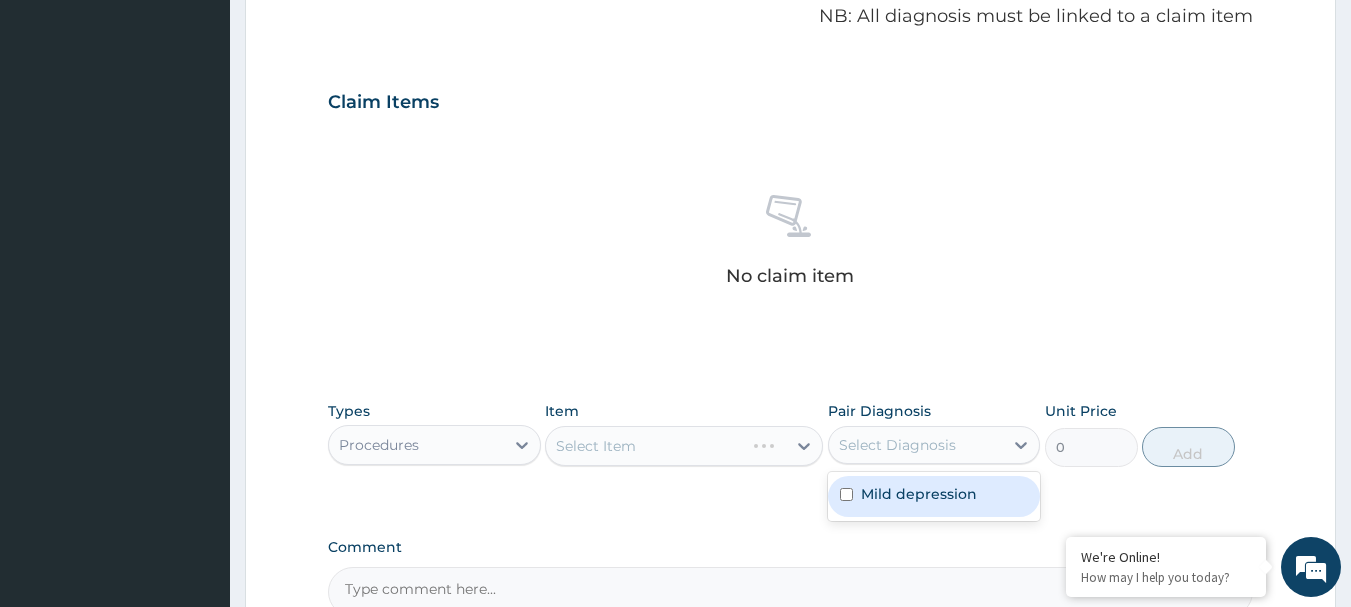 click on "Mild depression" at bounding box center (934, 496) 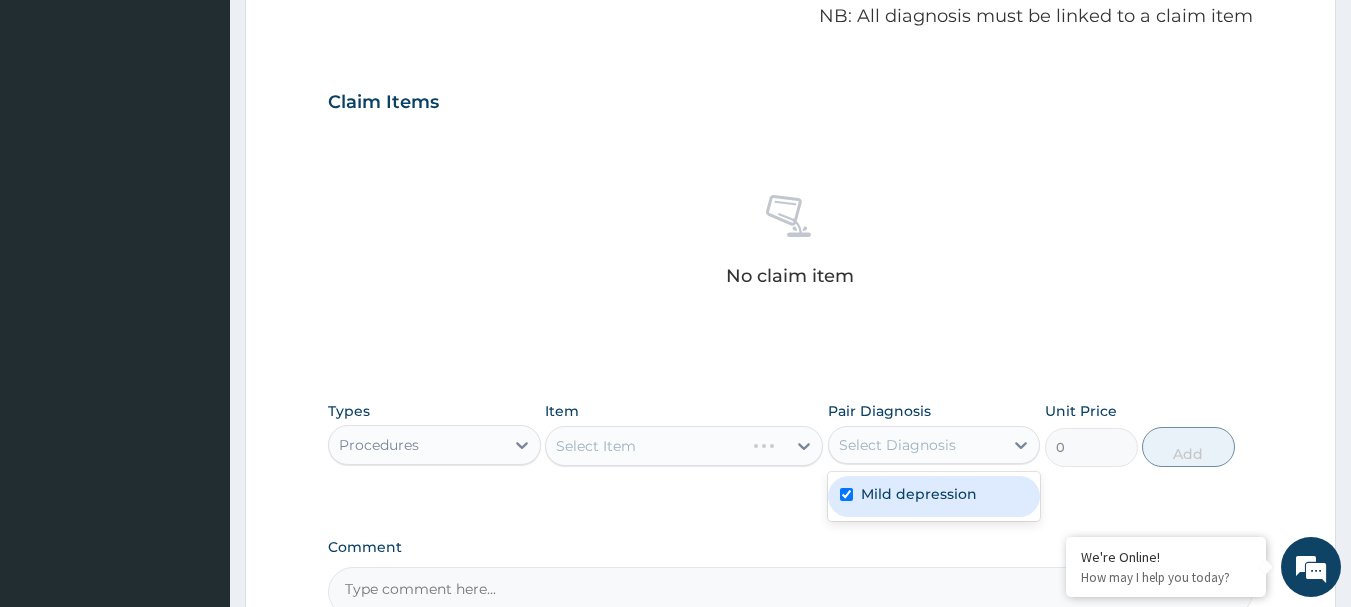 checkbox on "true" 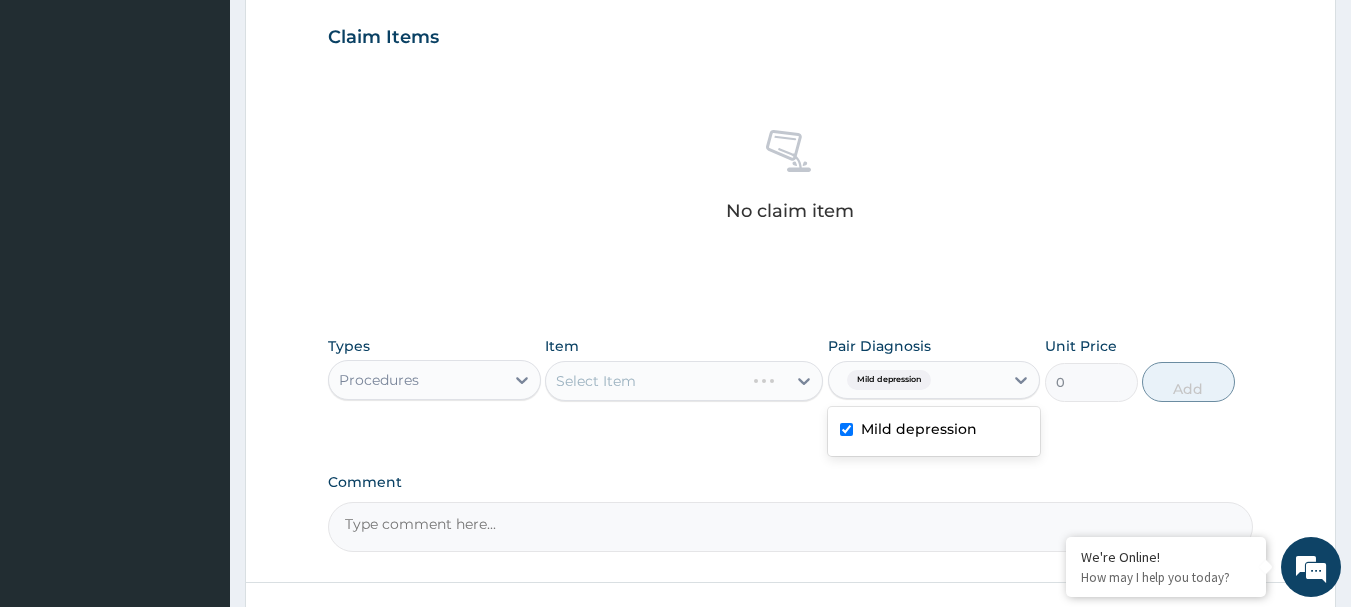 scroll, scrollTop: 715, scrollLeft: 0, axis: vertical 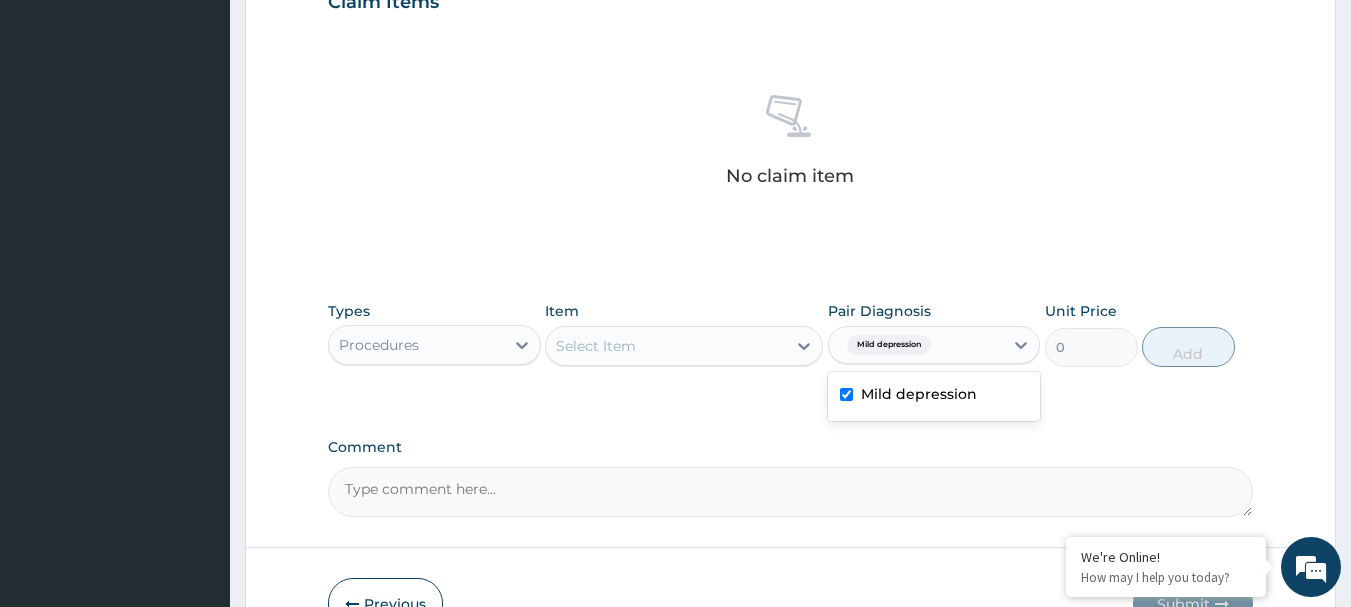 click on "Select Item" at bounding box center [666, 346] 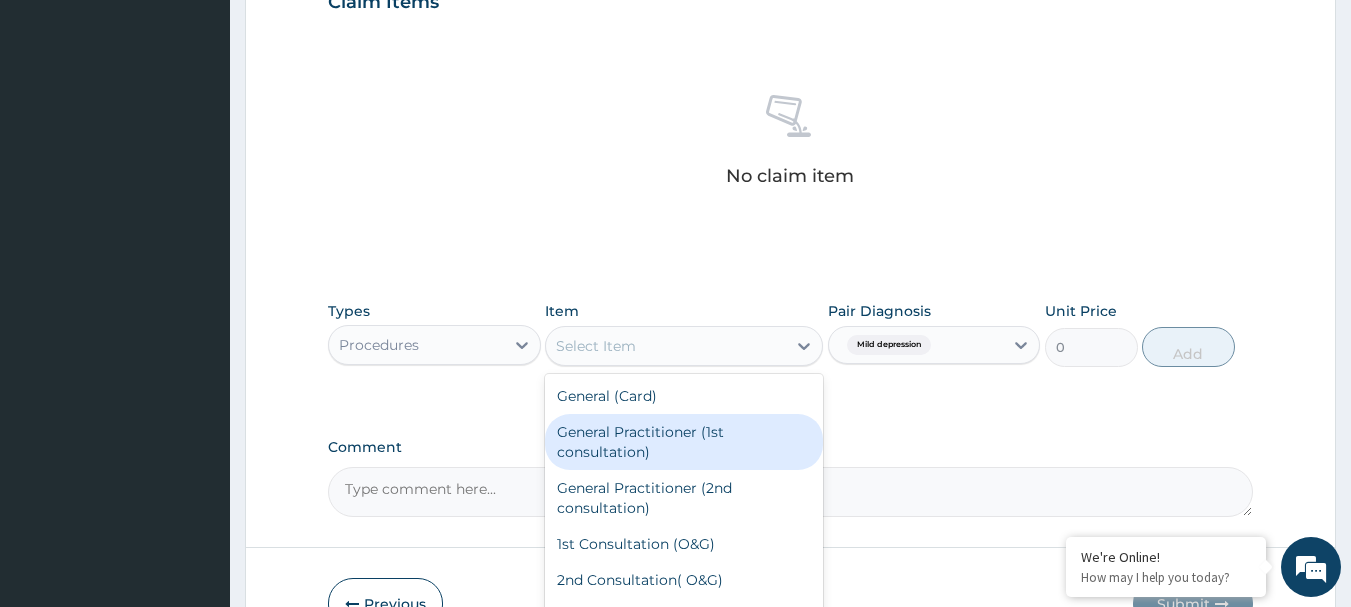 click on "General Practitioner (1st consultation)" at bounding box center (684, 442) 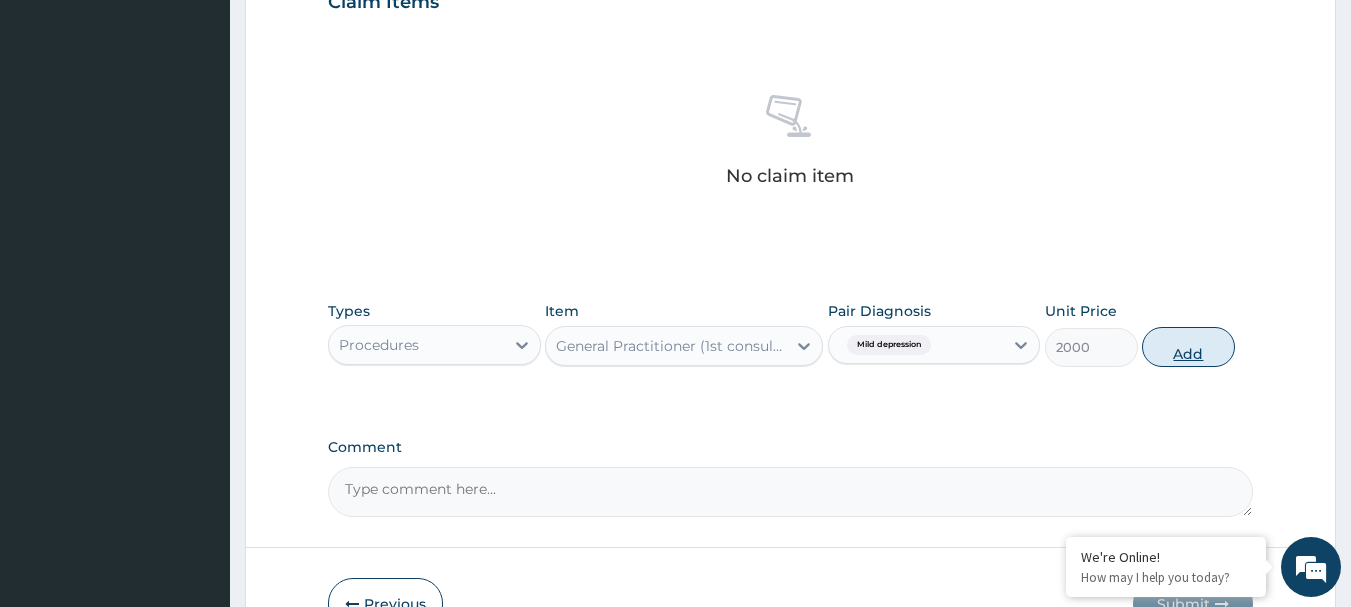 click on "Add" at bounding box center (1188, 347) 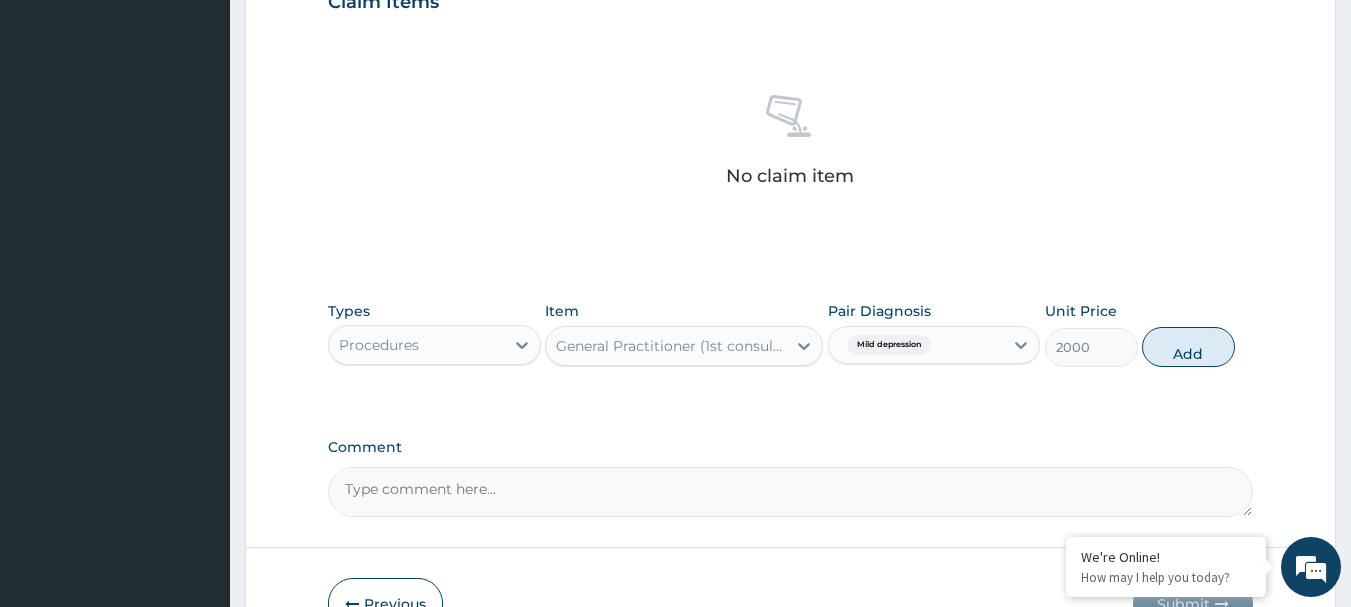 type on "0" 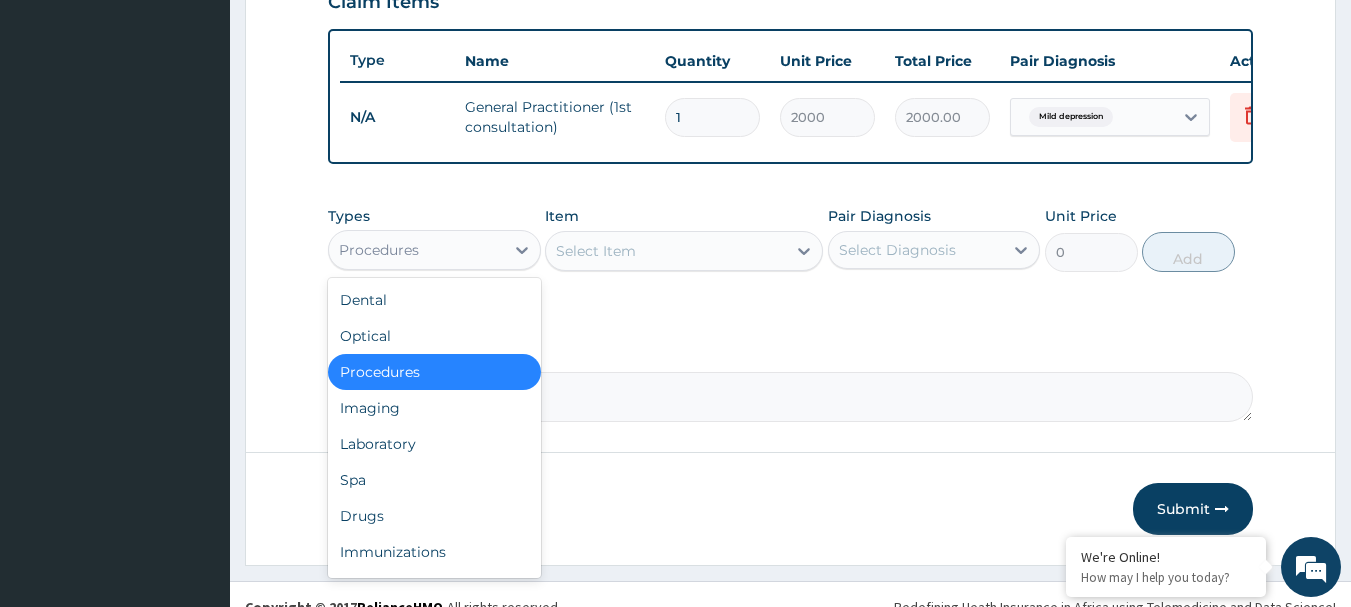 click on "Procedures" at bounding box center (416, 250) 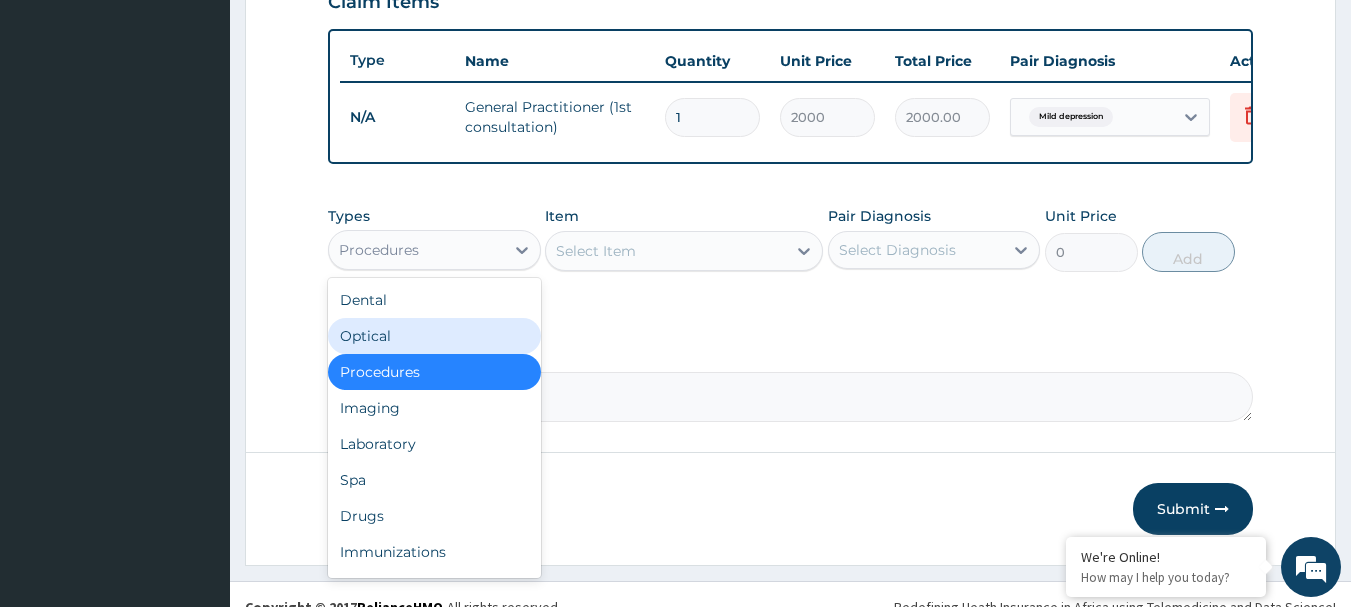 click on "Select Item" at bounding box center (666, 251) 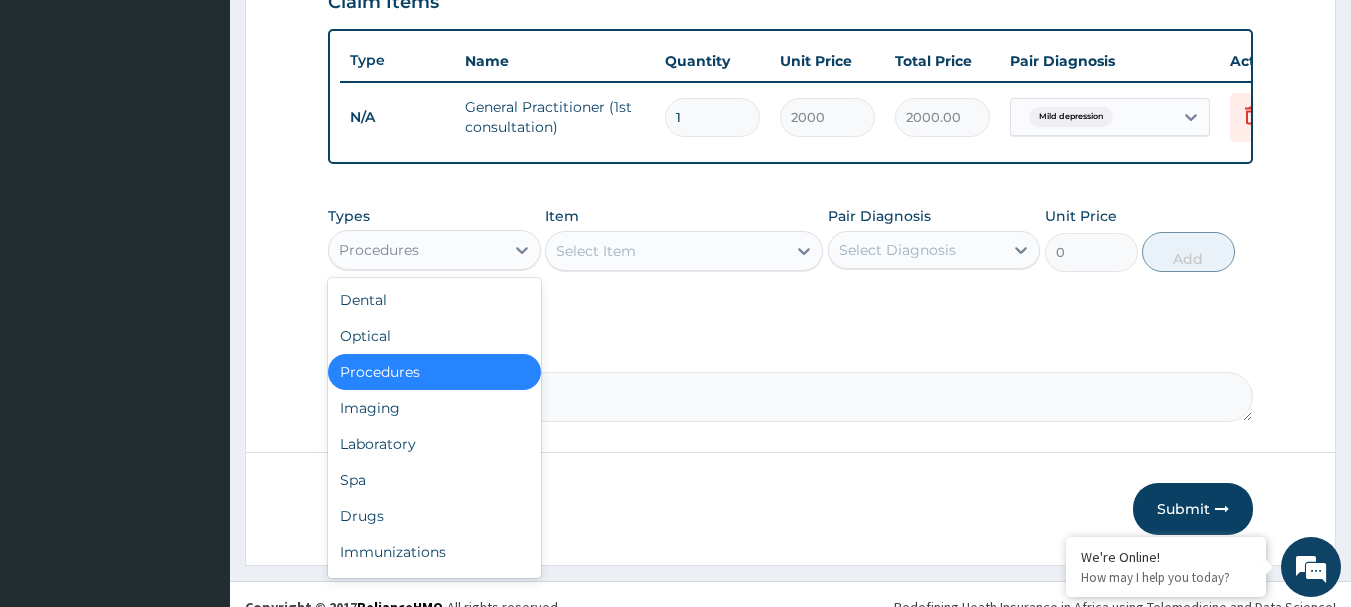 click on "Procedures" at bounding box center [416, 250] 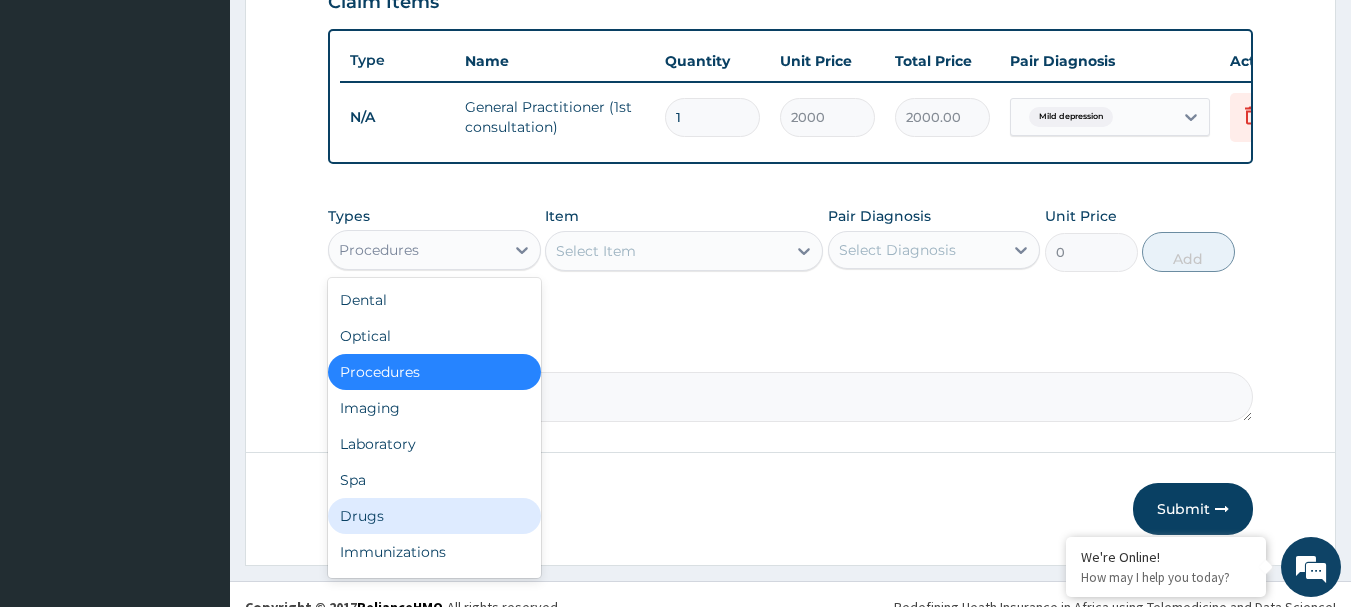 drag, startPoint x: 415, startPoint y: 525, endPoint x: 545, endPoint y: 401, distance: 179.65523 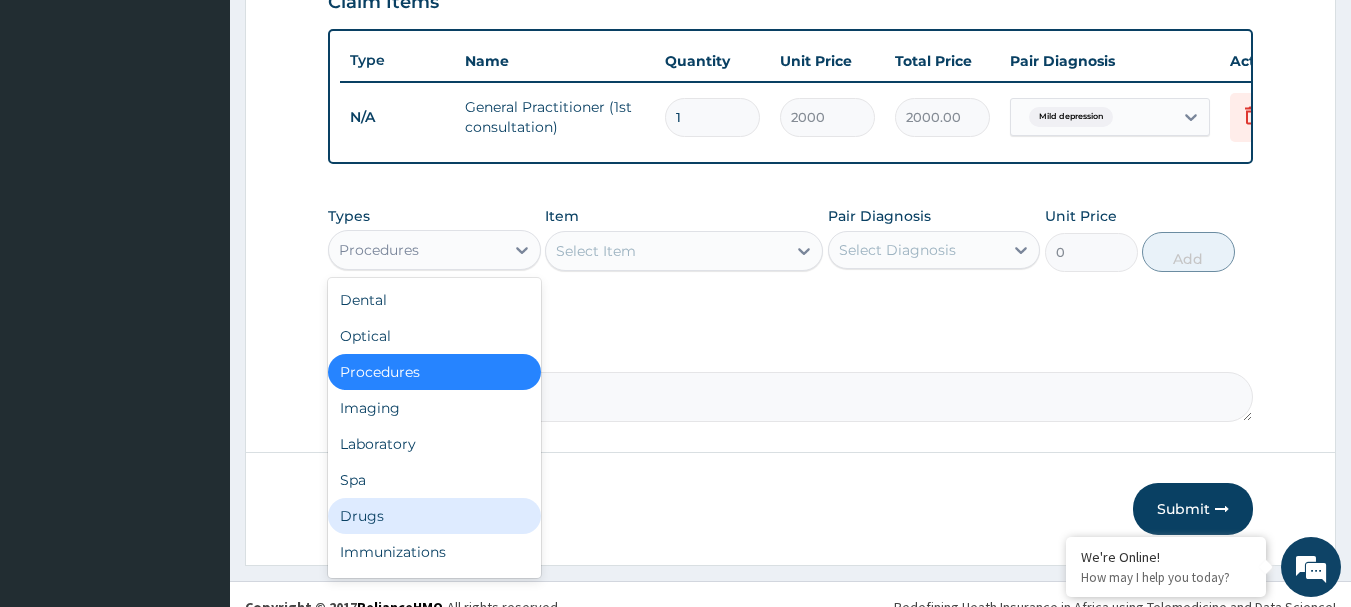click on "Drugs" at bounding box center (434, 516) 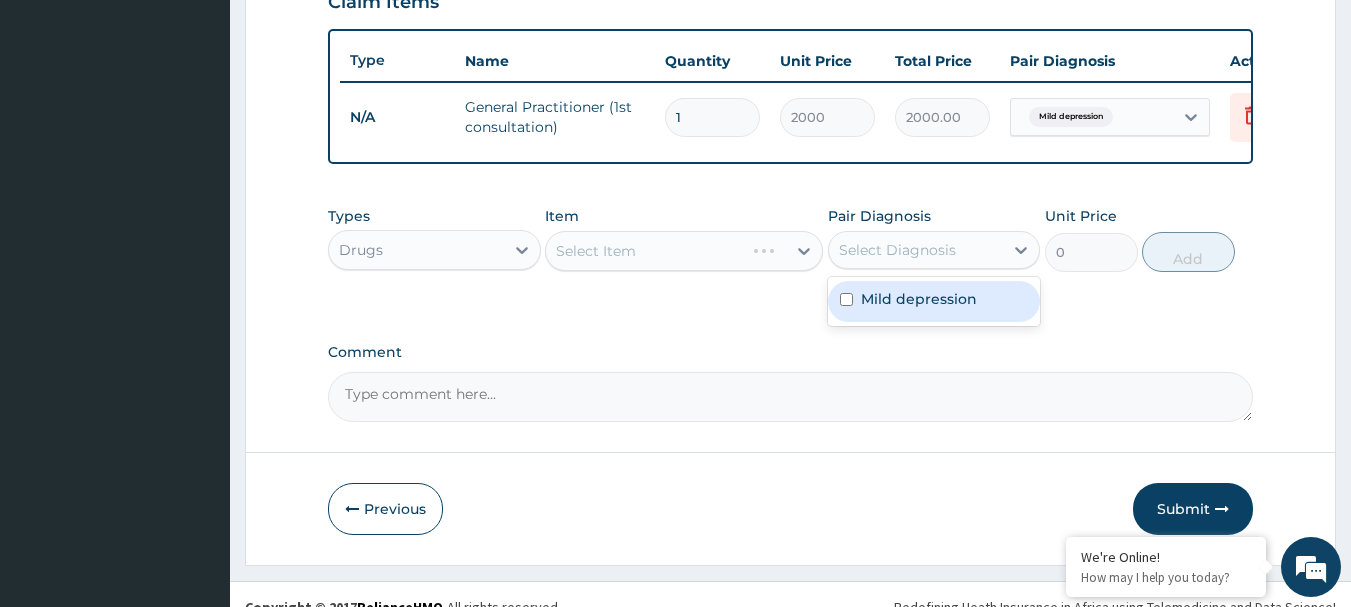 click on "Select Diagnosis" at bounding box center (916, 250) 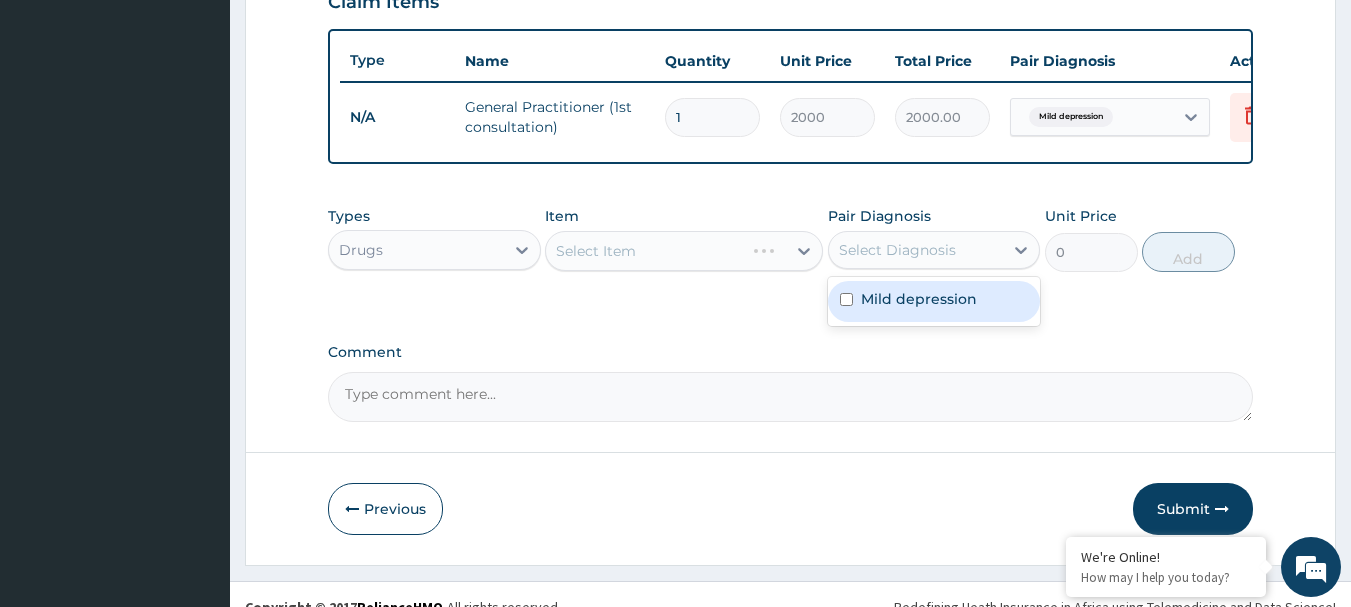 click on "Mild depression" at bounding box center [919, 299] 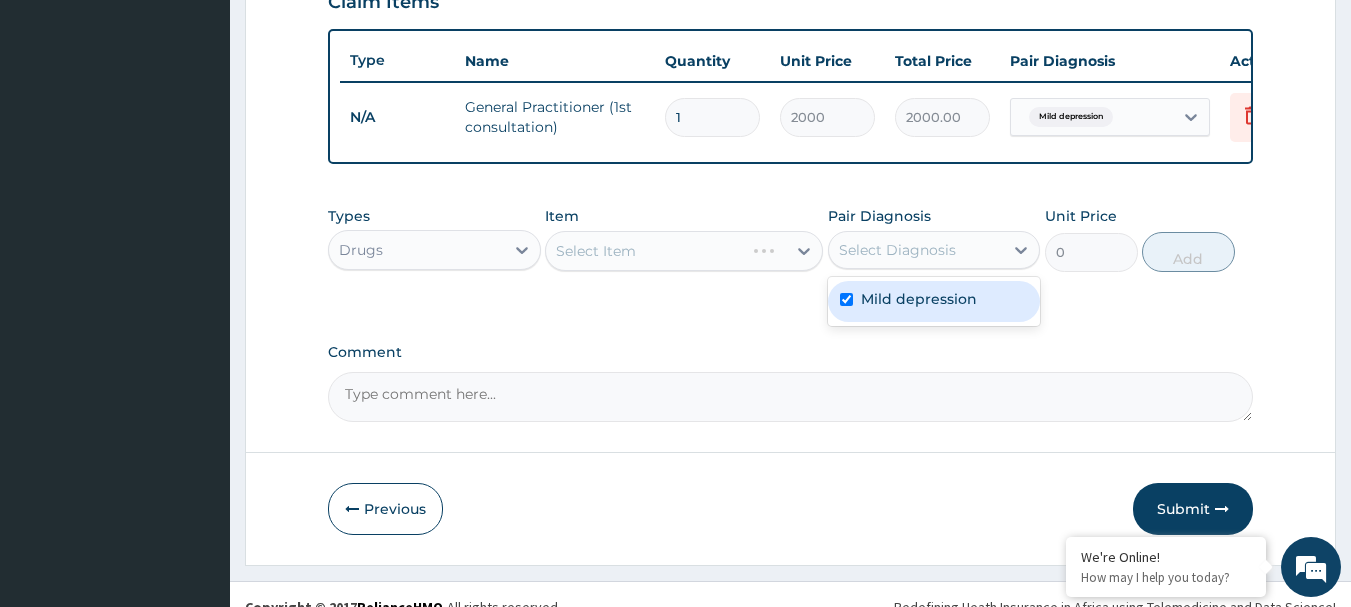 checkbox on "true" 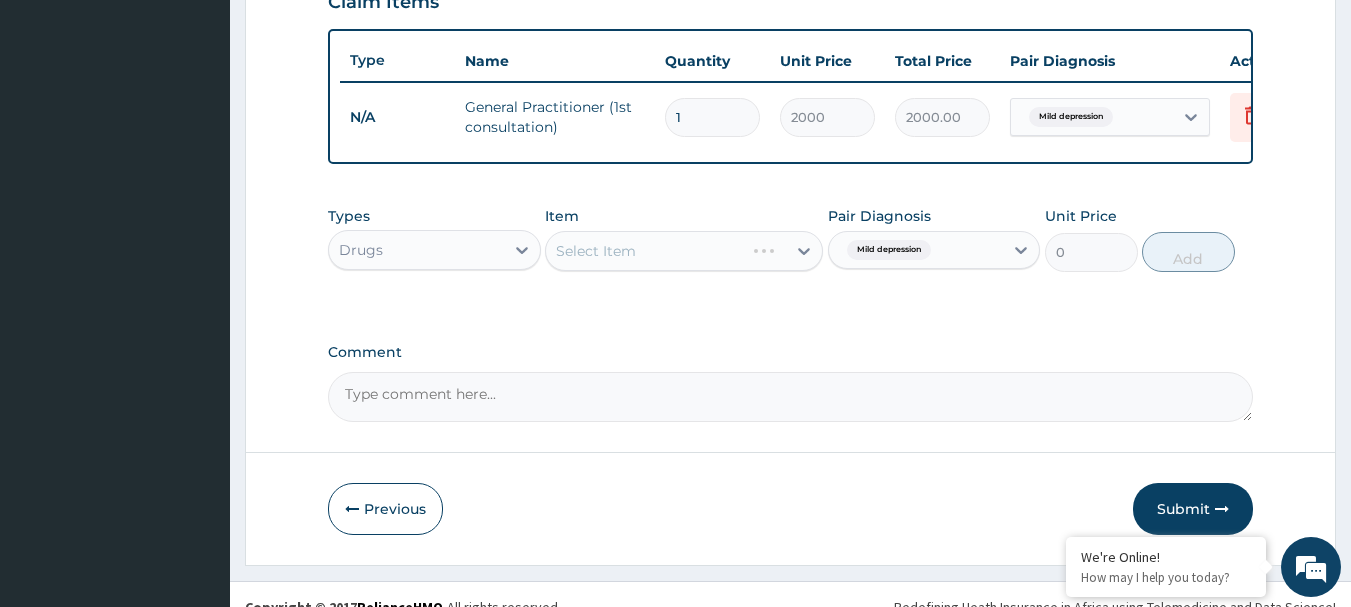 click on "Select Item" at bounding box center [684, 251] 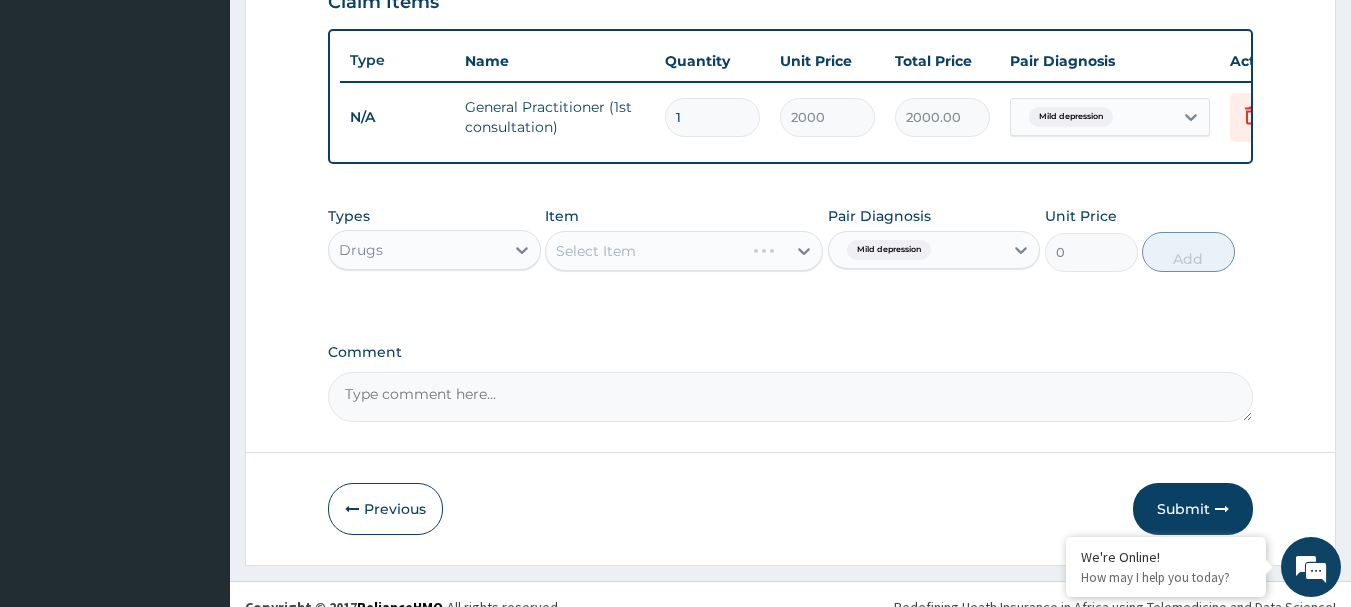click on "Select Item" at bounding box center [684, 251] 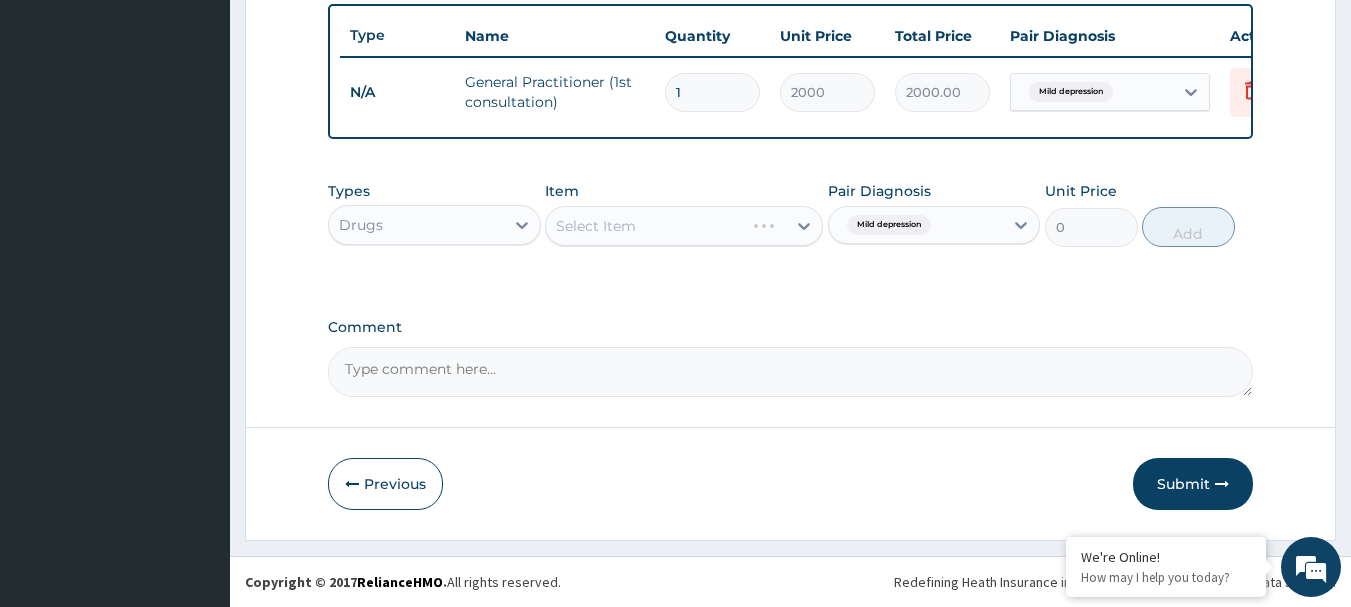 scroll, scrollTop: 755, scrollLeft: 0, axis: vertical 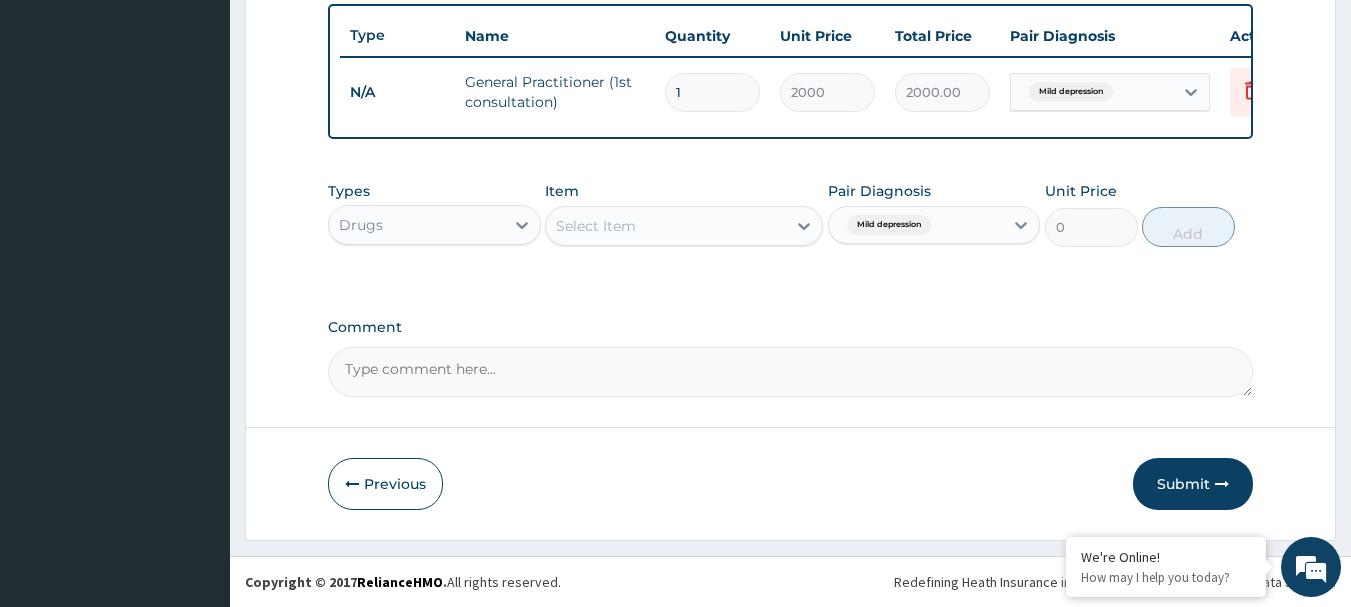 click on "Select Item" at bounding box center (666, 226) 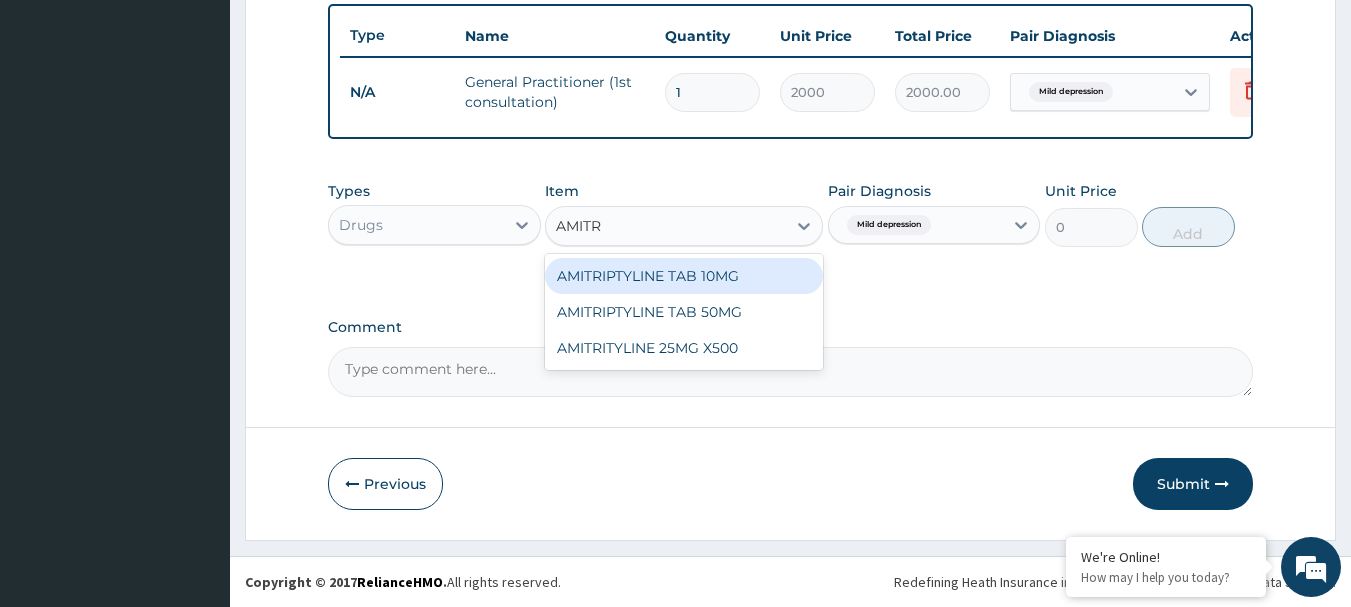 type on "AMIT" 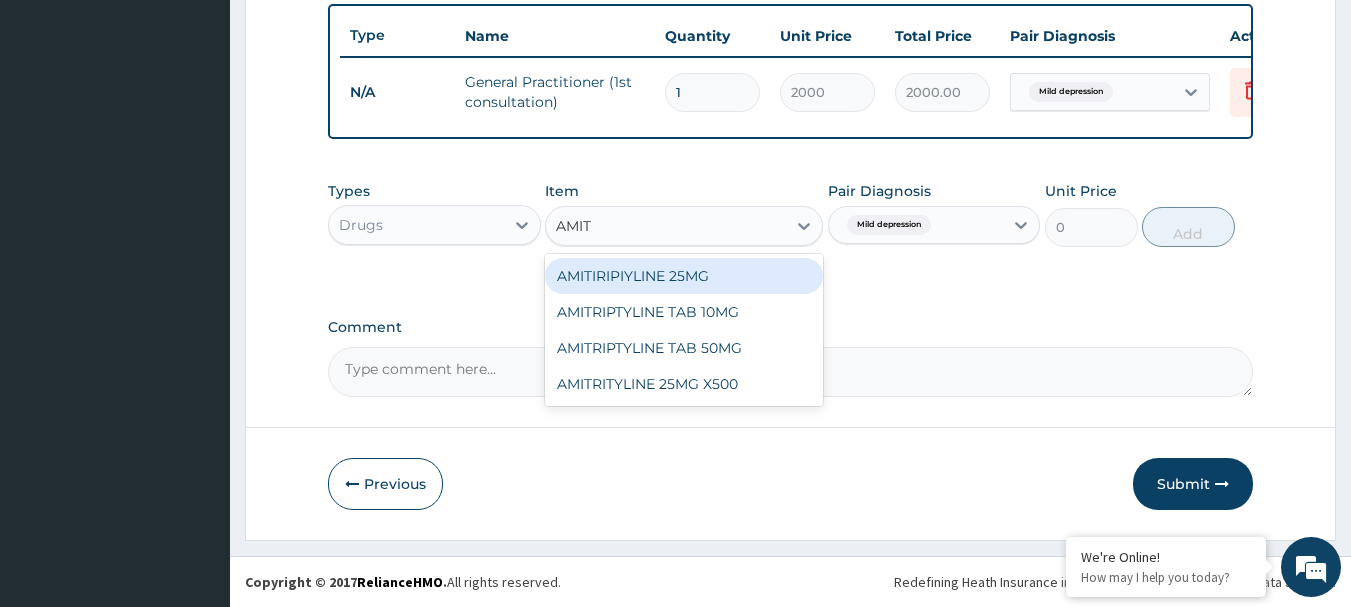 click on "AMITIRIPIYLINE 25MG" at bounding box center (684, 276) 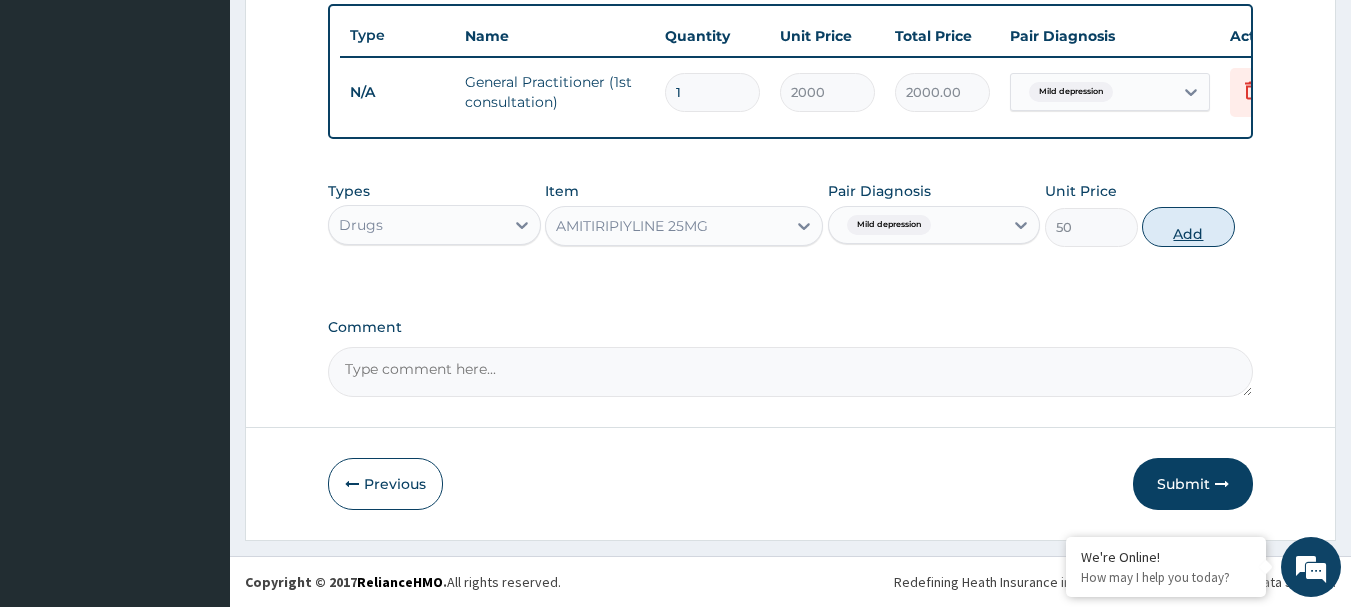click on "Add" at bounding box center [1188, 227] 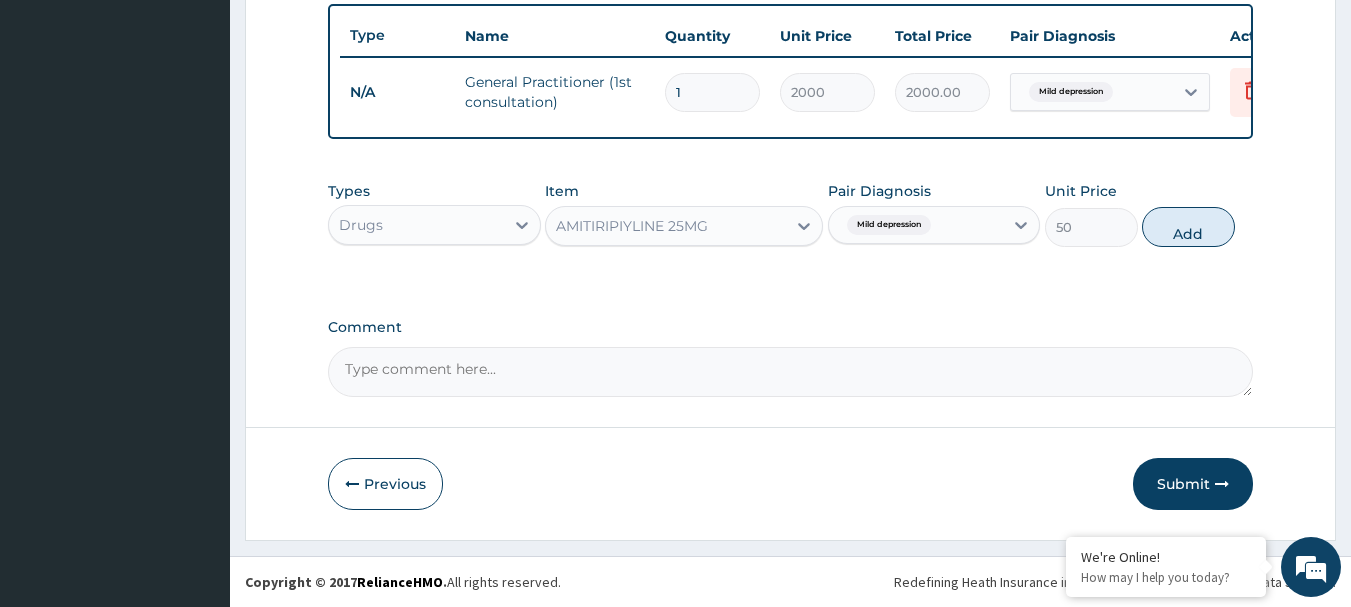 type on "0" 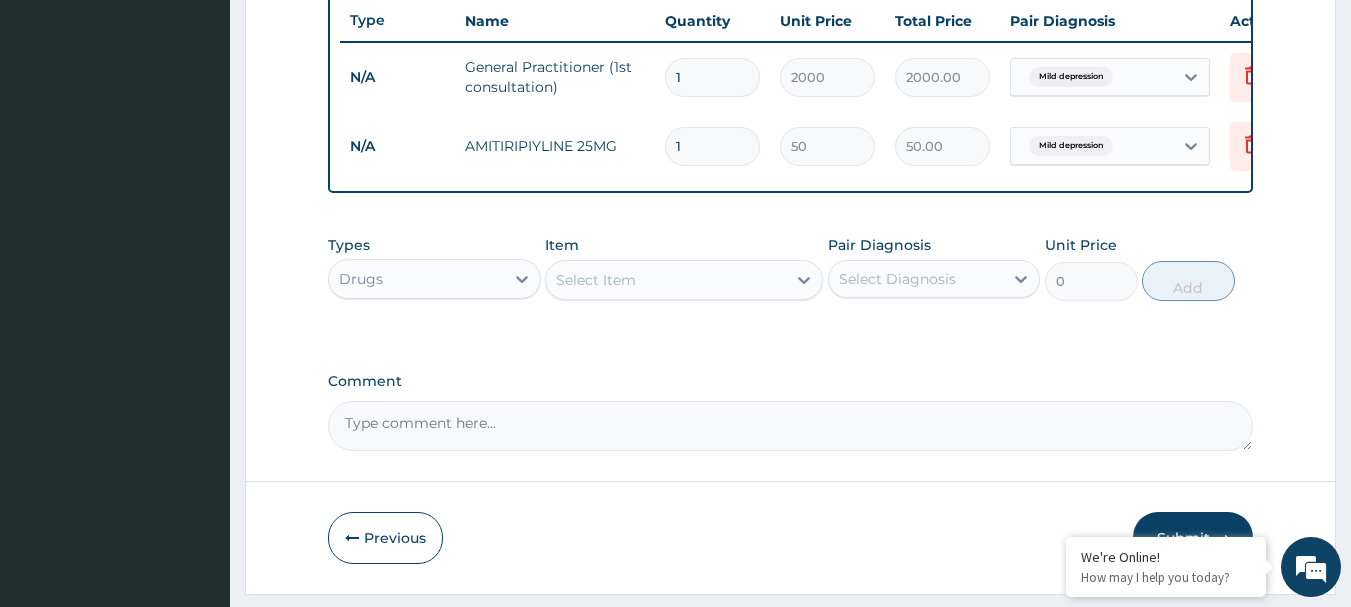 type on "14" 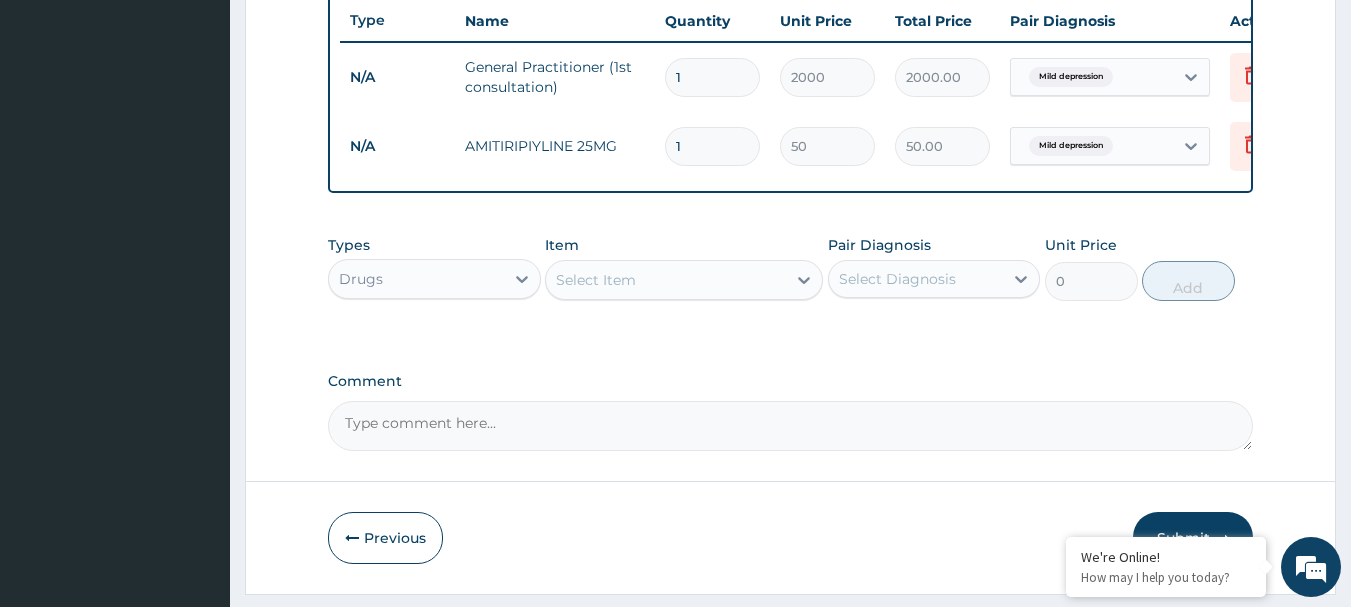 type on "700.00" 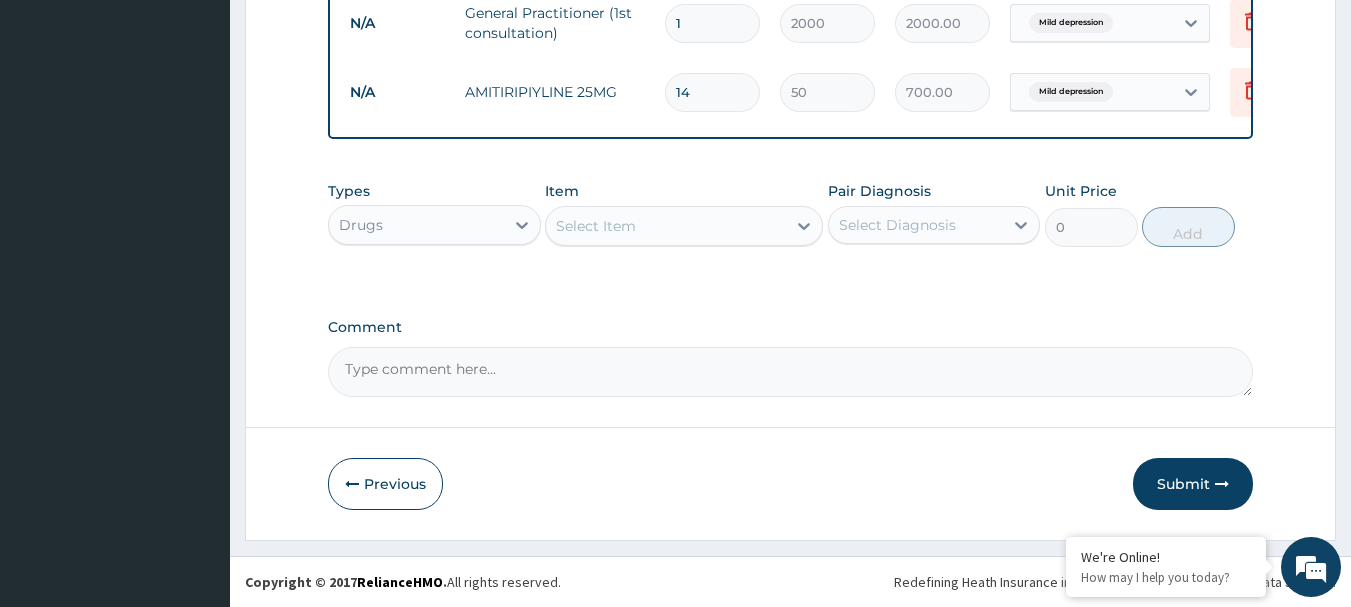 scroll, scrollTop: 824, scrollLeft: 0, axis: vertical 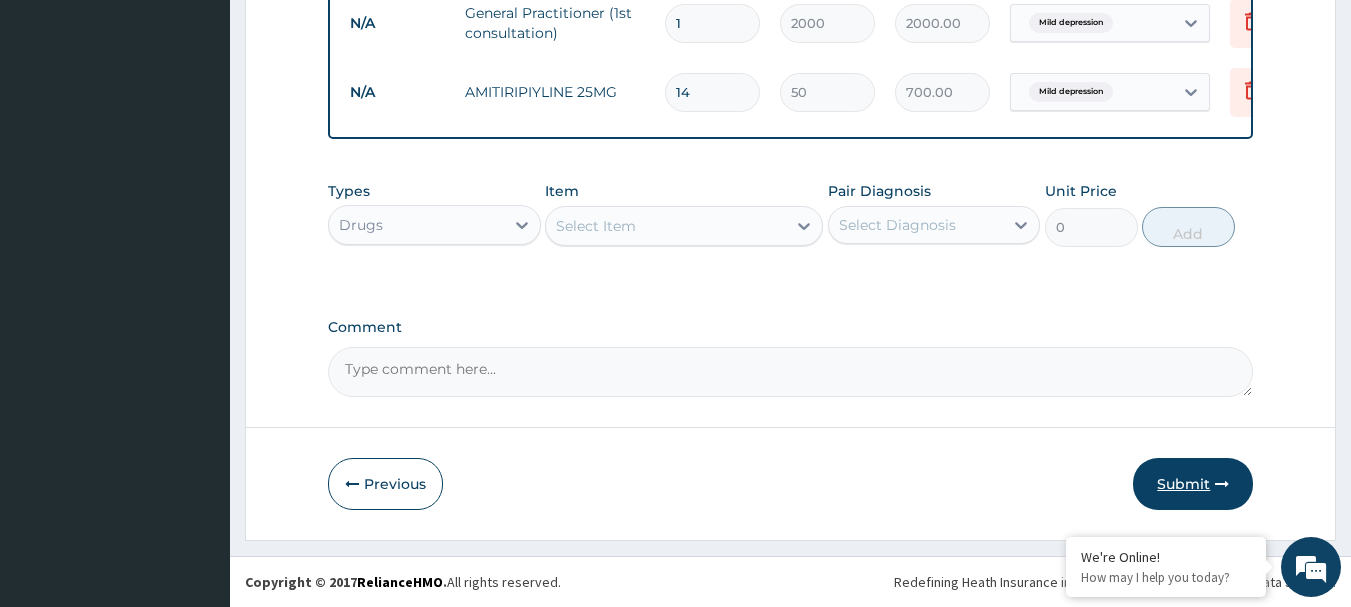 type on "14" 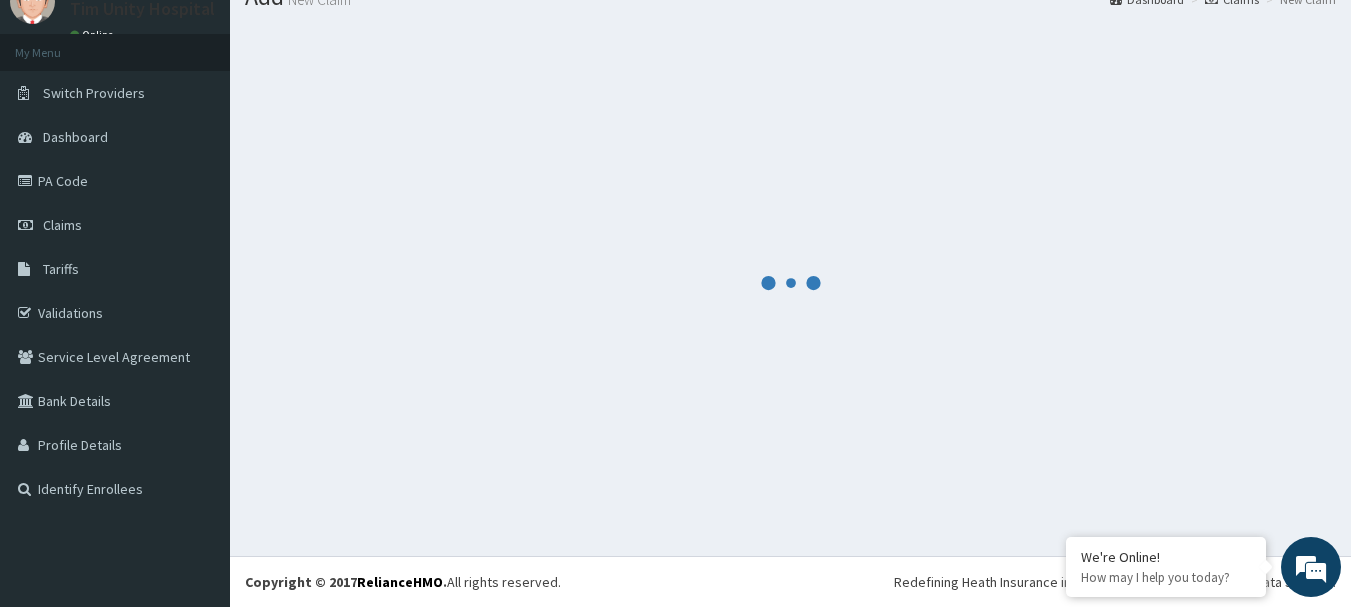 scroll, scrollTop: 824, scrollLeft: 0, axis: vertical 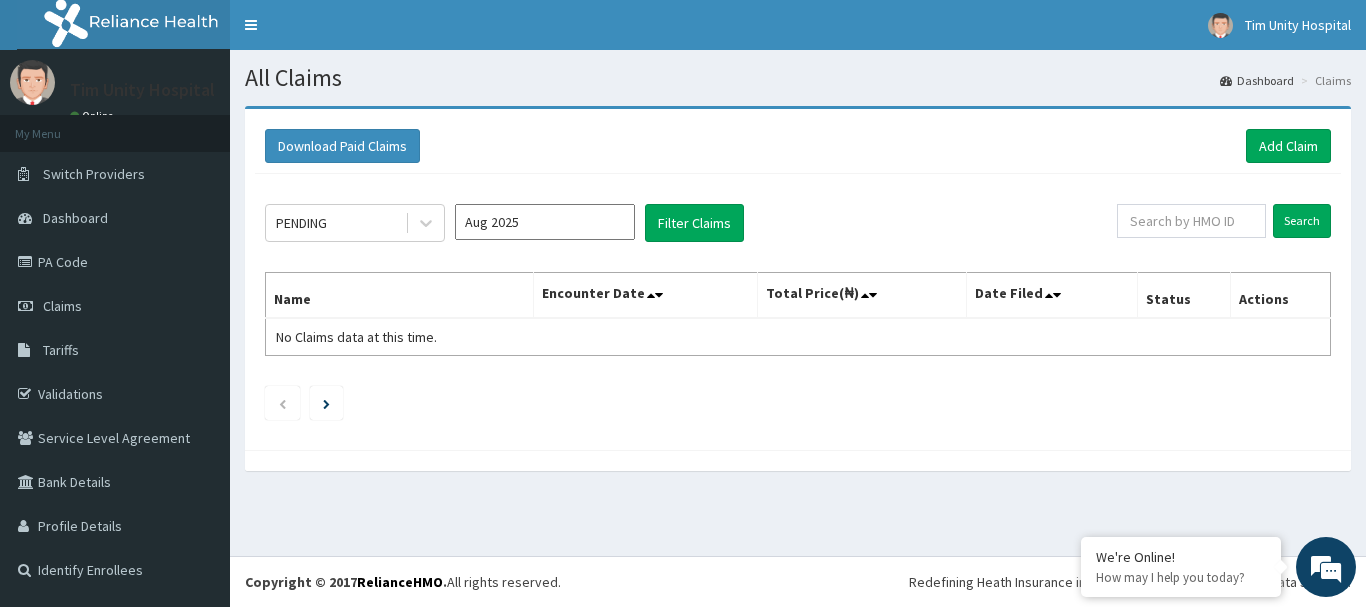 click on "PENDING Aug 2025 Filter Claims Search Name Encounter Date Total Price(₦) Date Filed Status Actions No Claims data at this time." 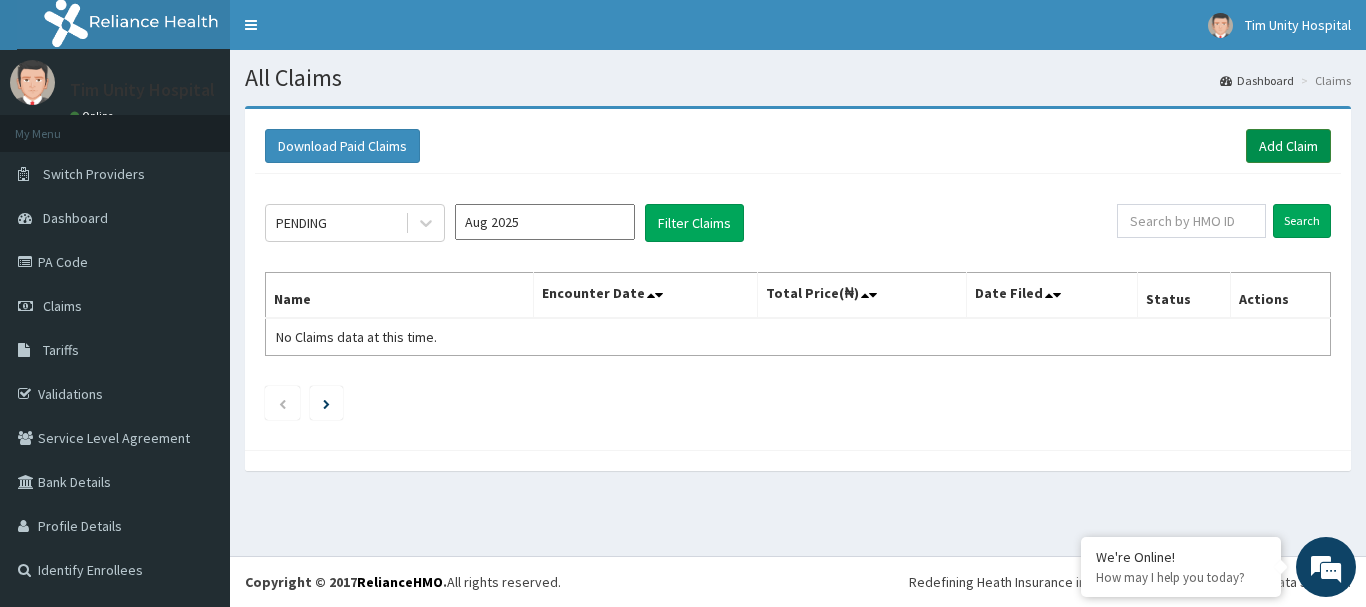 click on "Add Claim" at bounding box center [1288, 146] 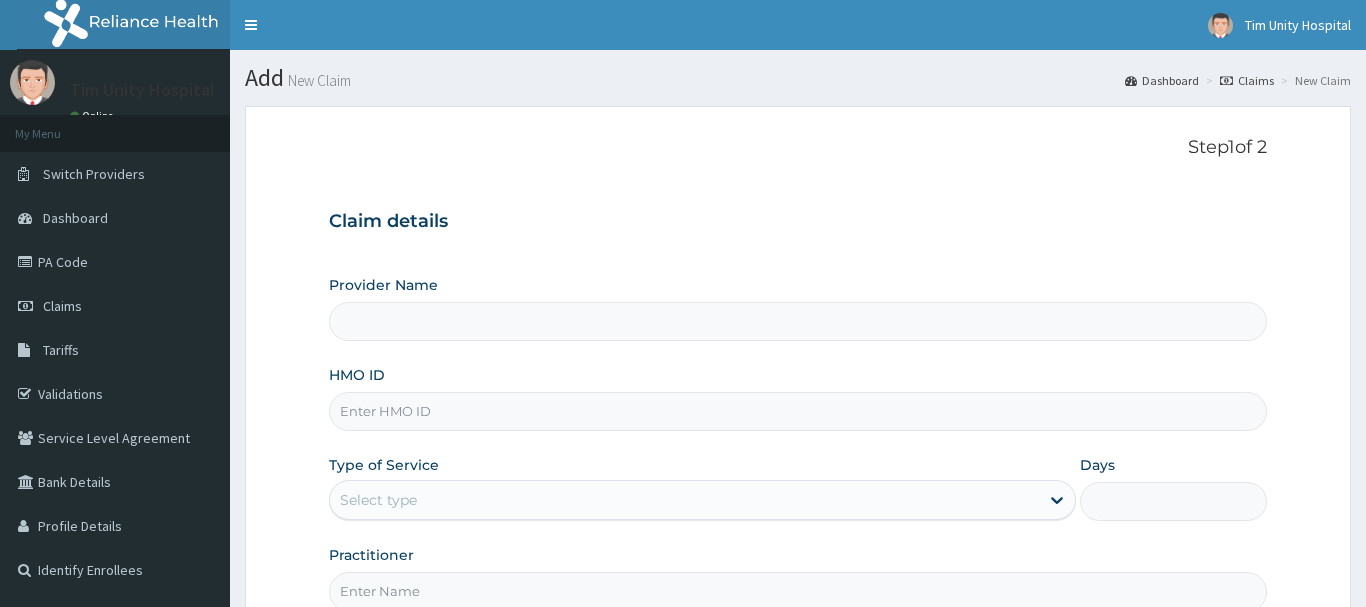 scroll, scrollTop: 0, scrollLeft: 0, axis: both 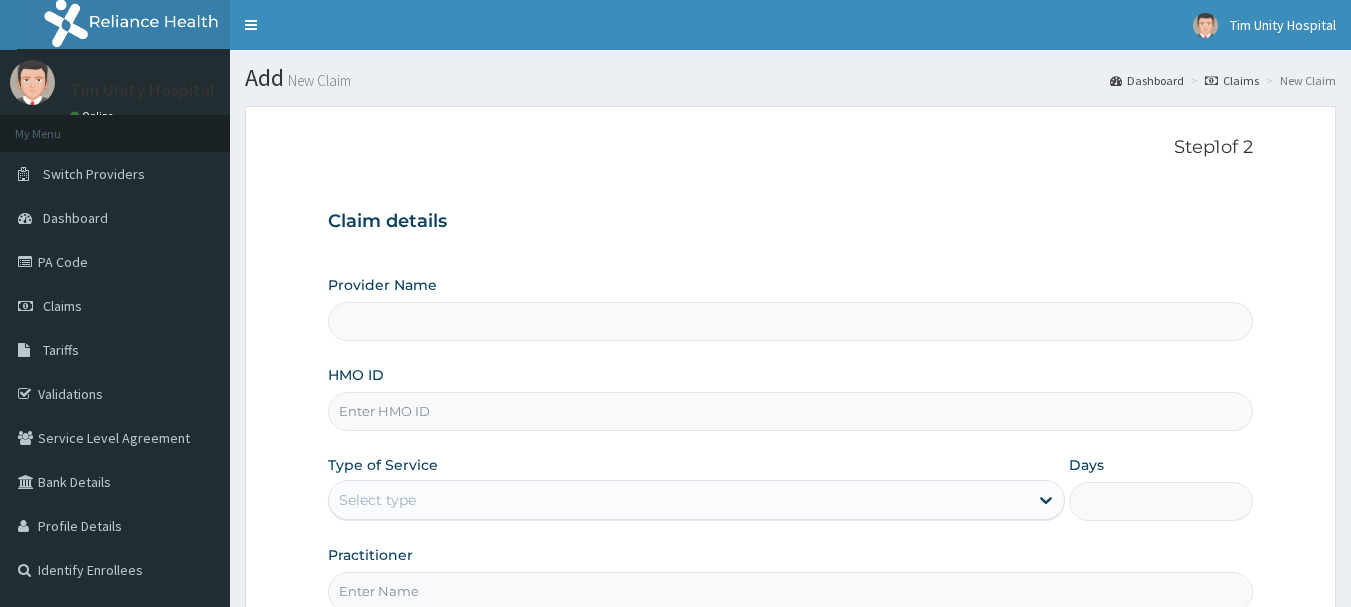 click on "HMO ID" at bounding box center (791, 411) 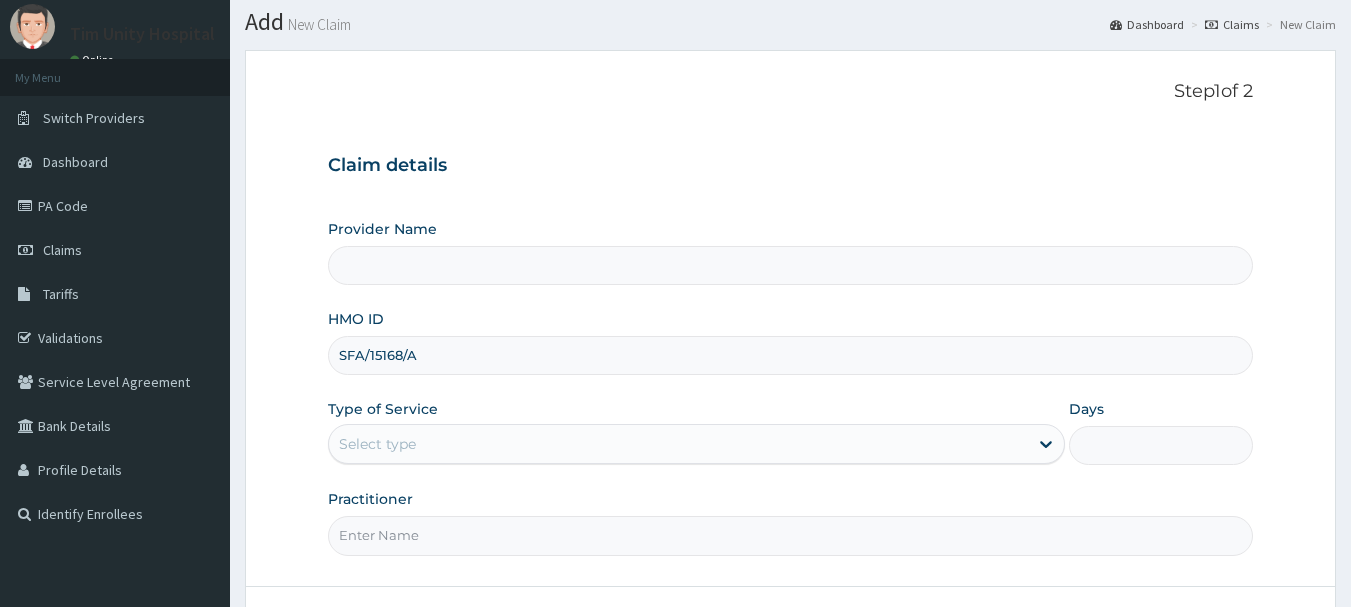 type on "Tim Unity Hospital" 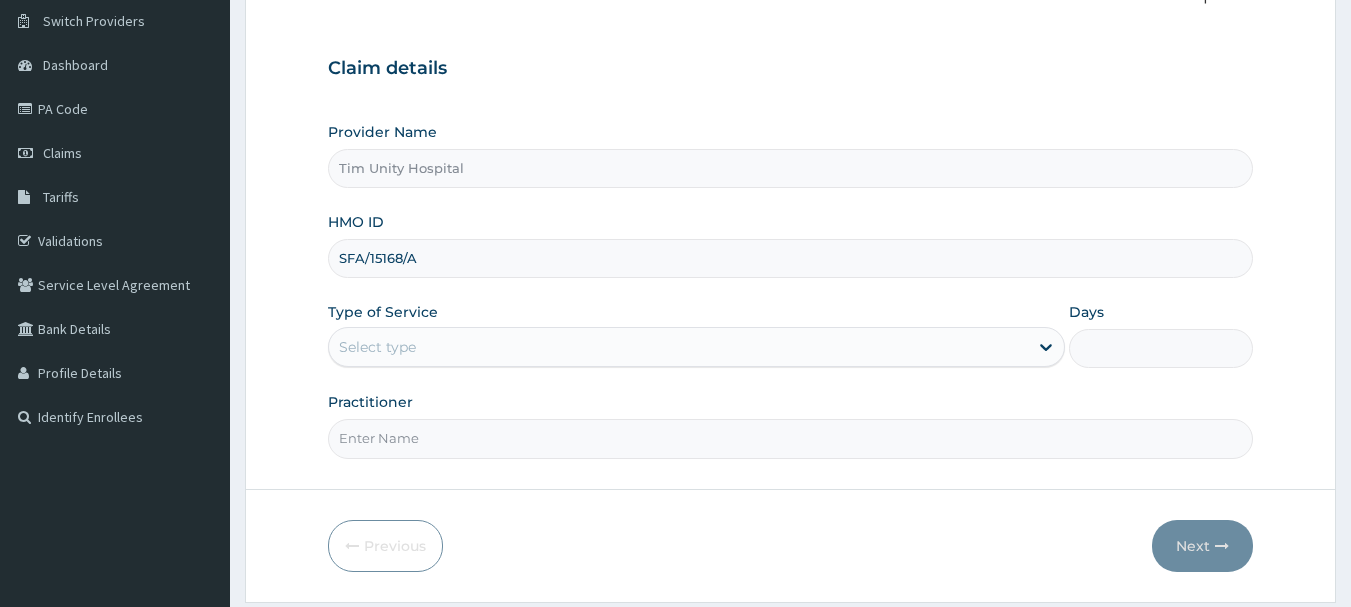 scroll, scrollTop: 200, scrollLeft: 0, axis: vertical 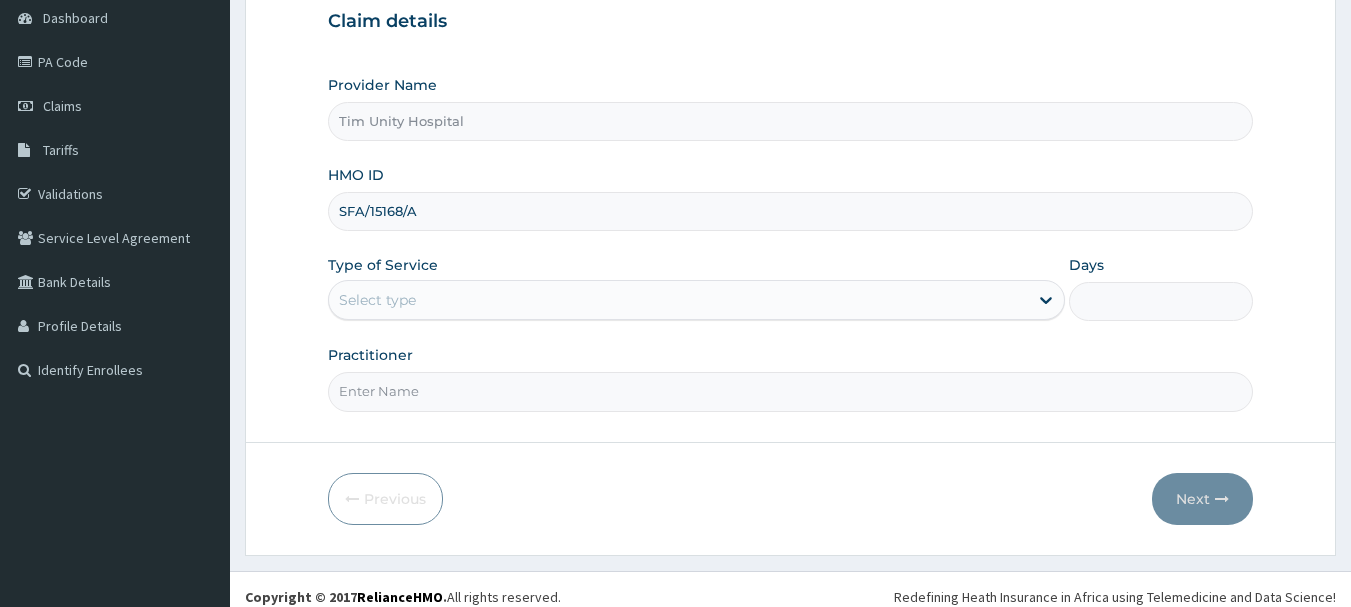 type on "SFA/15168/A" 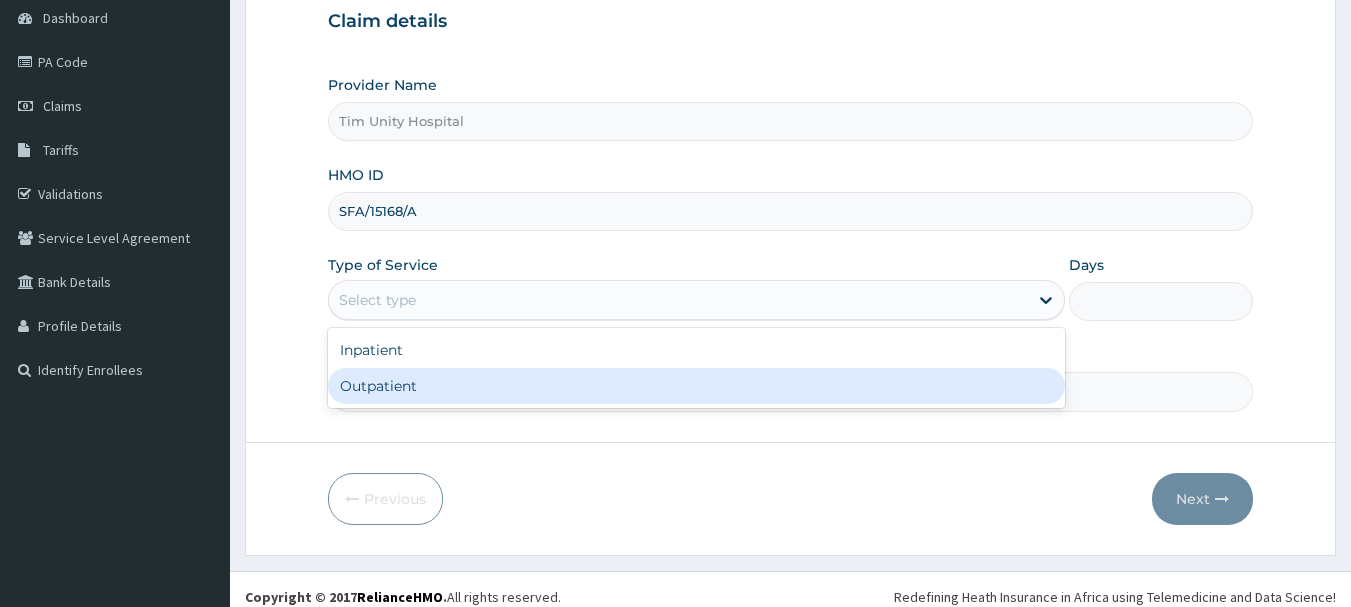 click on "Outpatient" at bounding box center (696, 386) 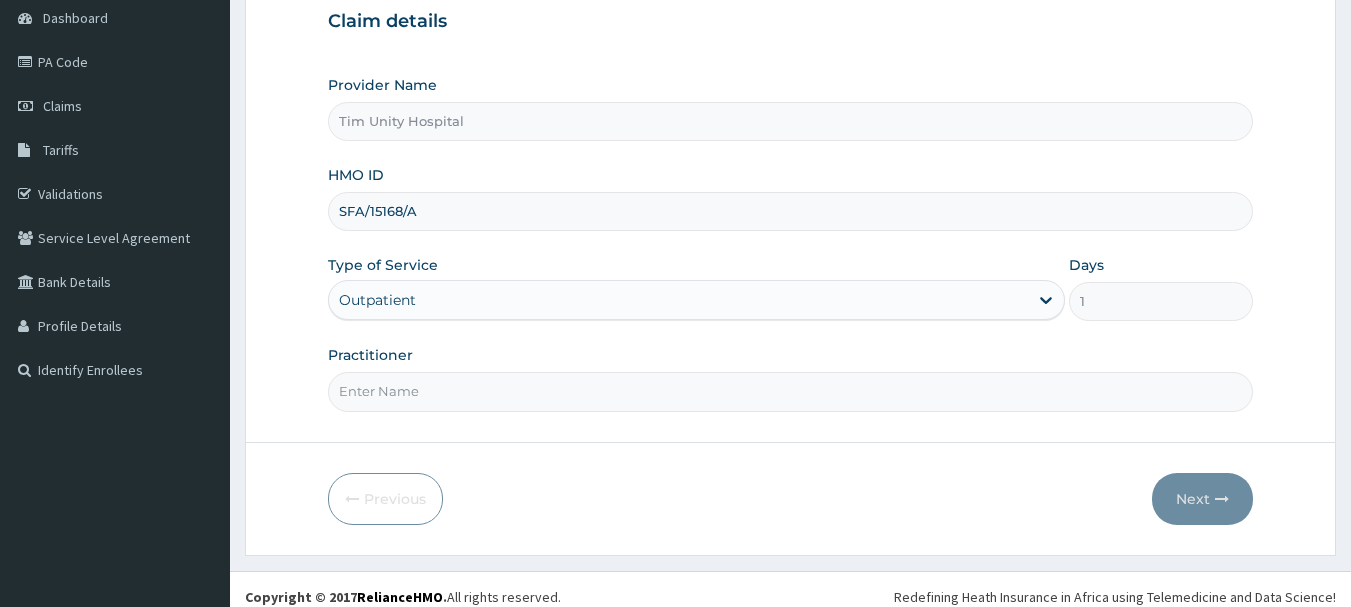 click on "Practitioner" at bounding box center (791, 391) 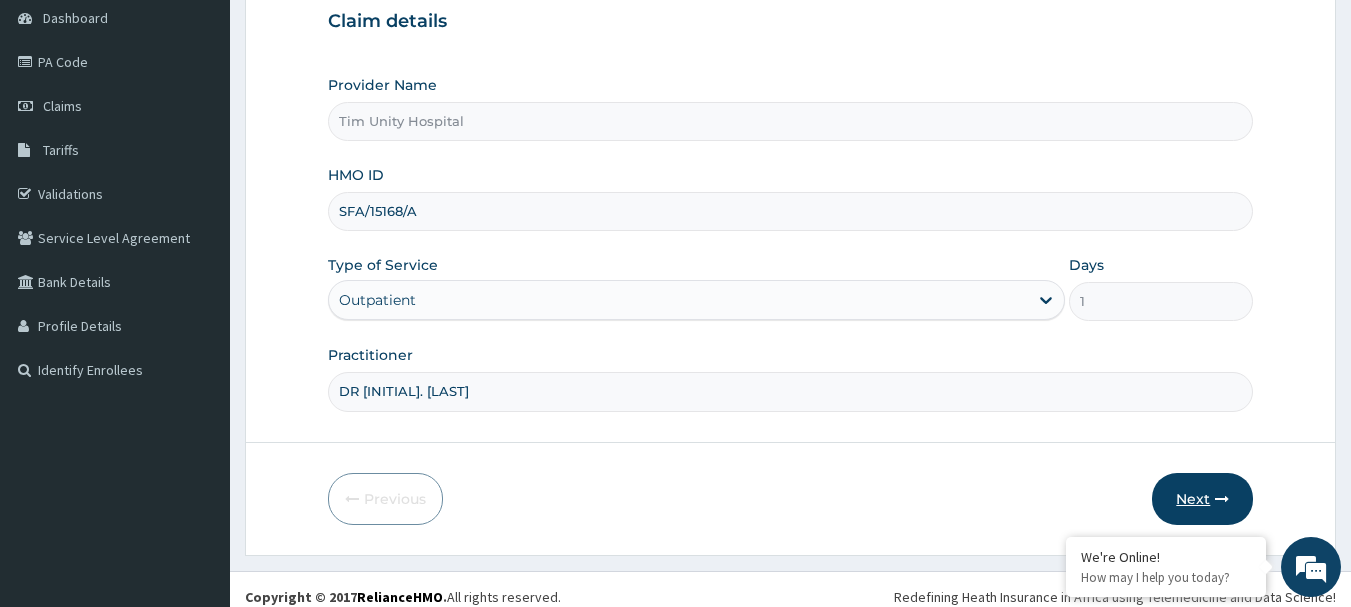 type on "DR F.A. DOSUMU" 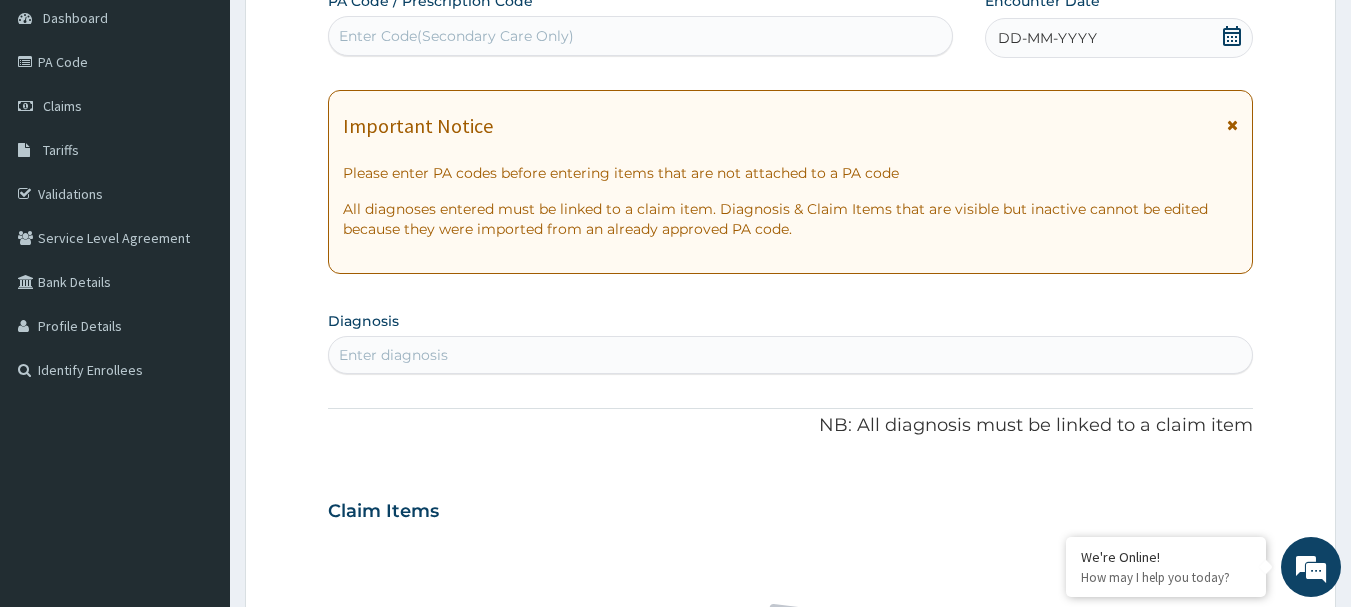 scroll, scrollTop: 0, scrollLeft: 0, axis: both 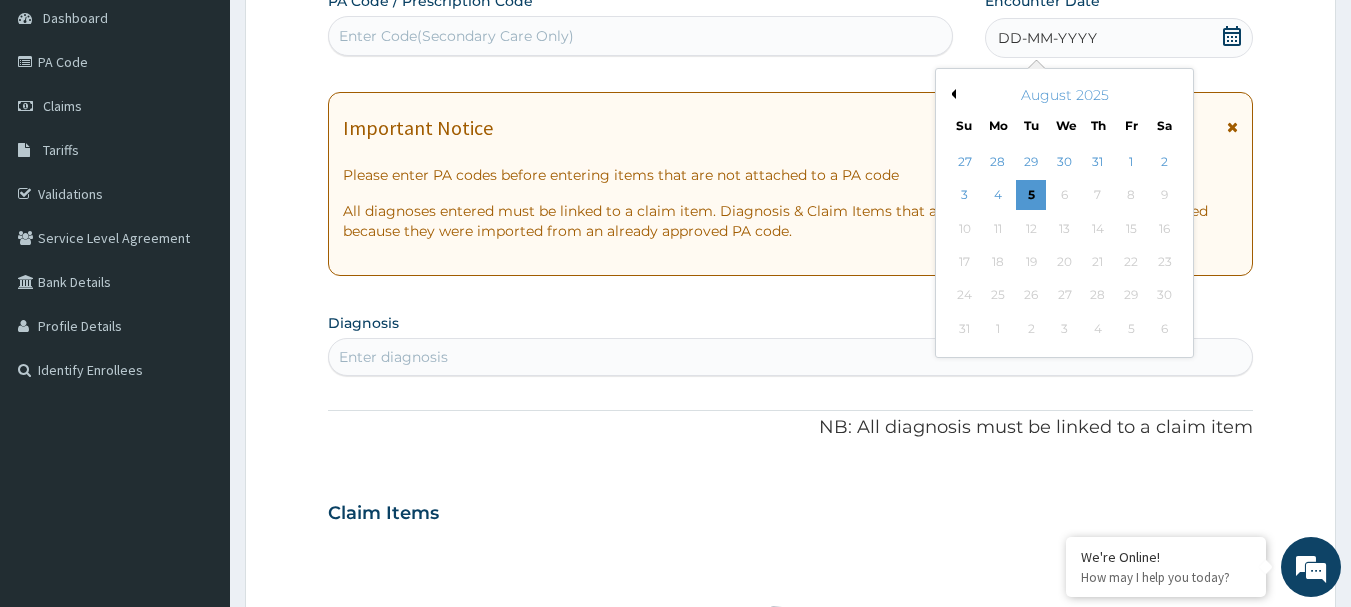 click on "August 2025" at bounding box center [1064, 95] 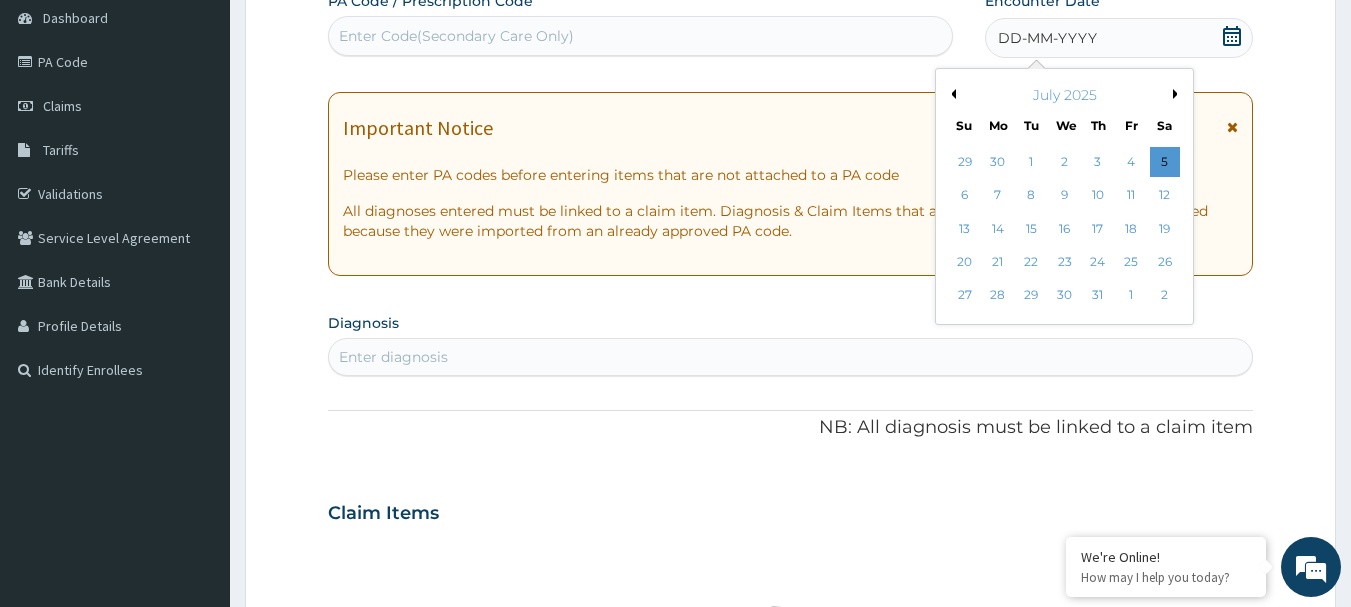 click on "Previous Month" at bounding box center [951, 94] 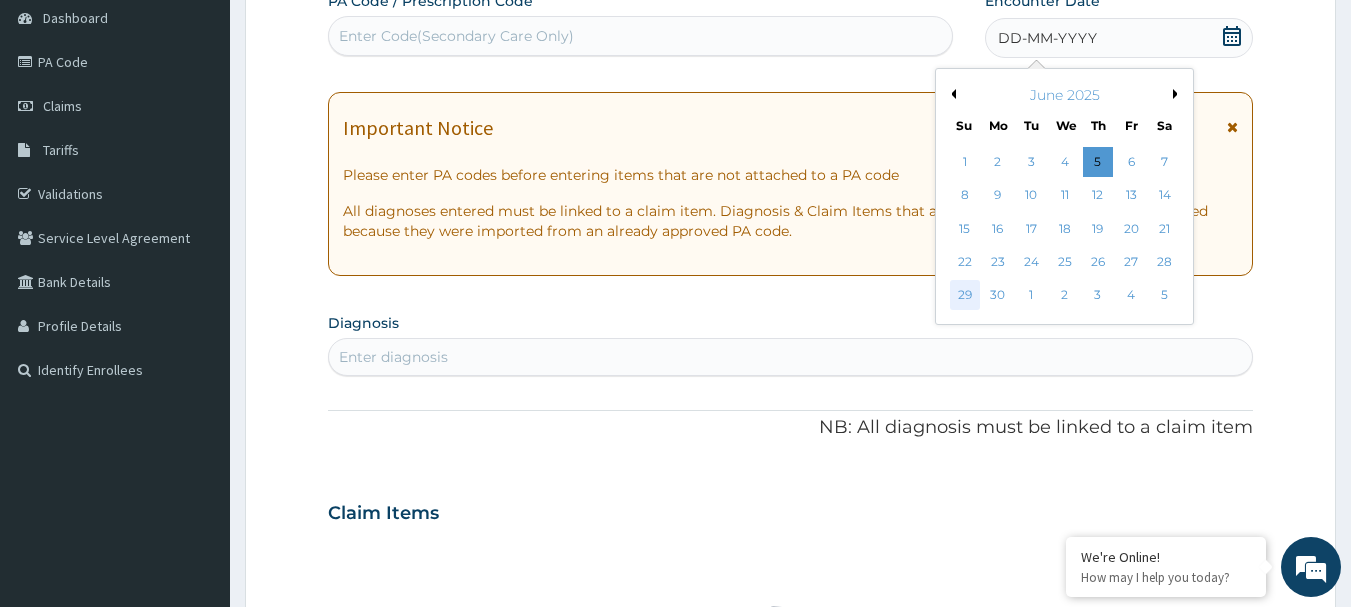 click on "29" at bounding box center (965, 296) 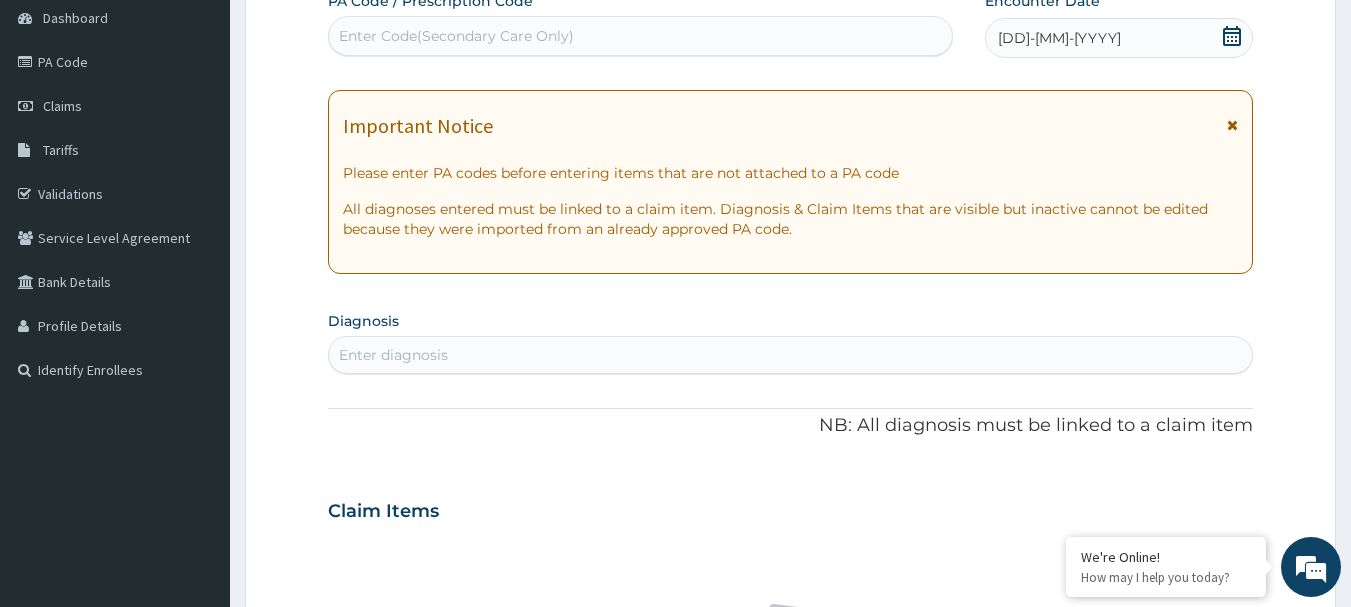 click on "Enter diagnosis" at bounding box center [791, 355] 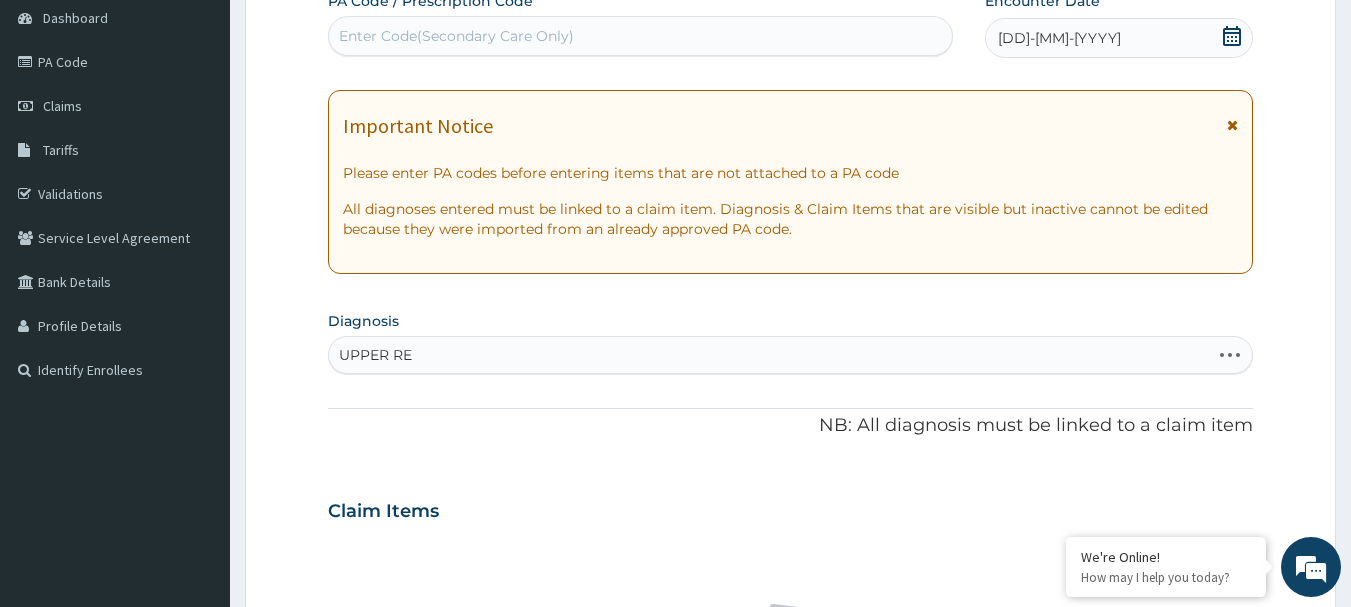 type on "UPPER RES" 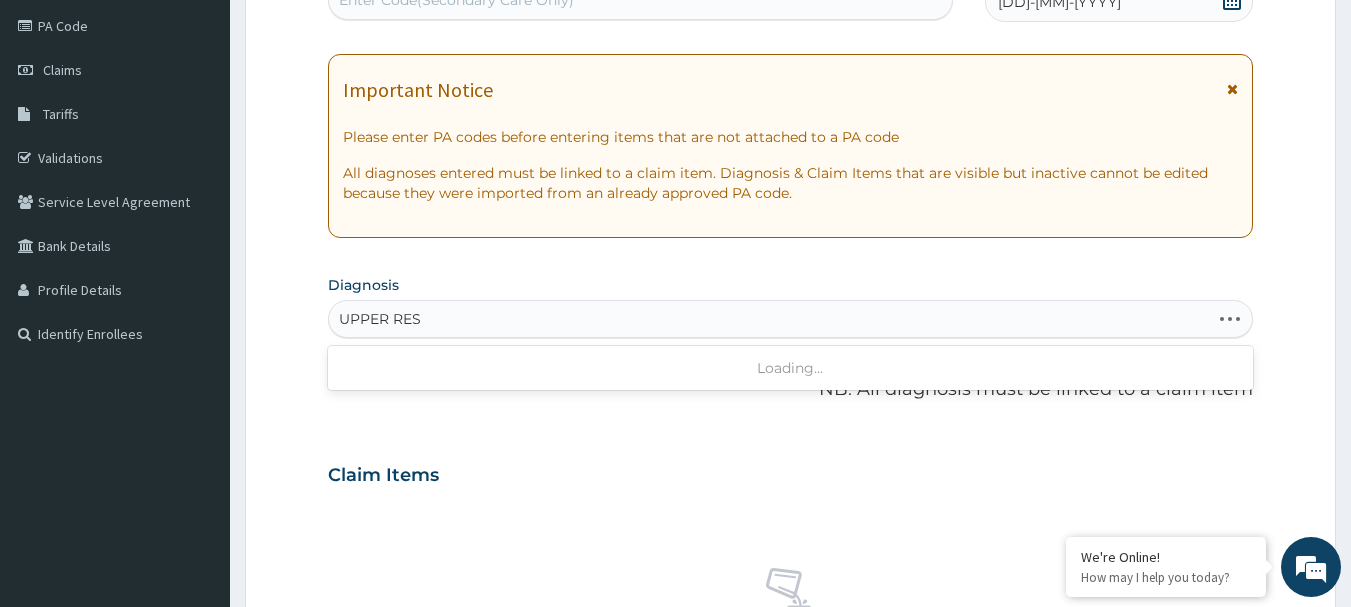 scroll, scrollTop: 300, scrollLeft: 0, axis: vertical 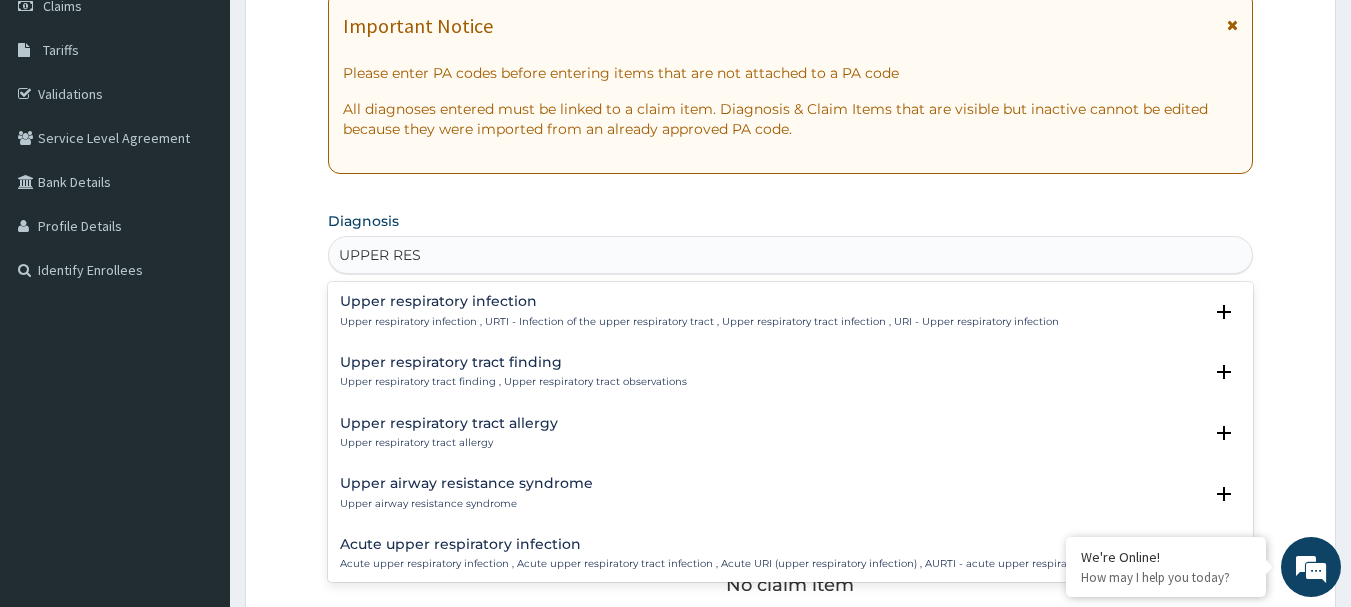 click on "Upper respiratory infection , URTI - Infection of the upper respiratory tract , Upper respiratory tract infection , URI - Upper respiratory infection" at bounding box center (699, 322) 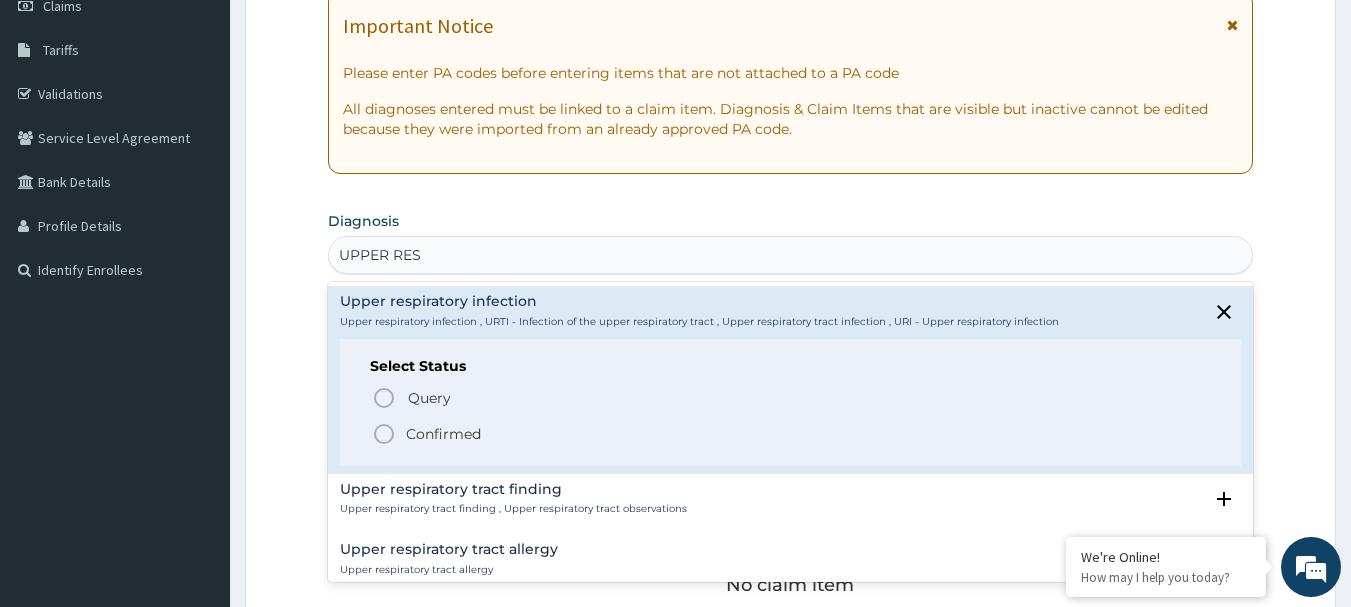 click on "Upper respiratory infection , URTI - Infection of the upper respiratory tract , Upper respiratory tract infection , URI - Upper respiratory infection" at bounding box center [699, 322] 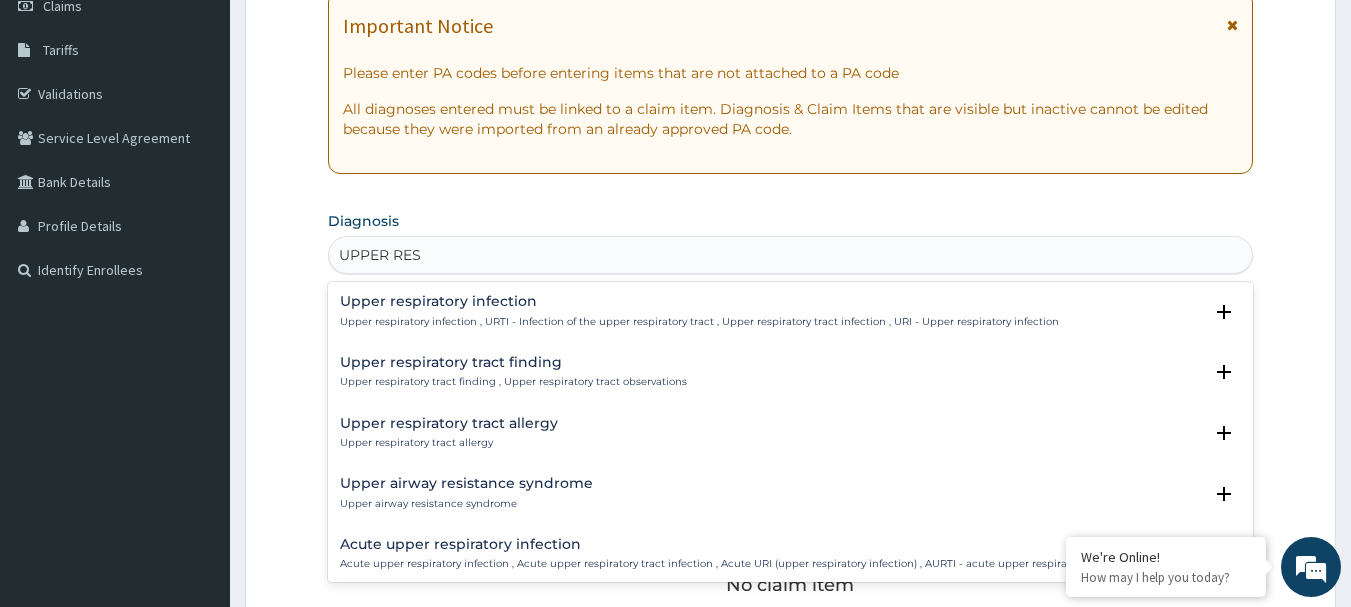 click on "Upper respiratory infection , URTI - Infection of the upper respiratory tract , Upper respiratory tract infection , URI - Upper respiratory infection" at bounding box center (699, 322) 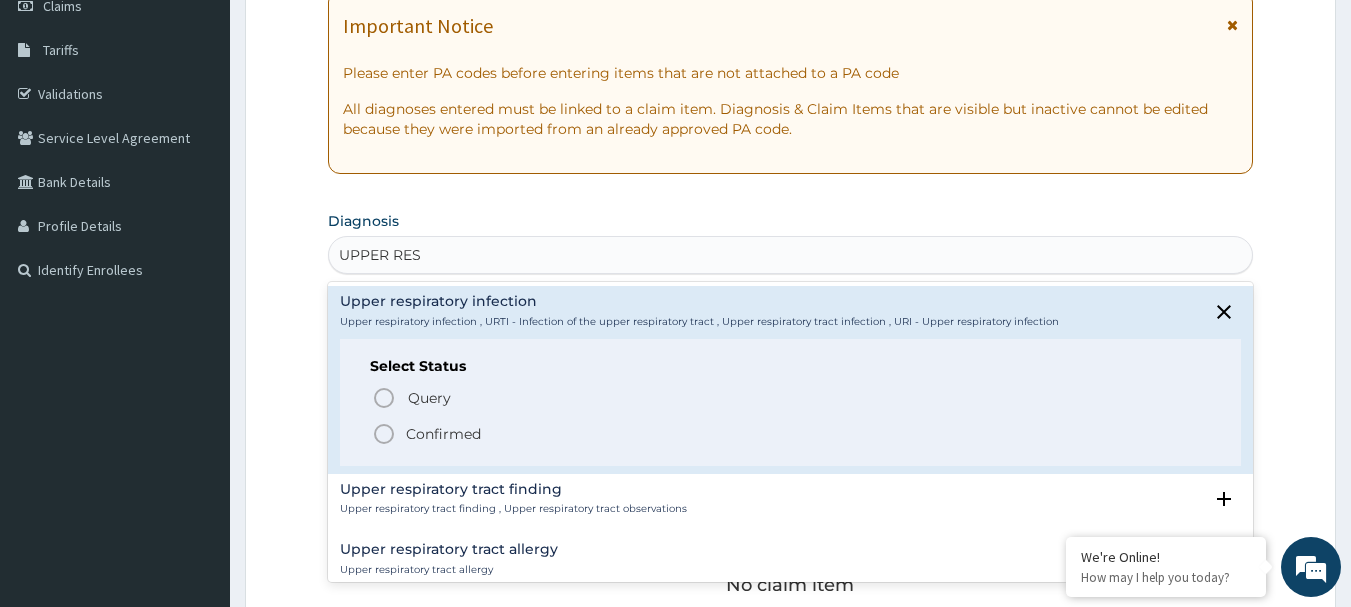 drag, startPoint x: 417, startPoint y: 432, endPoint x: 439, endPoint y: 422, distance: 24.166092 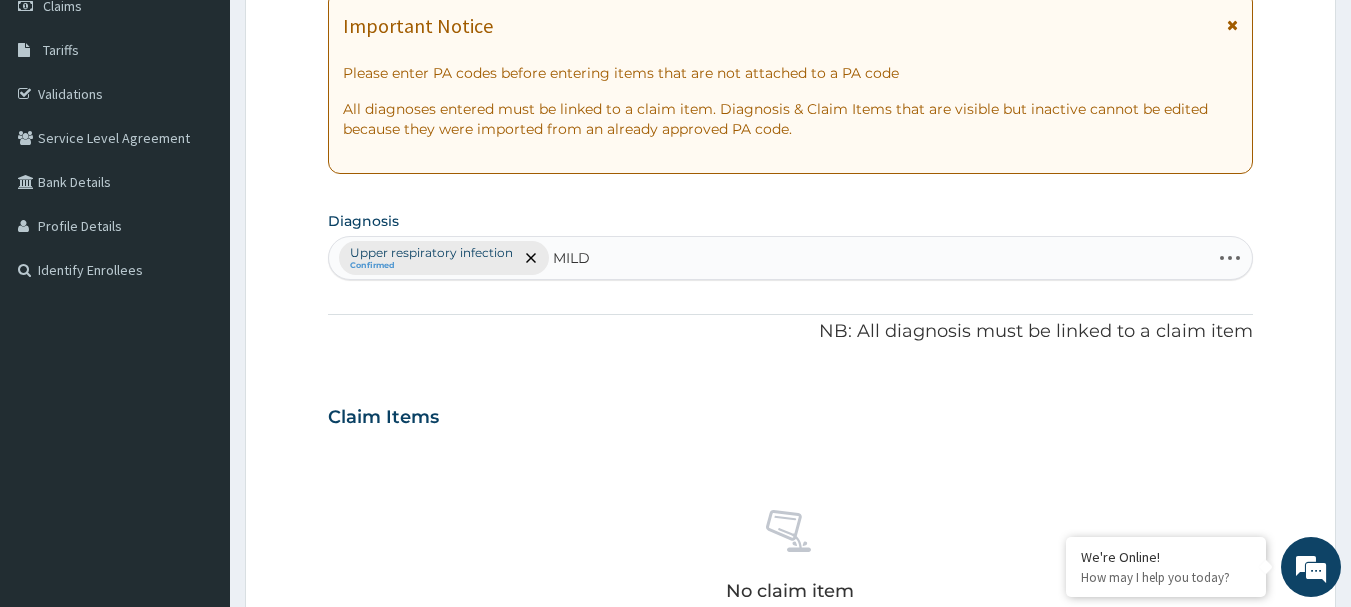 type on "MILD" 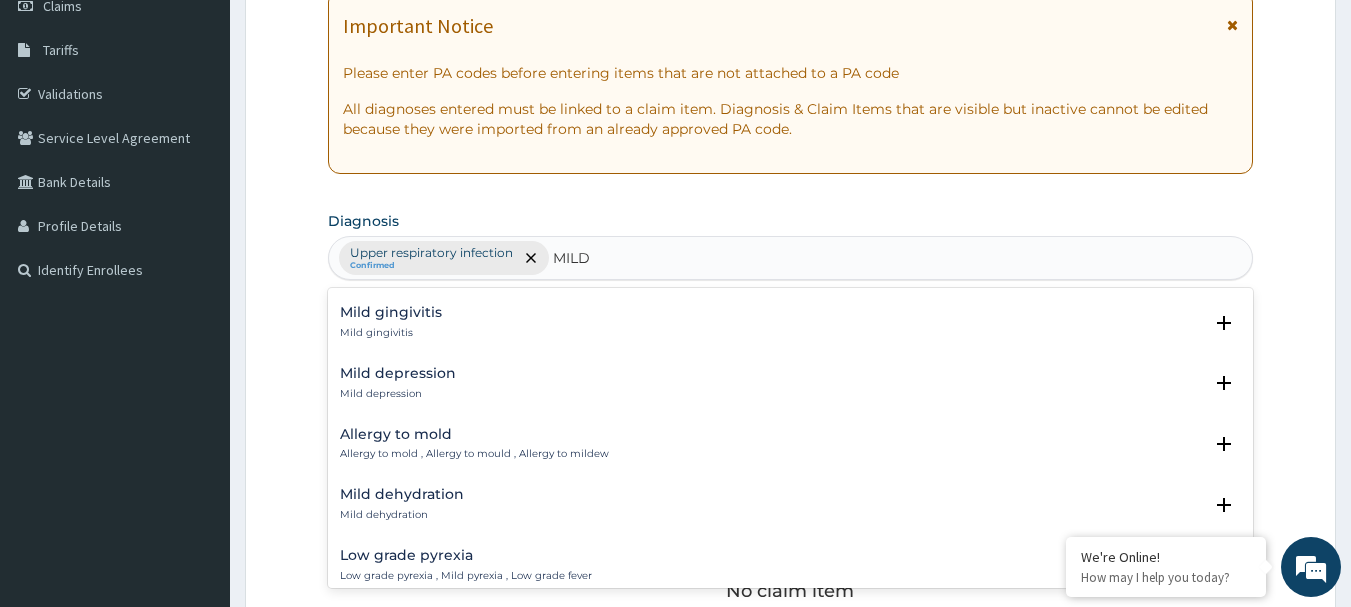 scroll, scrollTop: 300, scrollLeft: 0, axis: vertical 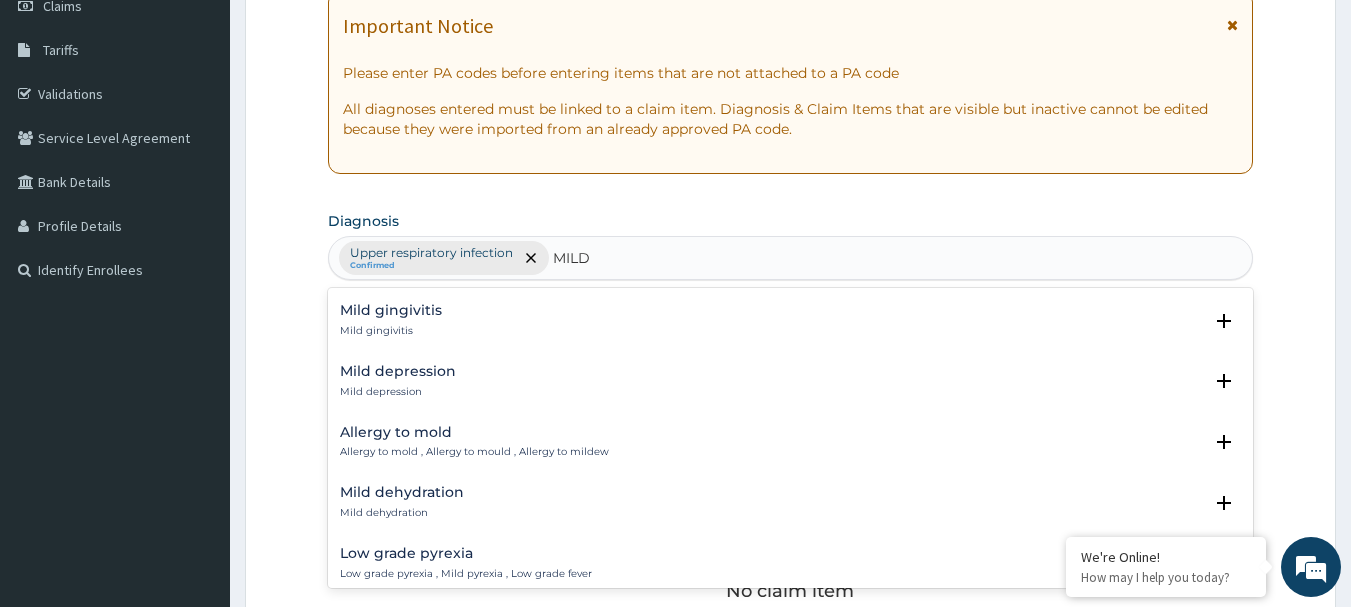 click on "Mild depression" at bounding box center (398, 371) 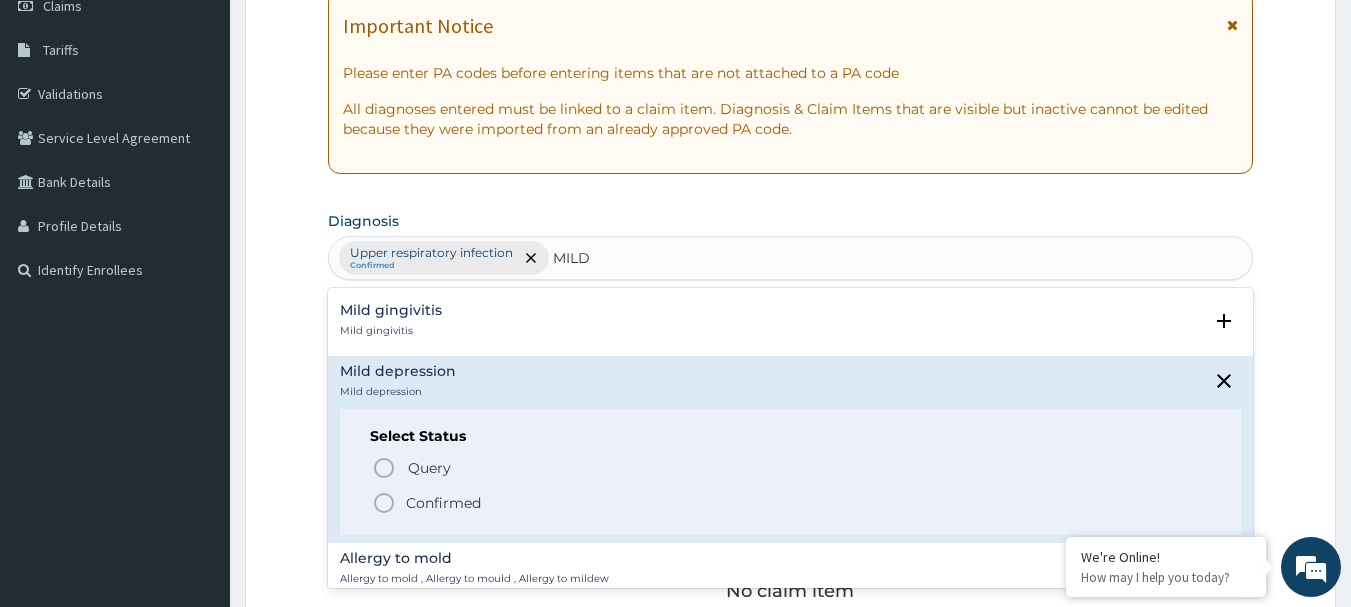 click on "Confirmed" at bounding box center (443, 503) 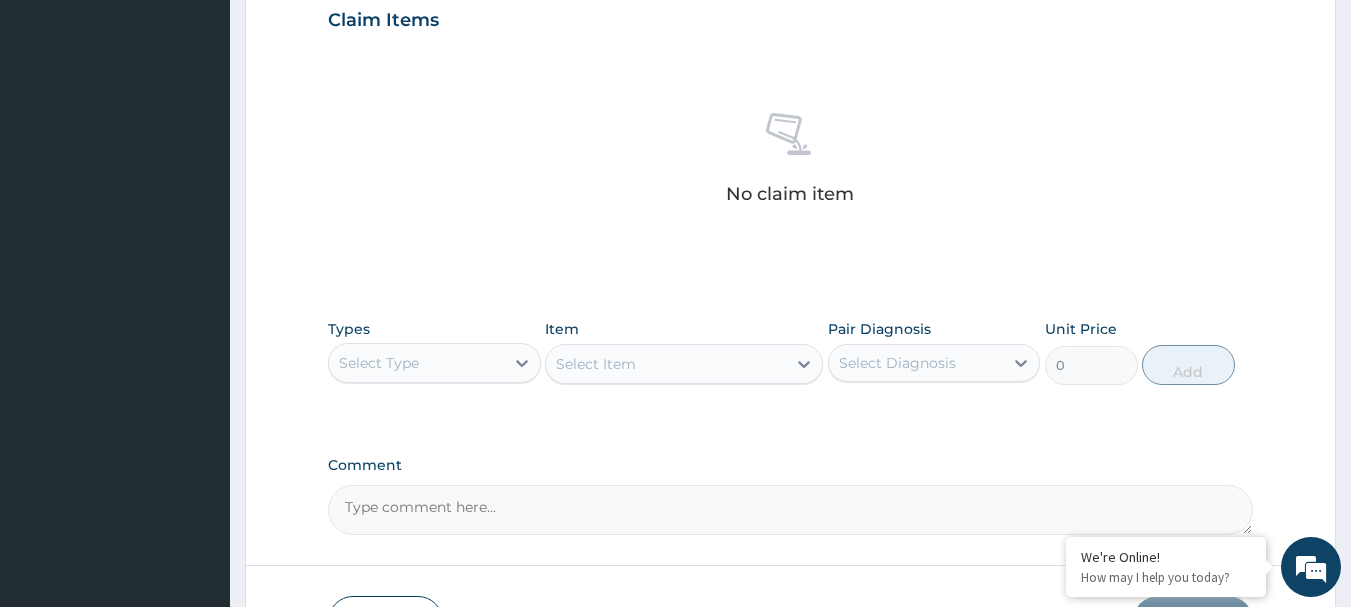 scroll, scrollTop: 700, scrollLeft: 0, axis: vertical 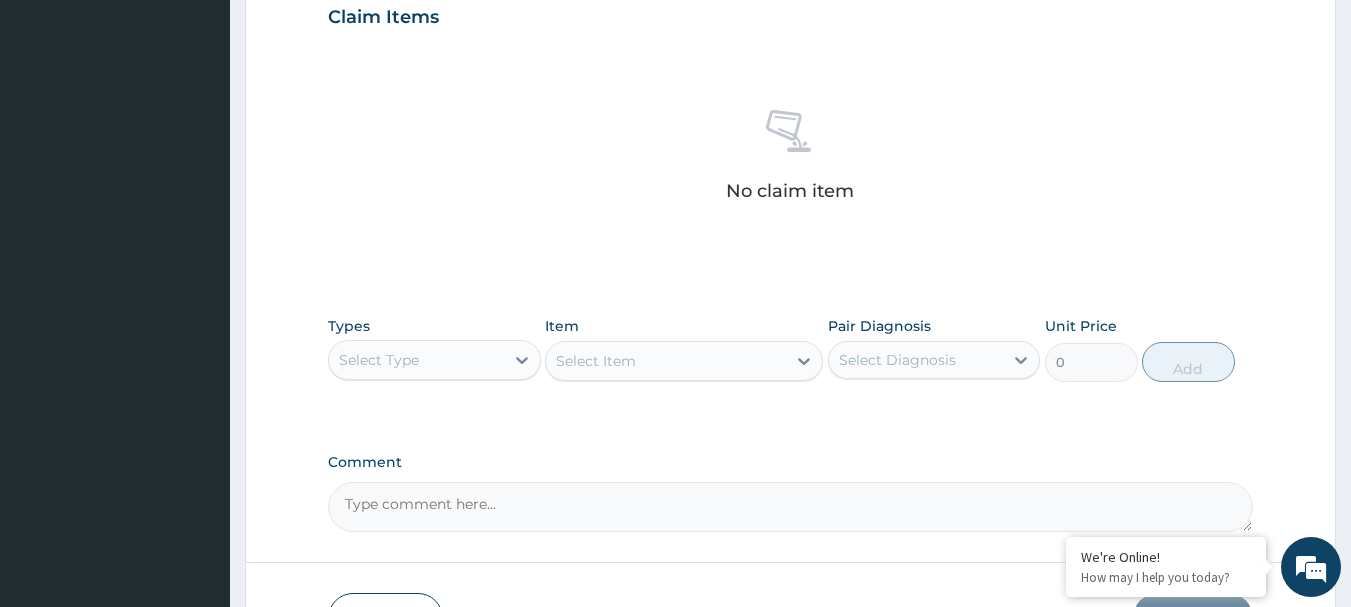 click on "Select Diagnosis" at bounding box center [916, 360] 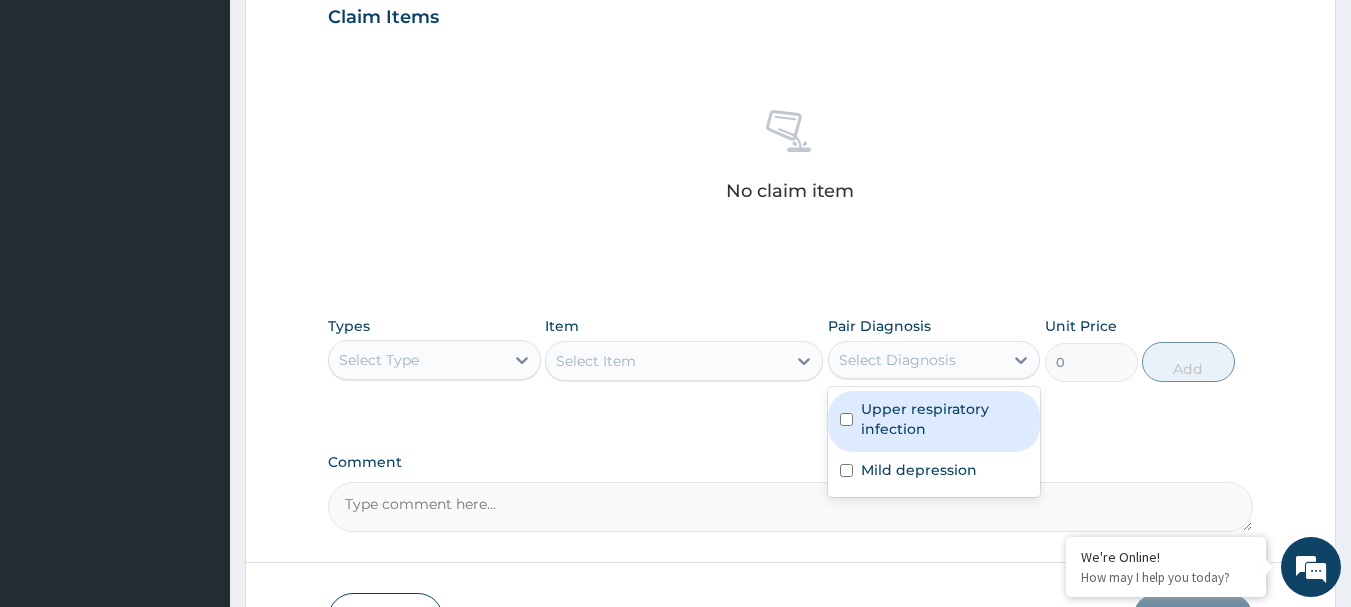 click on "Upper respiratory infection" at bounding box center (945, 419) 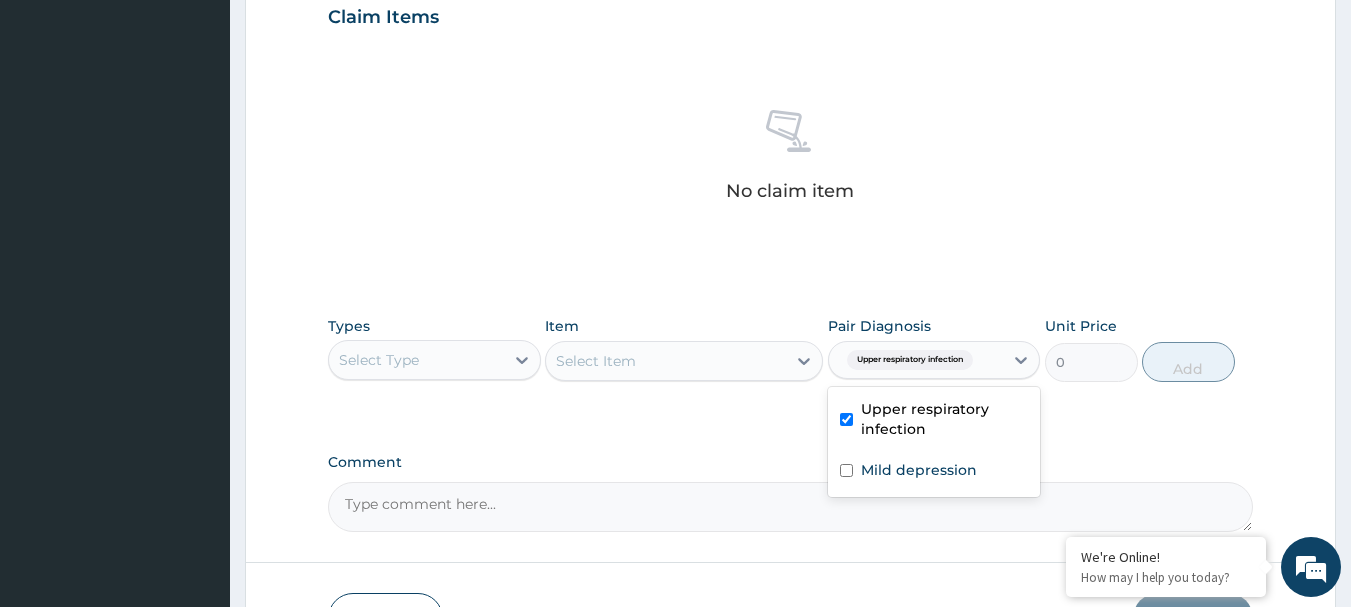 click on "Upper respiratory infection" at bounding box center [934, 421] 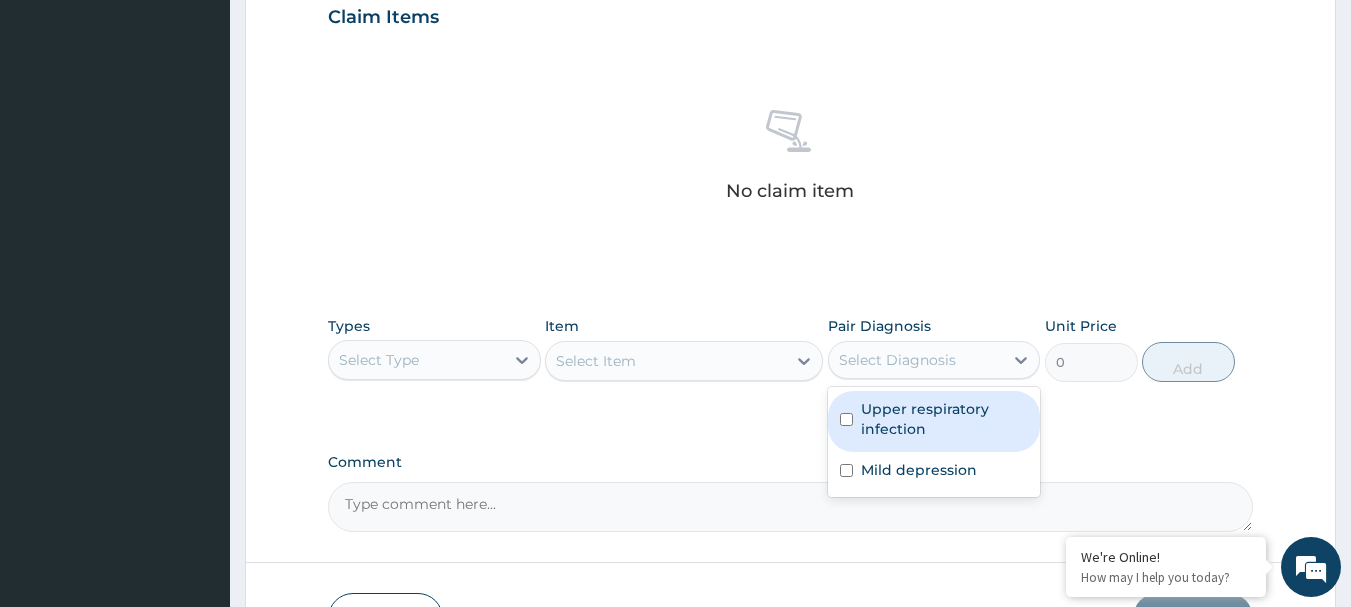 click on "Upper respiratory infection" at bounding box center [945, 419] 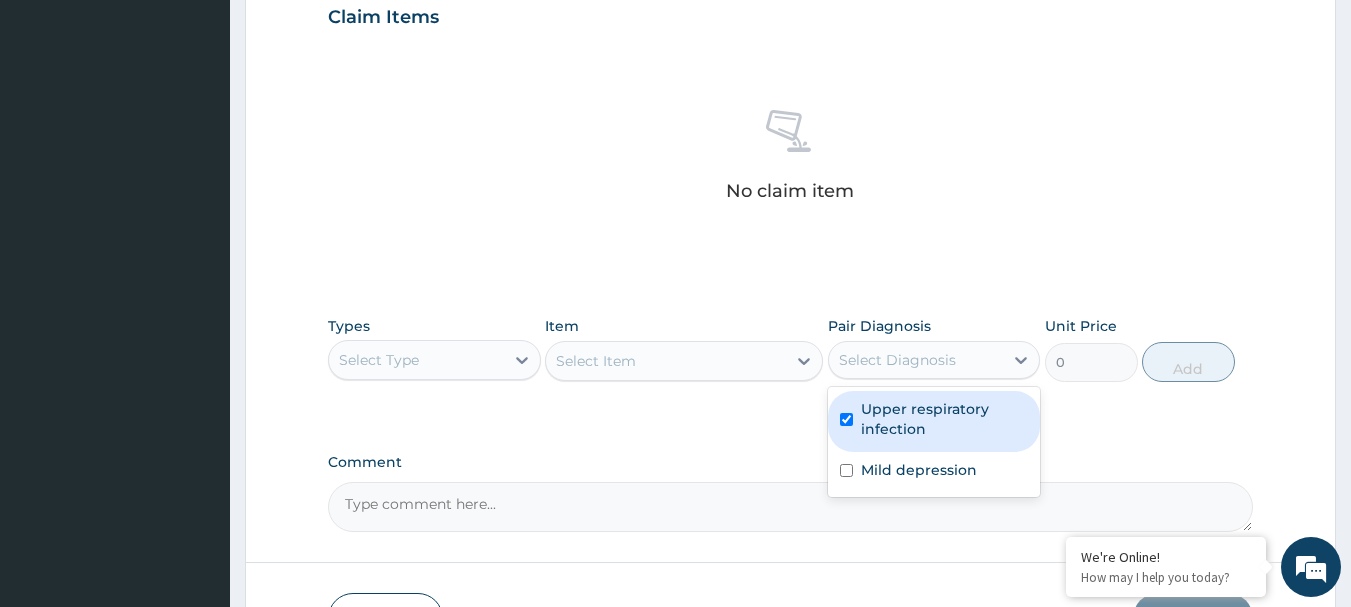 checkbox on "true" 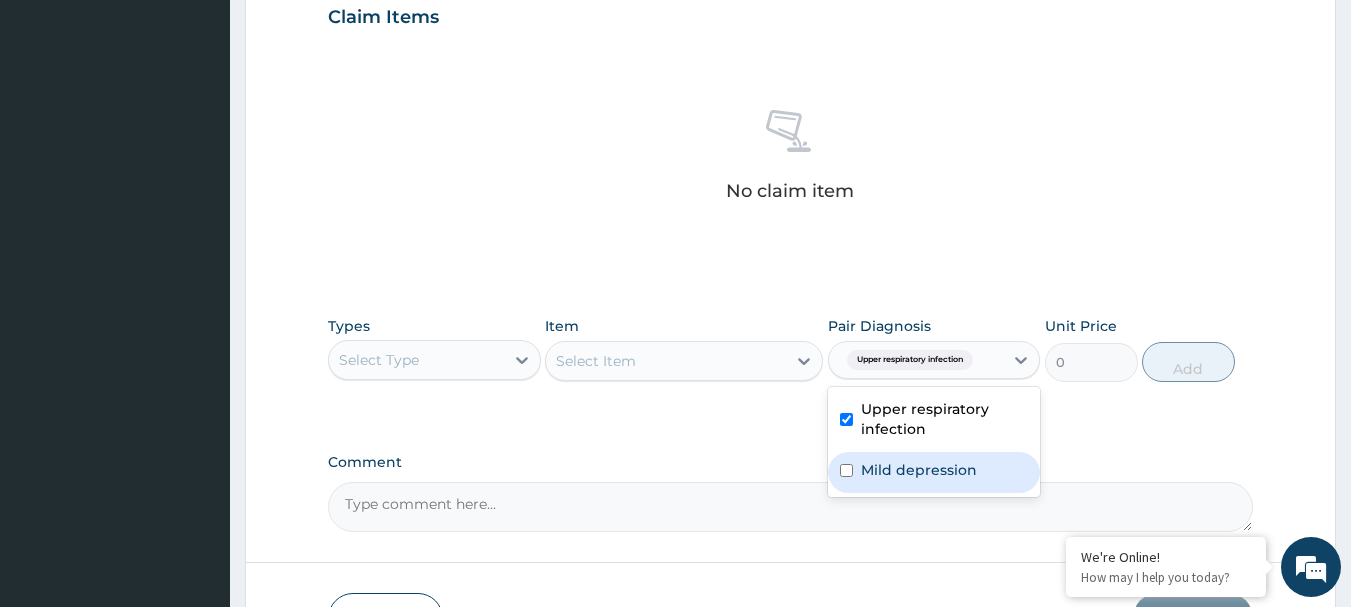 drag, startPoint x: 882, startPoint y: 463, endPoint x: 862, endPoint y: 447, distance: 25.612497 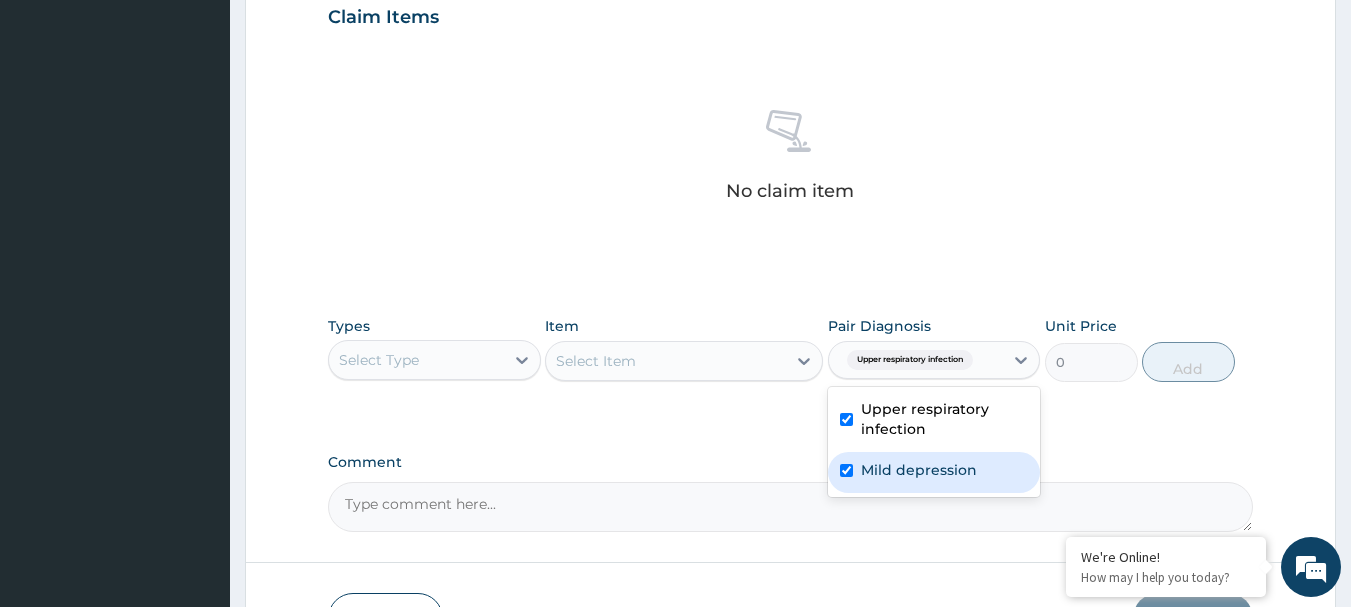 checkbox on "true" 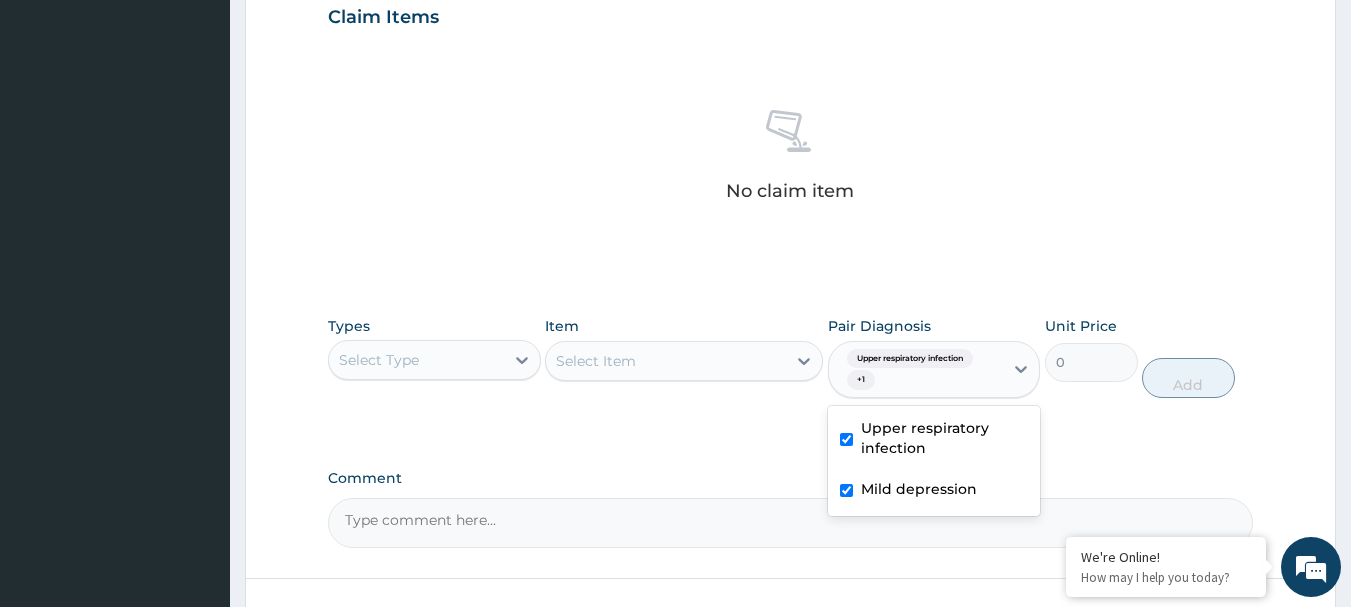 click on "Select Item" at bounding box center [684, 361] 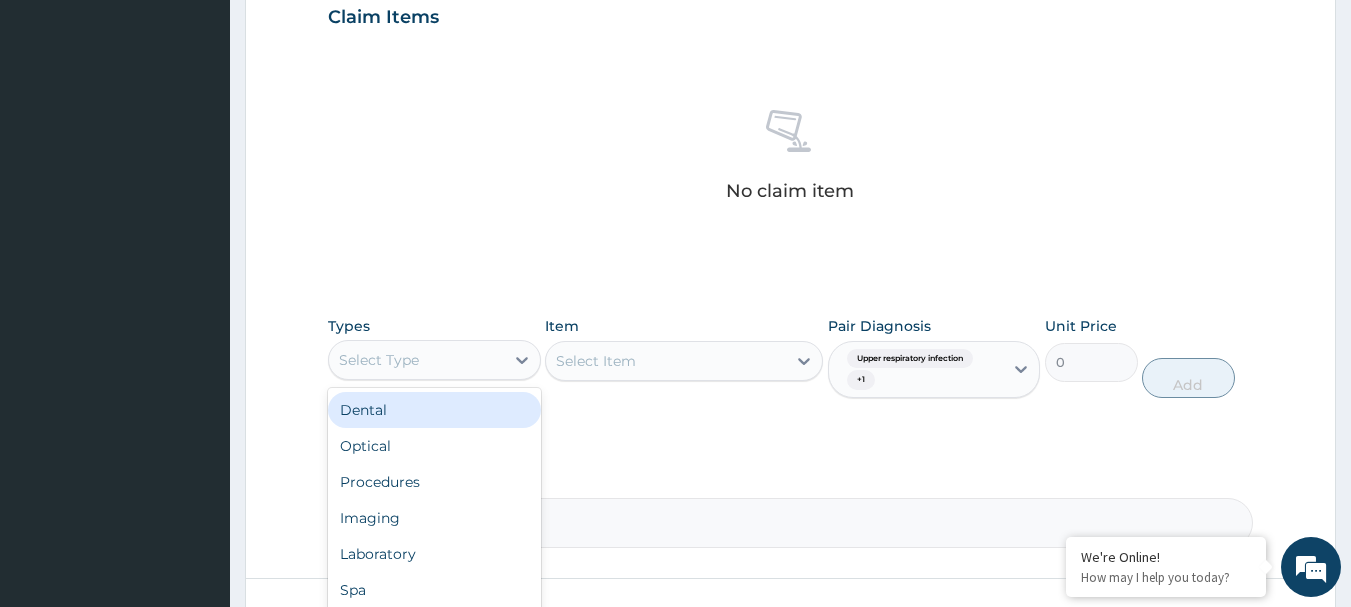 drag, startPoint x: 479, startPoint y: 355, endPoint x: 497, endPoint y: 372, distance: 24.758837 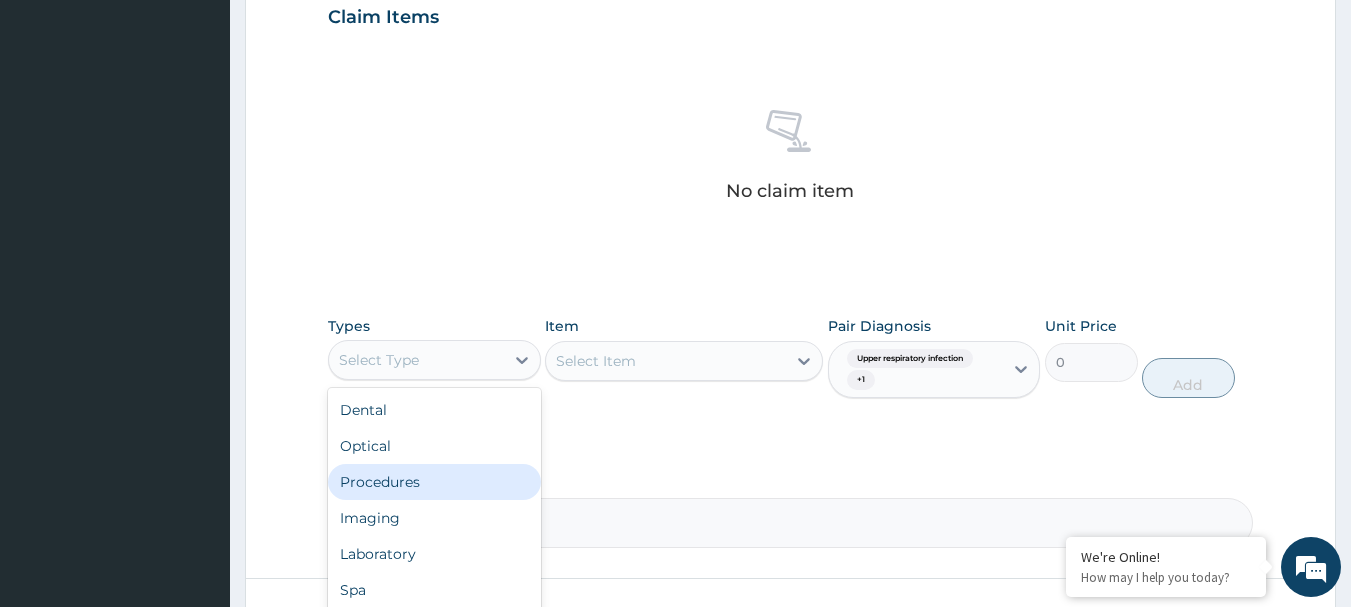 drag, startPoint x: 451, startPoint y: 478, endPoint x: 488, endPoint y: 438, distance: 54.48853 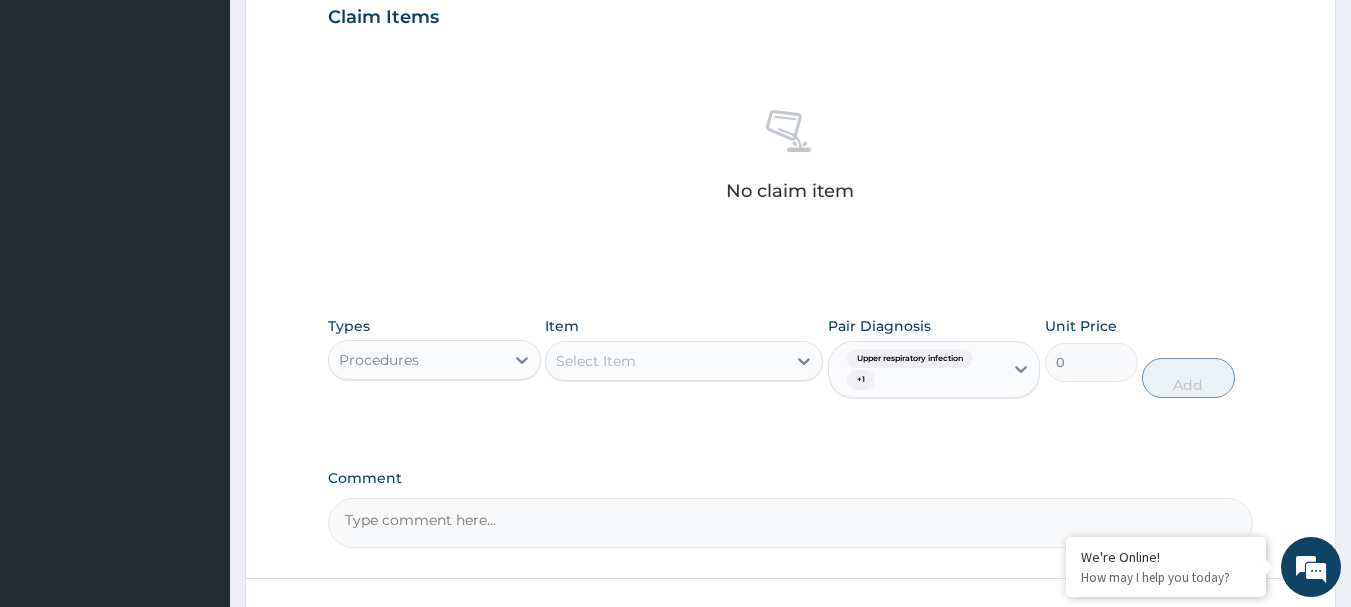 click on "Item Select Item" at bounding box center (684, 357) 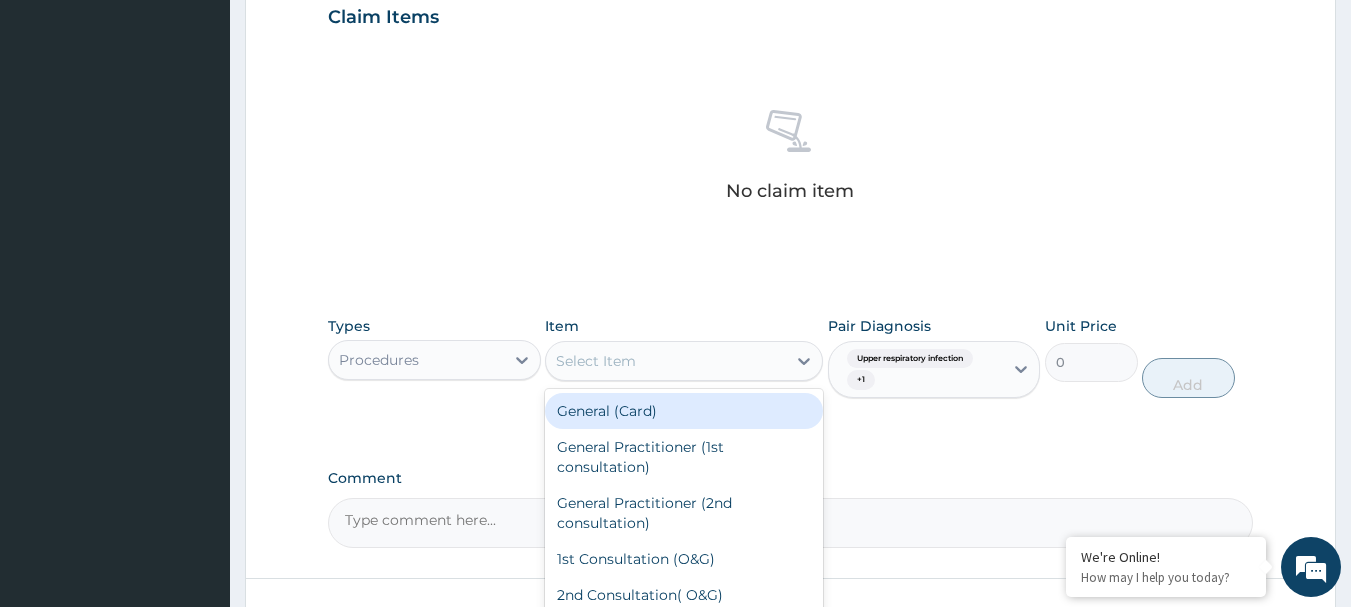 click on "Select Item" at bounding box center (666, 361) 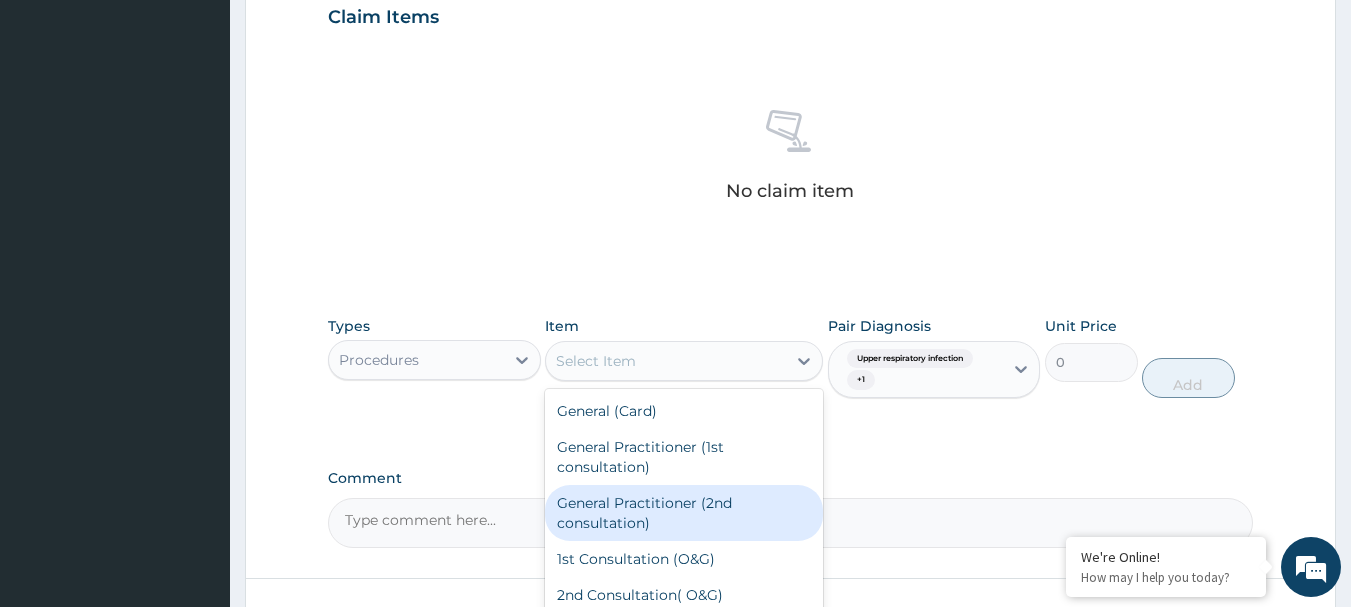 click on "General Practitioner (2nd consultation)" at bounding box center (684, 513) 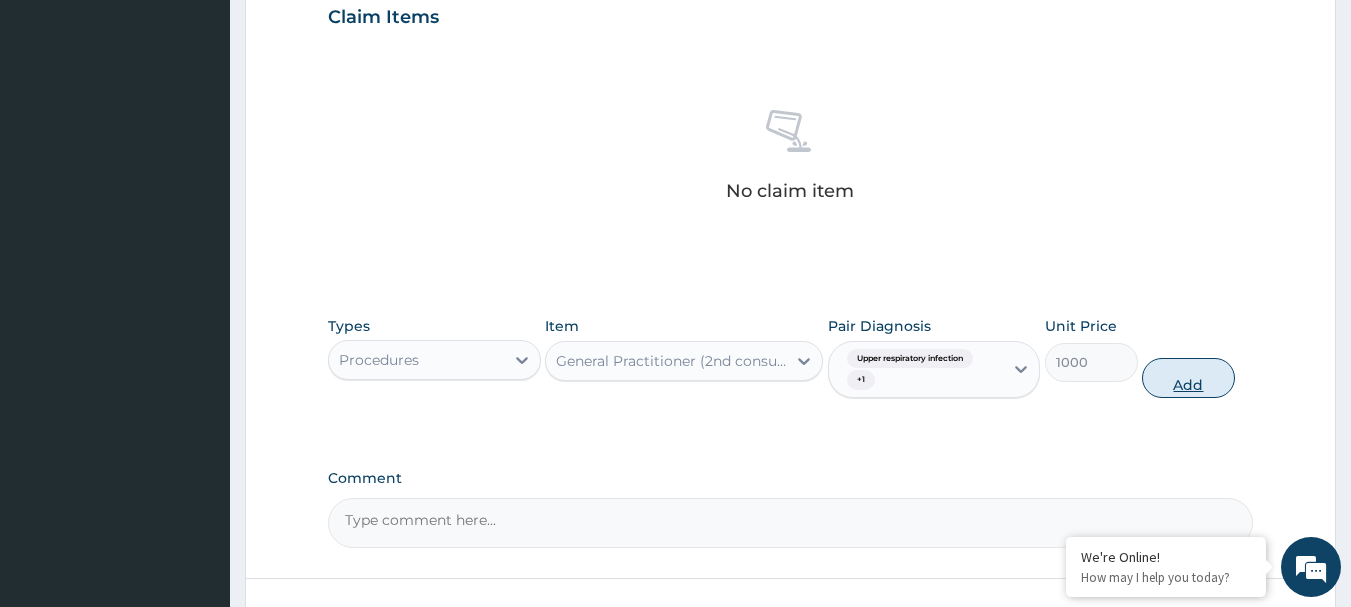 click on "Add" at bounding box center [1188, 378] 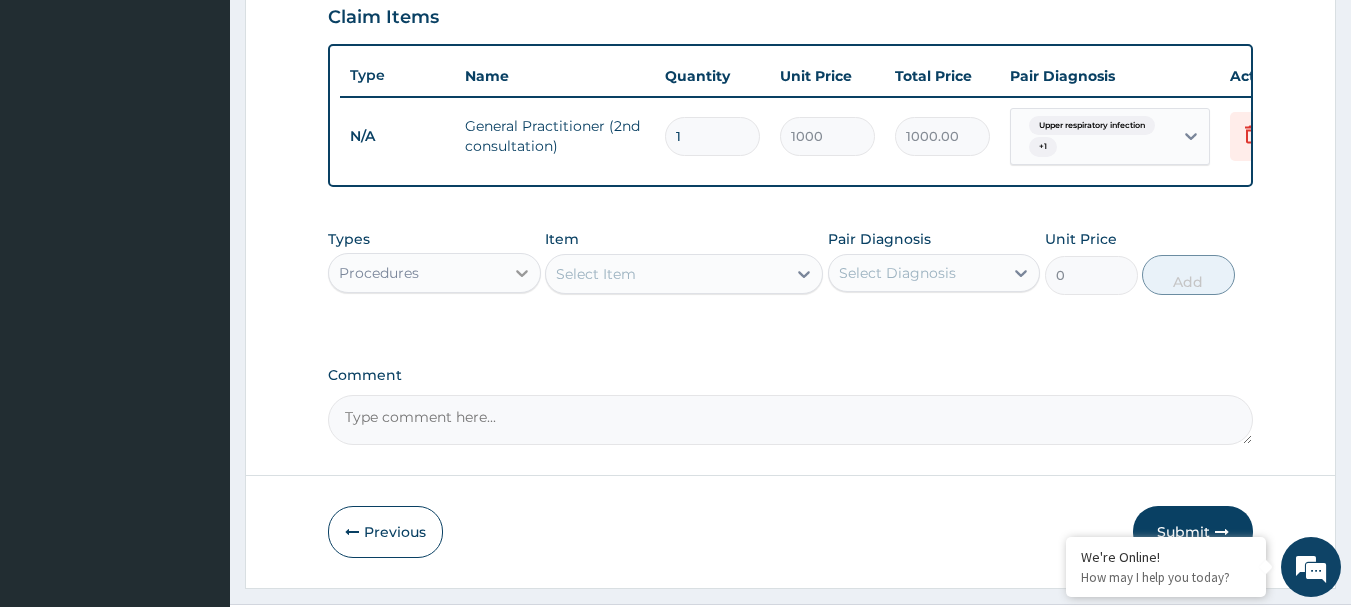 click at bounding box center (522, 273) 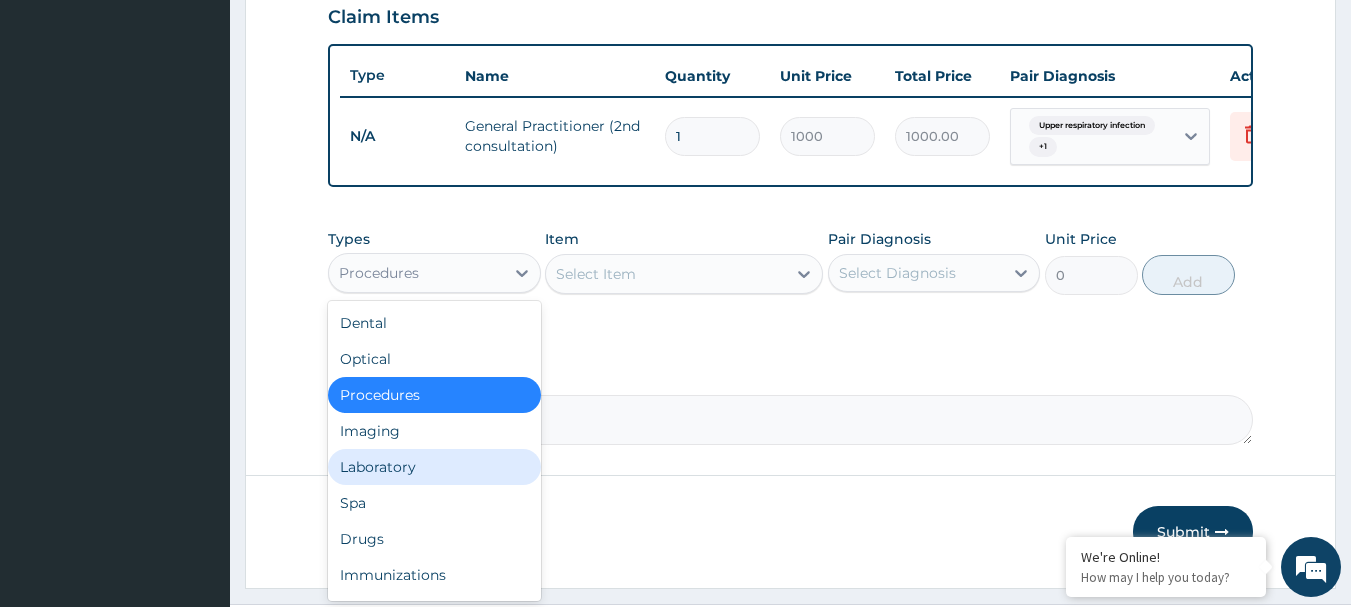 drag, startPoint x: 467, startPoint y: 480, endPoint x: 579, endPoint y: 437, distance: 119.97083 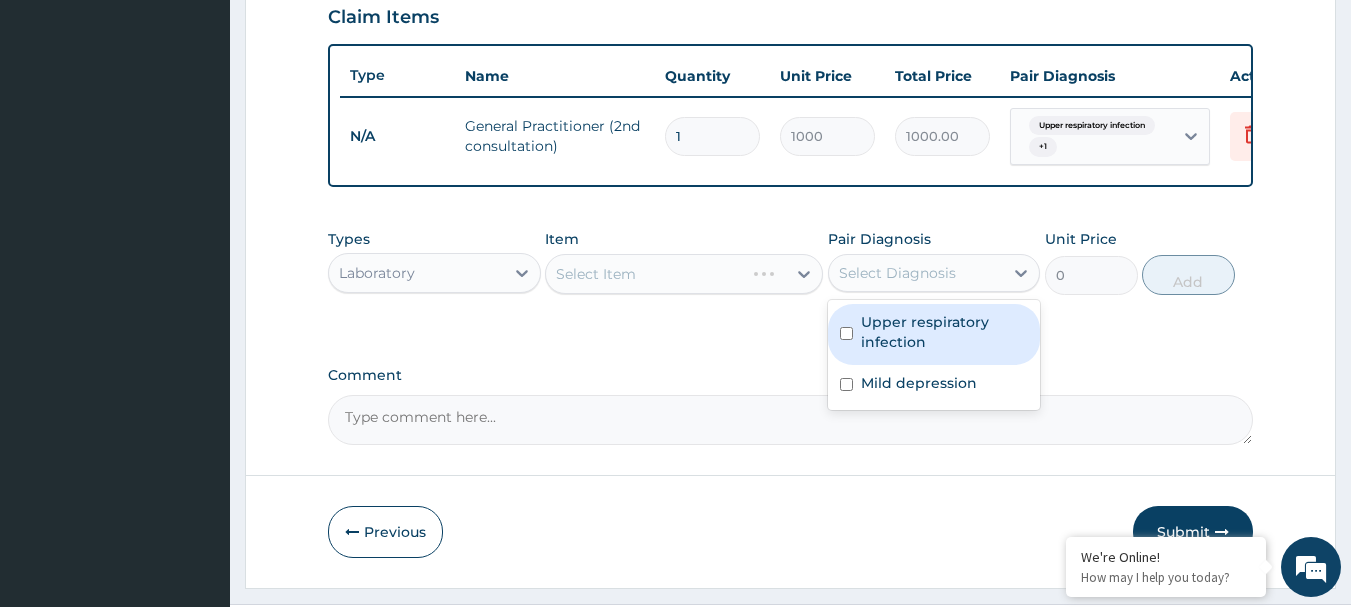 drag, startPoint x: 874, startPoint y: 296, endPoint x: 880, endPoint y: 336, distance: 40.4475 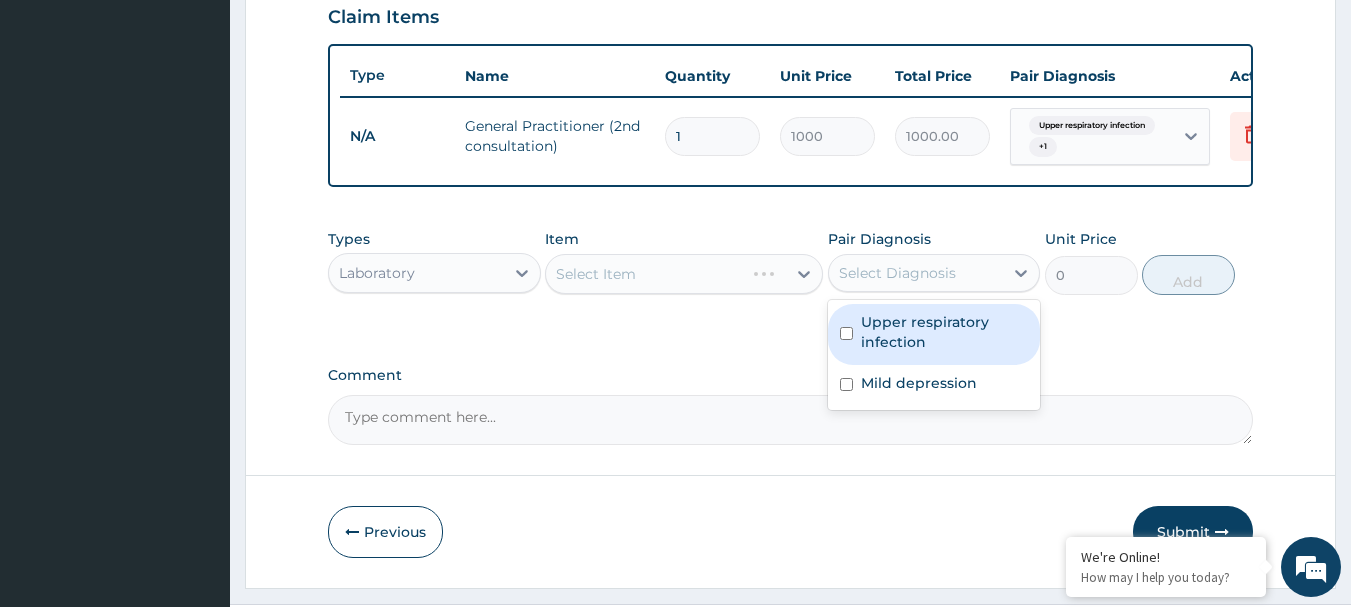 click on "Select Diagnosis" at bounding box center [897, 273] 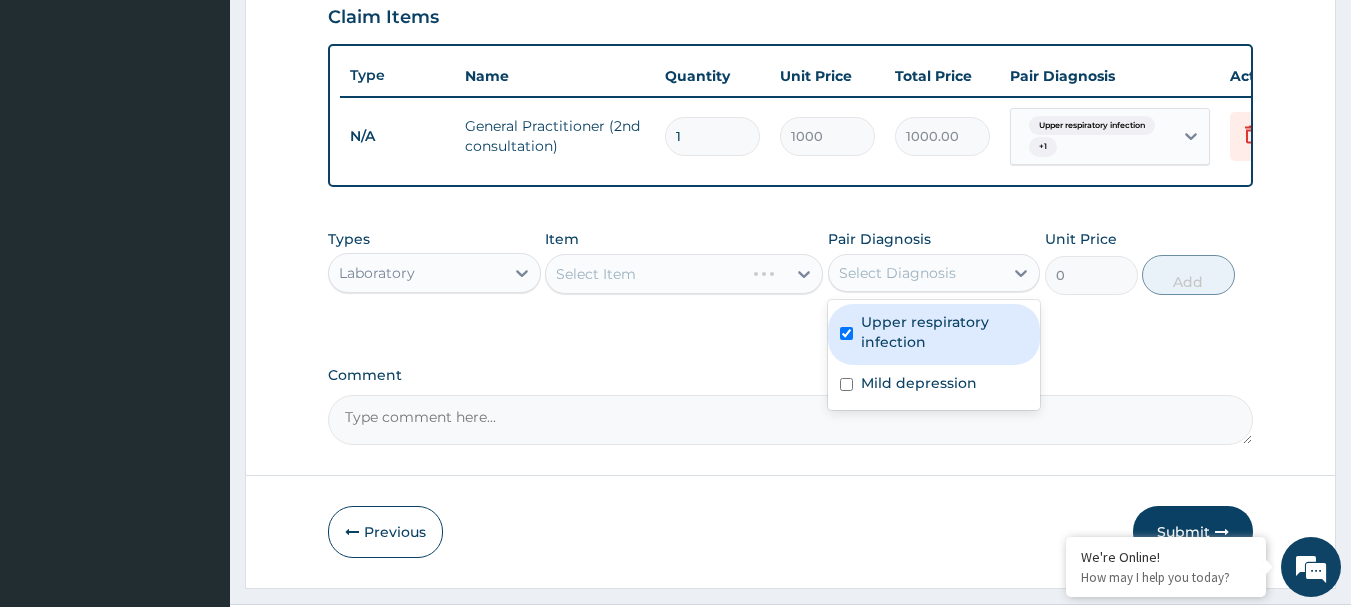 checkbox on "true" 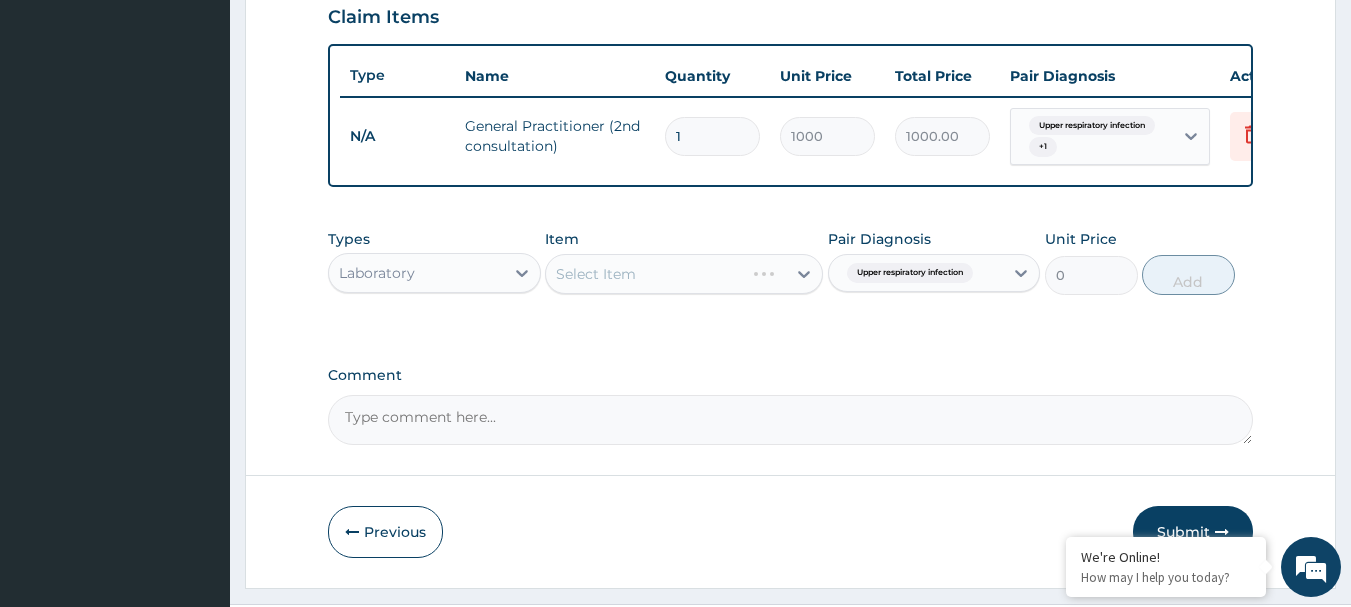 click on "Select Item" at bounding box center (684, 274) 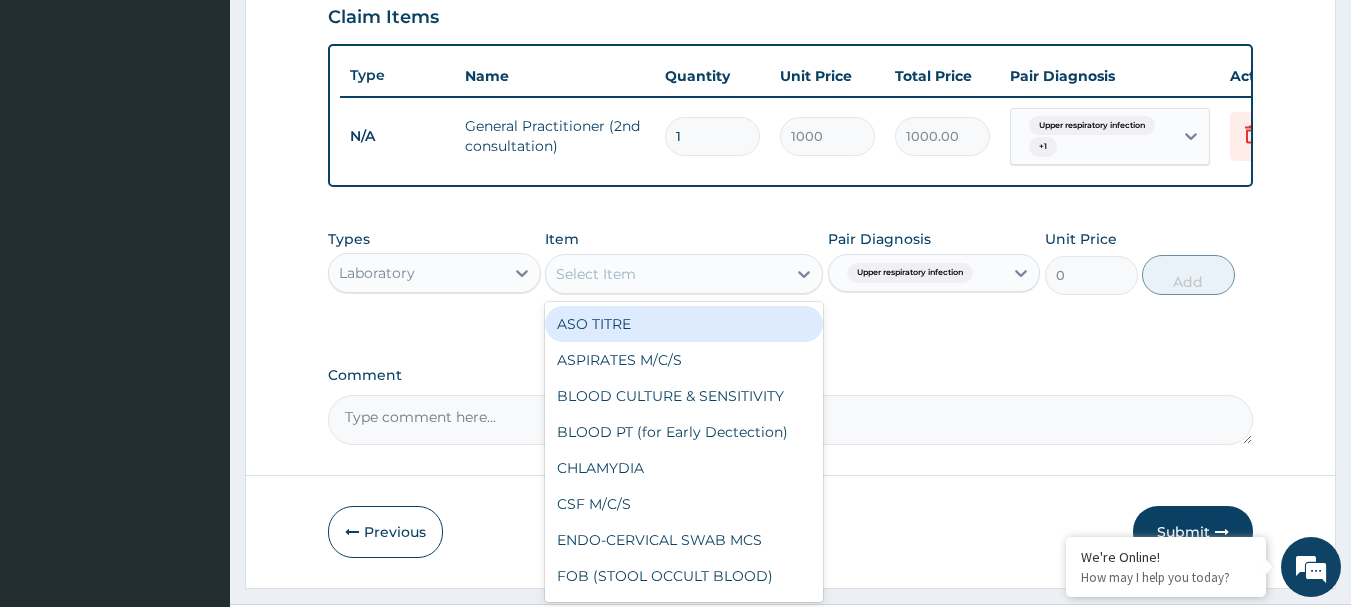 click on "Select Item" at bounding box center (666, 274) 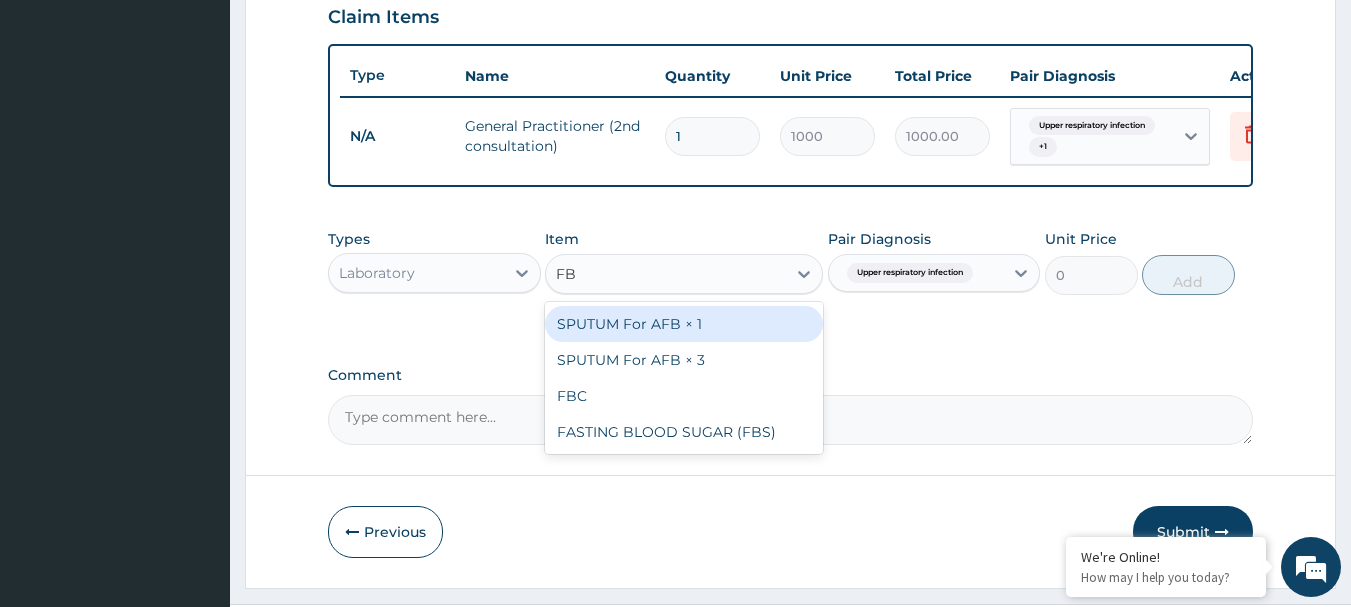type on "FBC" 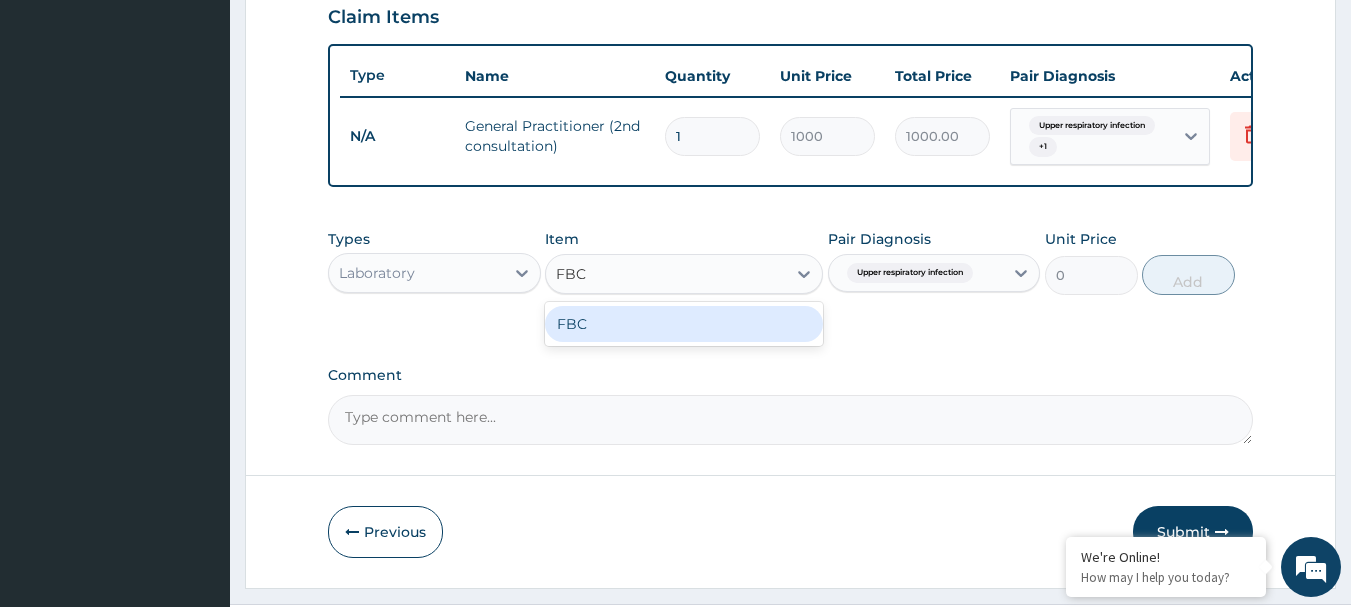 drag, startPoint x: 692, startPoint y: 336, endPoint x: 812, endPoint y: 316, distance: 121.65525 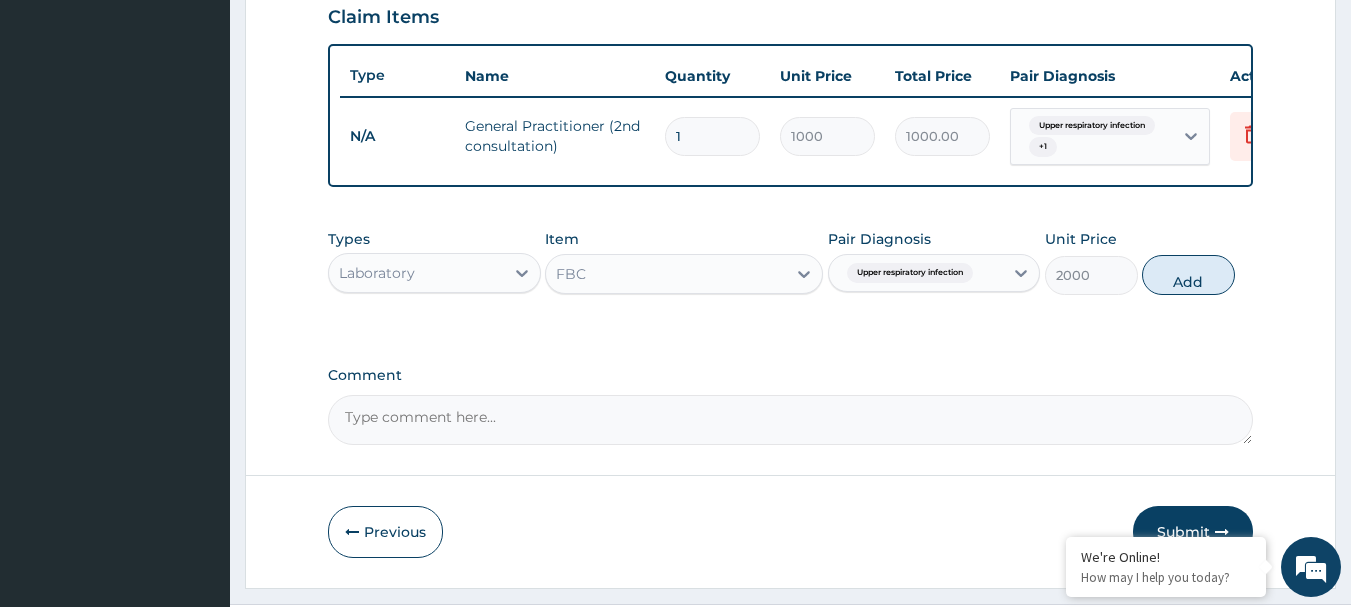drag, startPoint x: 1207, startPoint y: 293, endPoint x: 1177, endPoint y: 293, distance: 30 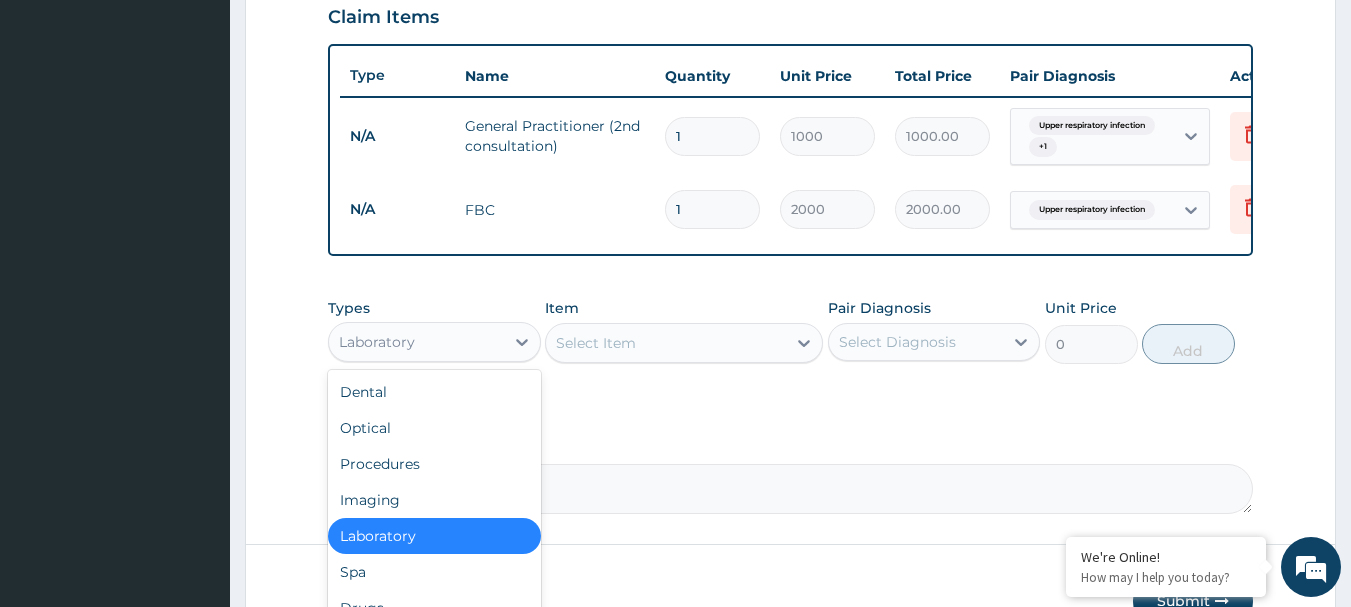drag, startPoint x: 472, startPoint y: 348, endPoint x: 551, endPoint y: 414, distance: 102.941734 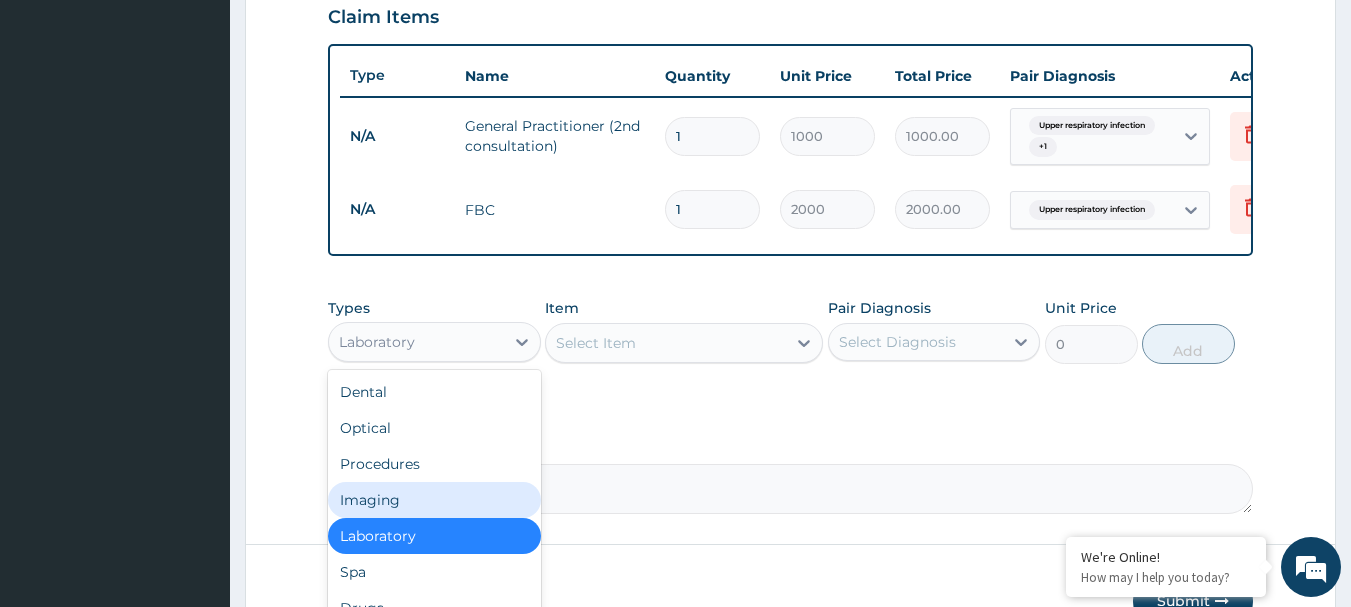 scroll, scrollTop: 68, scrollLeft: 0, axis: vertical 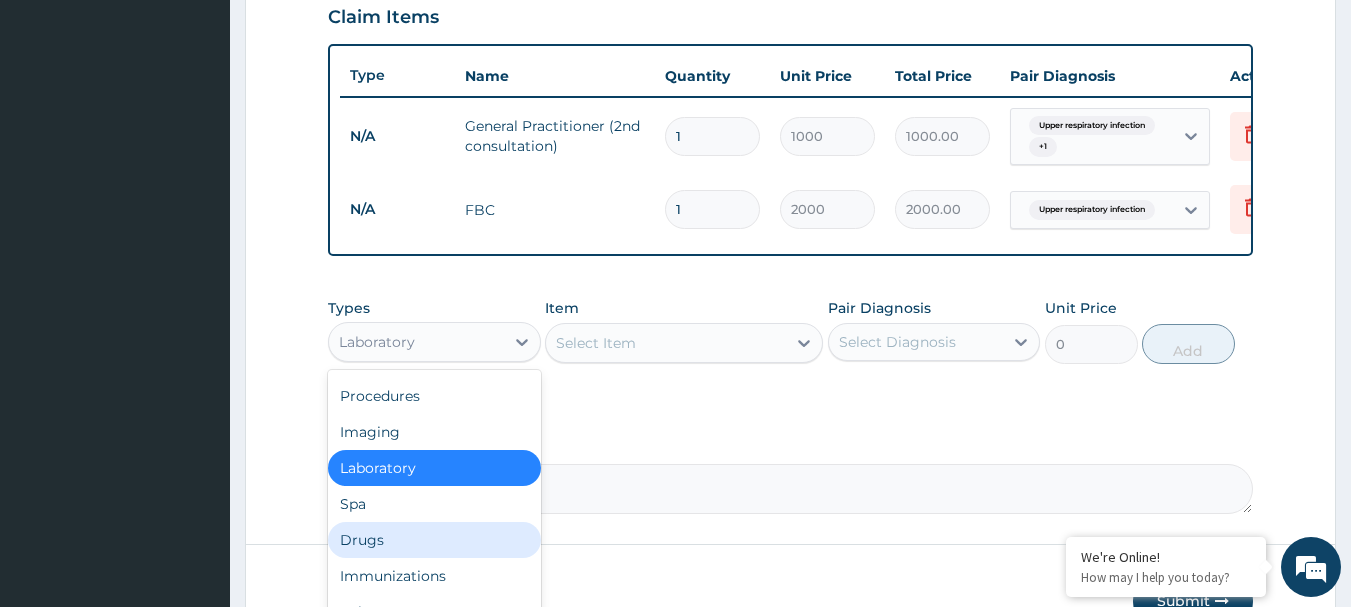 drag, startPoint x: 392, startPoint y: 557, endPoint x: 437, endPoint y: 528, distance: 53.535034 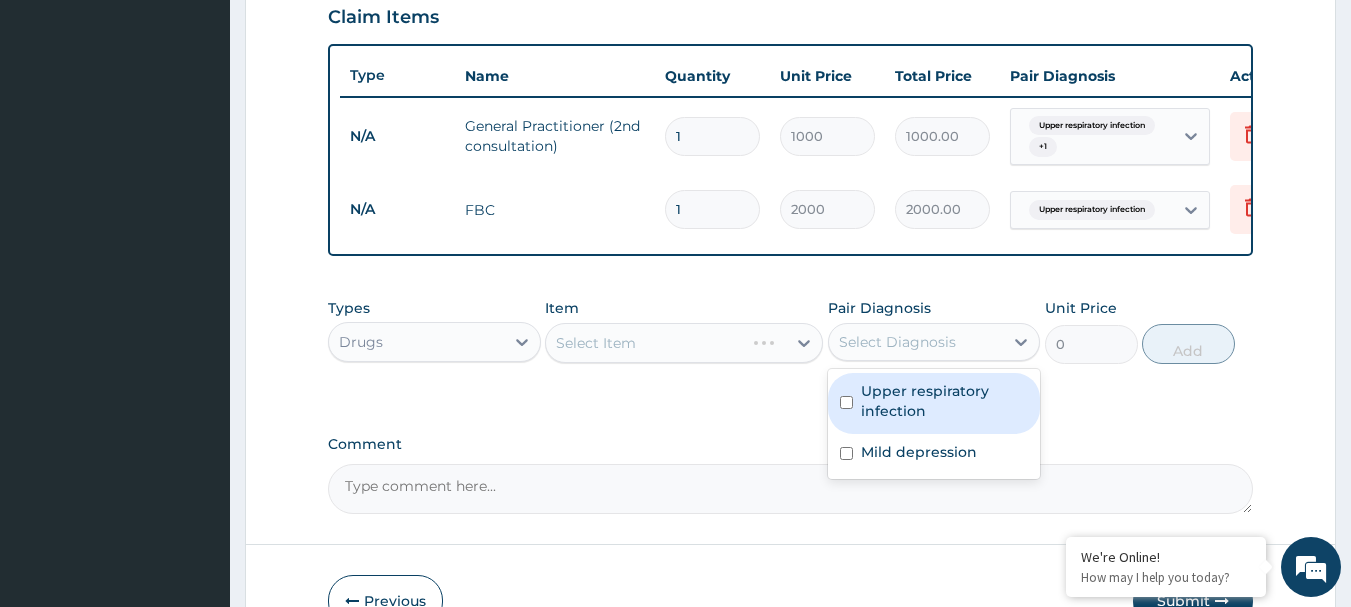 click on "Select Diagnosis" at bounding box center (897, 342) 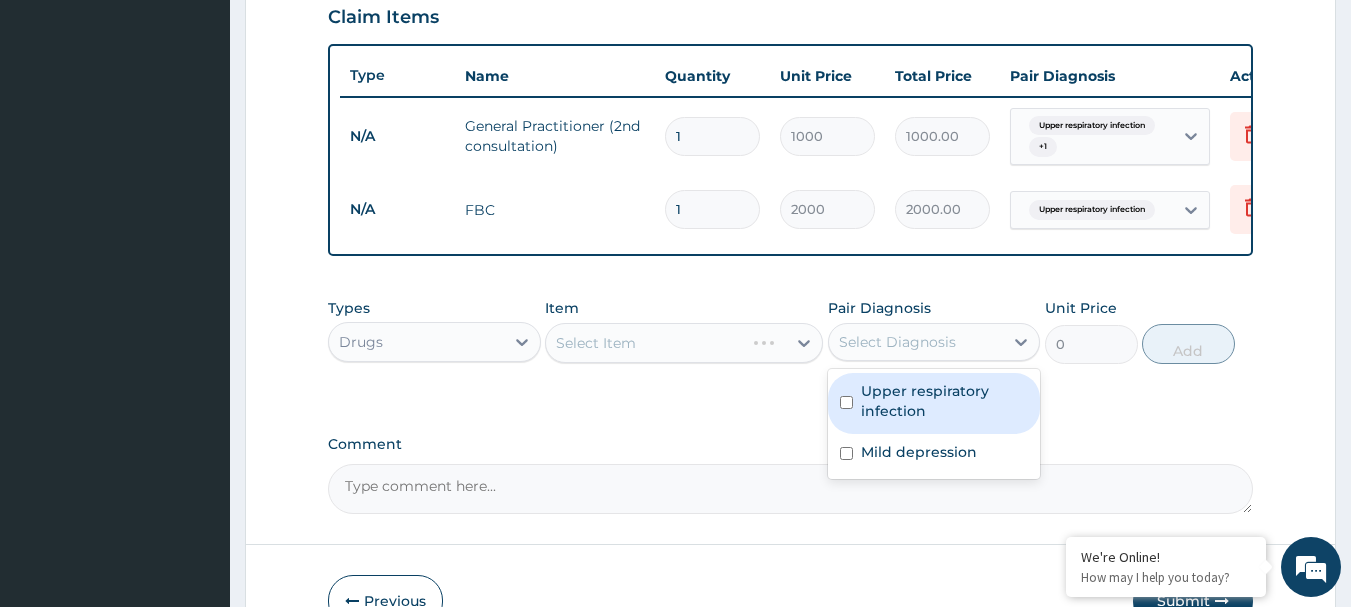 click on "Upper respiratory infection" at bounding box center (945, 401) 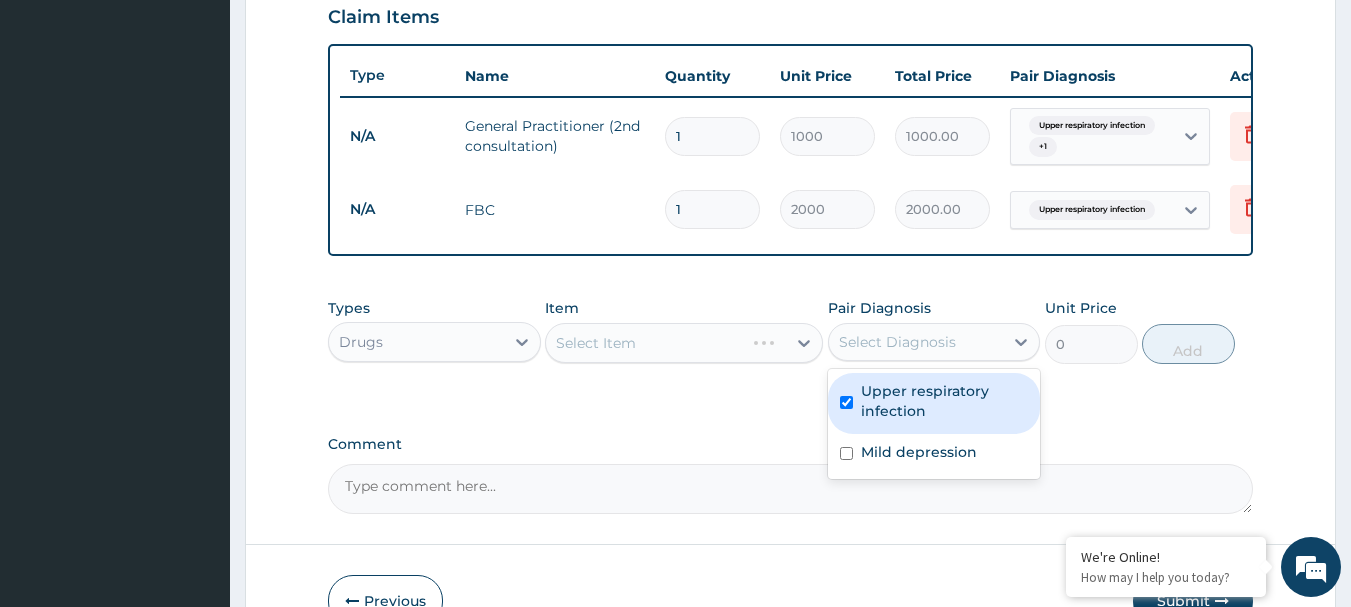 checkbox on "true" 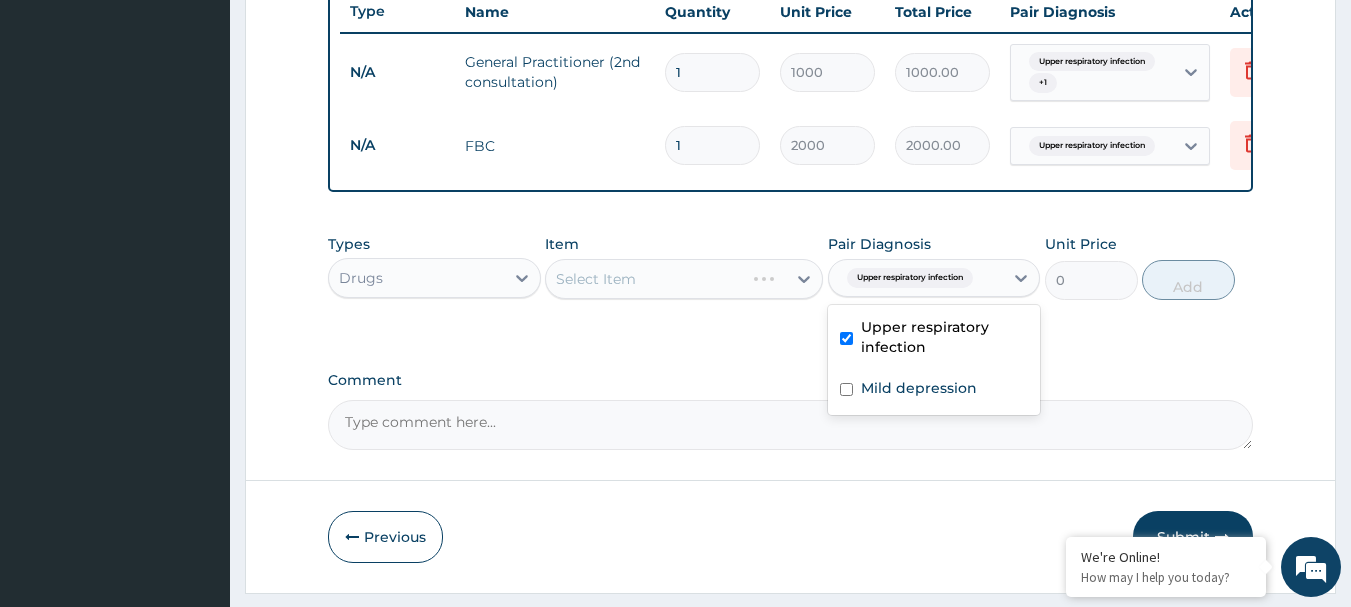 scroll, scrollTop: 832, scrollLeft: 0, axis: vertical 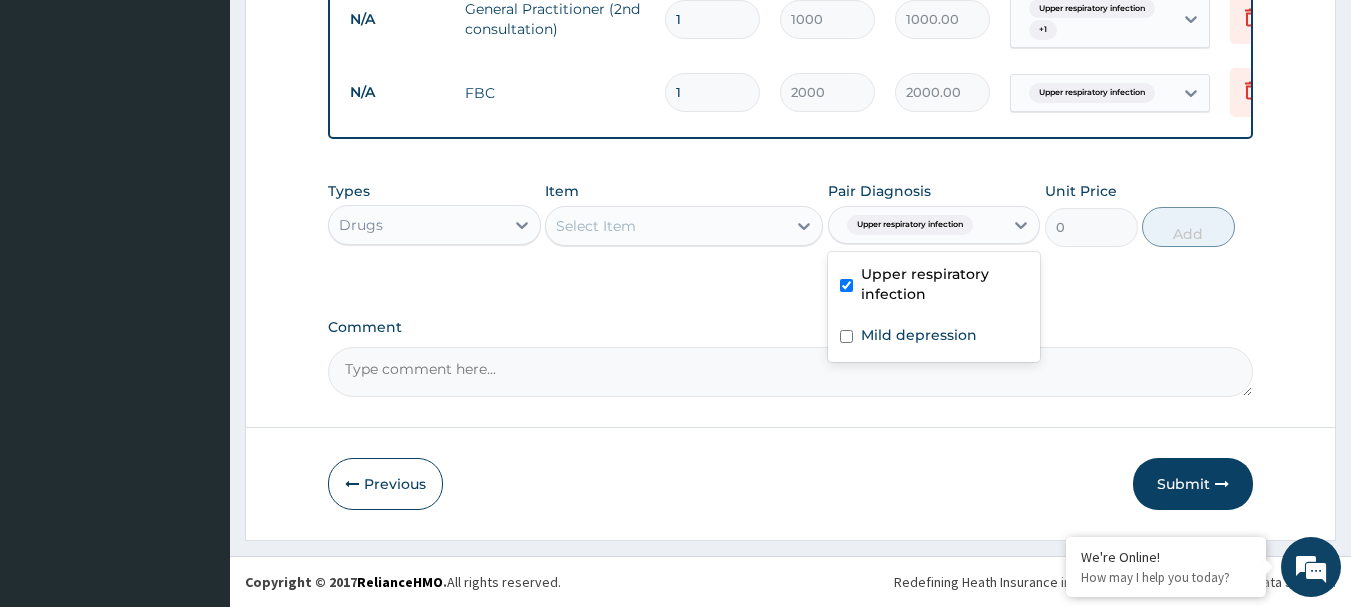 click on "Select Item" at bounding box center (666, 226) 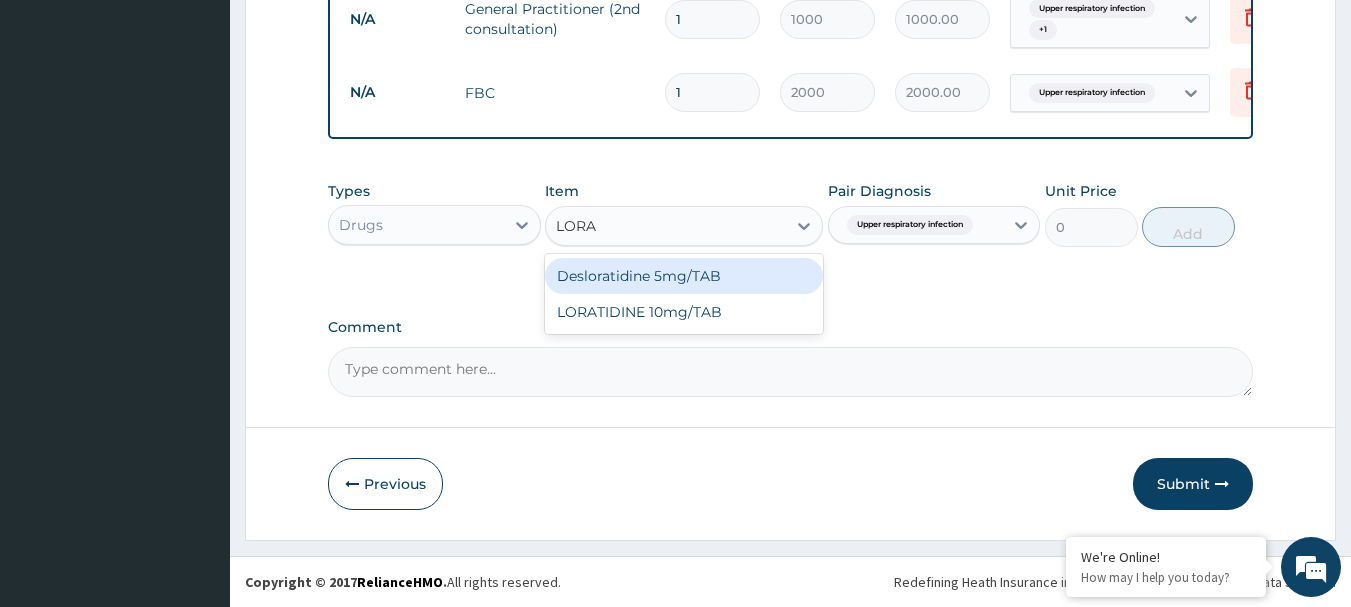 type on "LORAT" 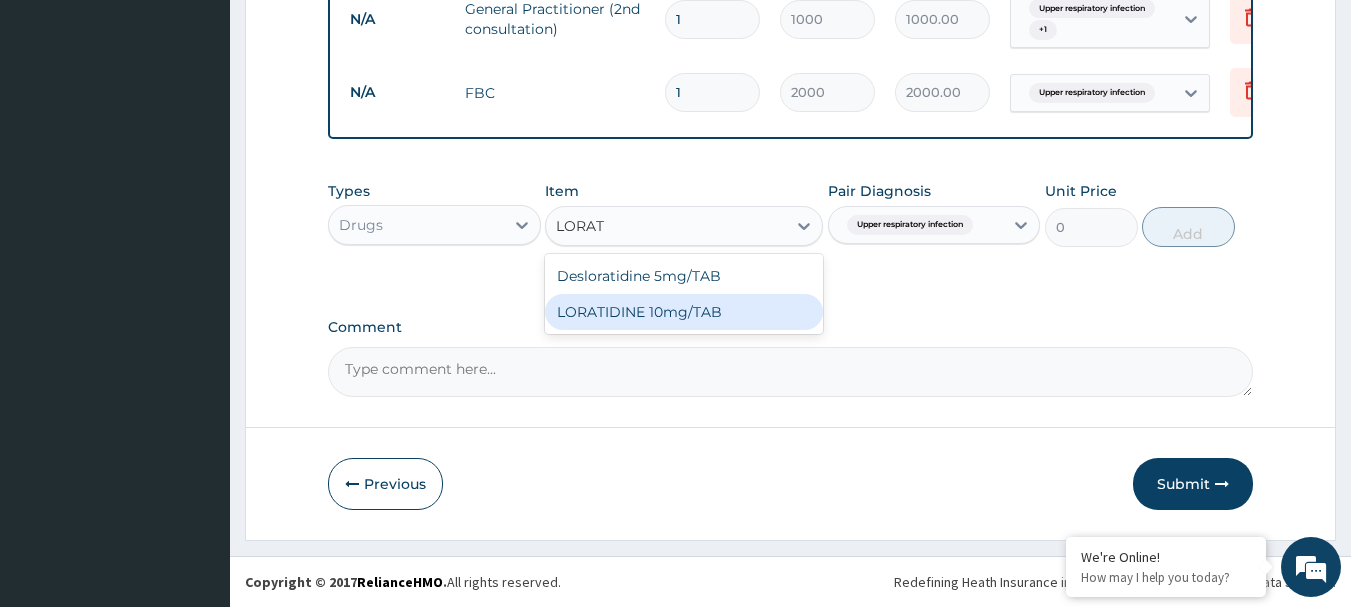 drag, startPoint x: 729, startPoint y: 307, endPoint x: 759, endPoint y: 292, distance: 33.54102 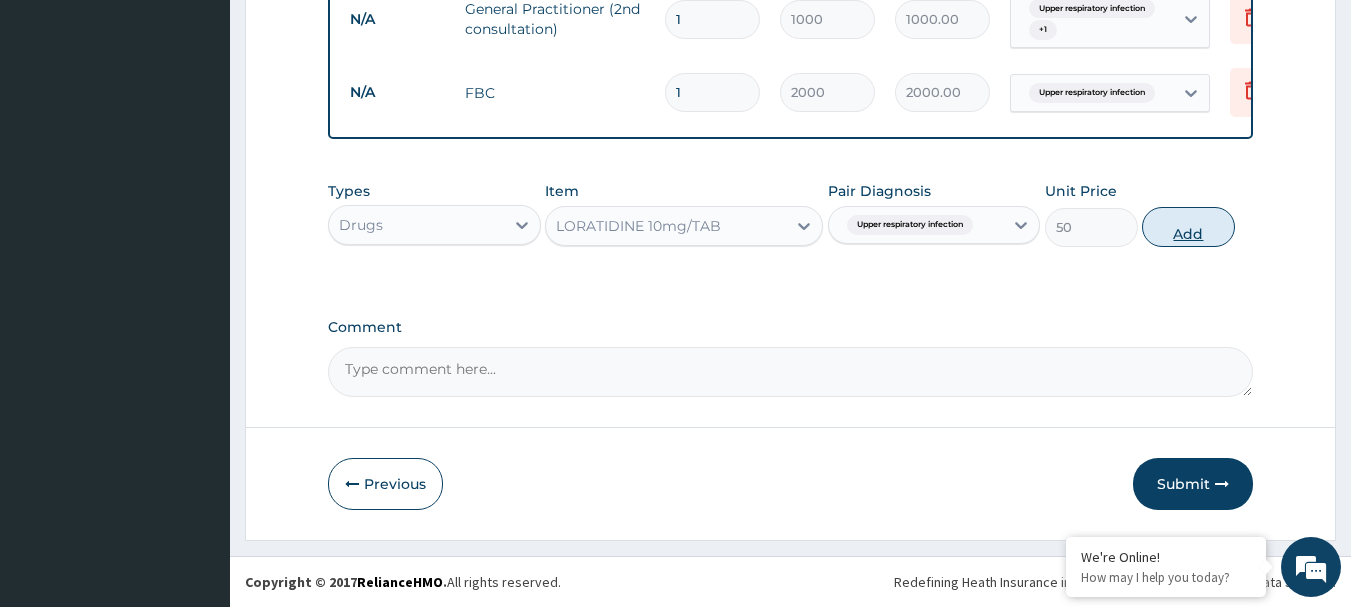 click on "Add" at bounding box center [1188, 227] 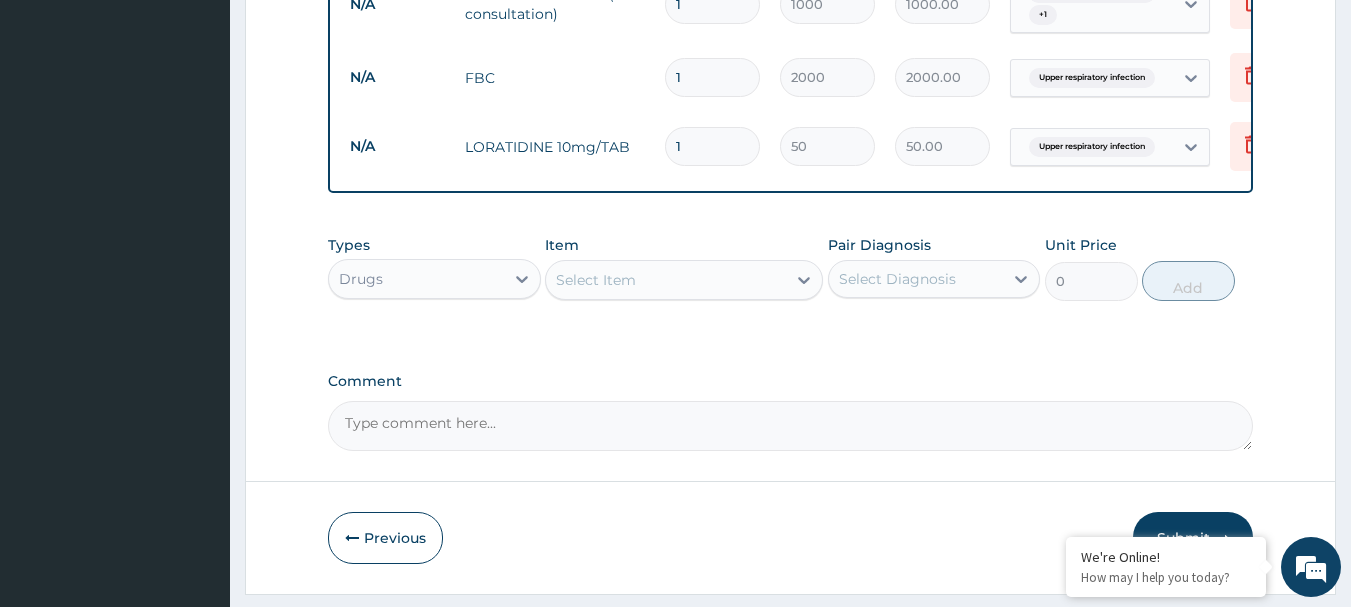 type on "10" 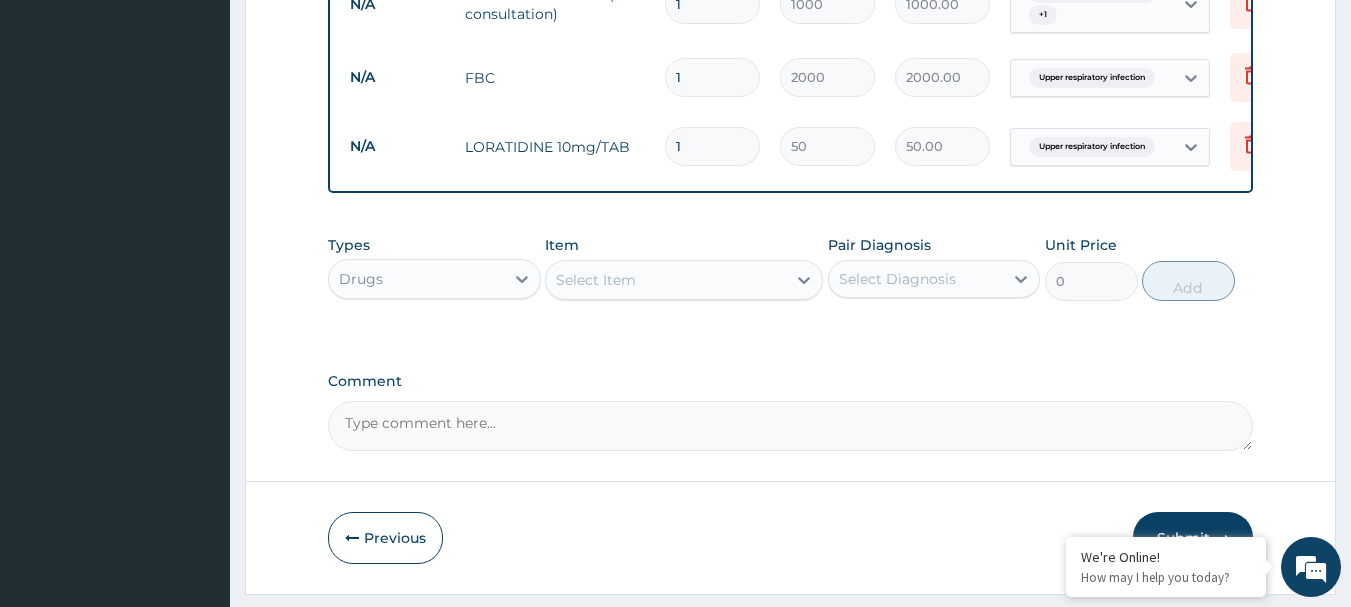 type on "500.00" 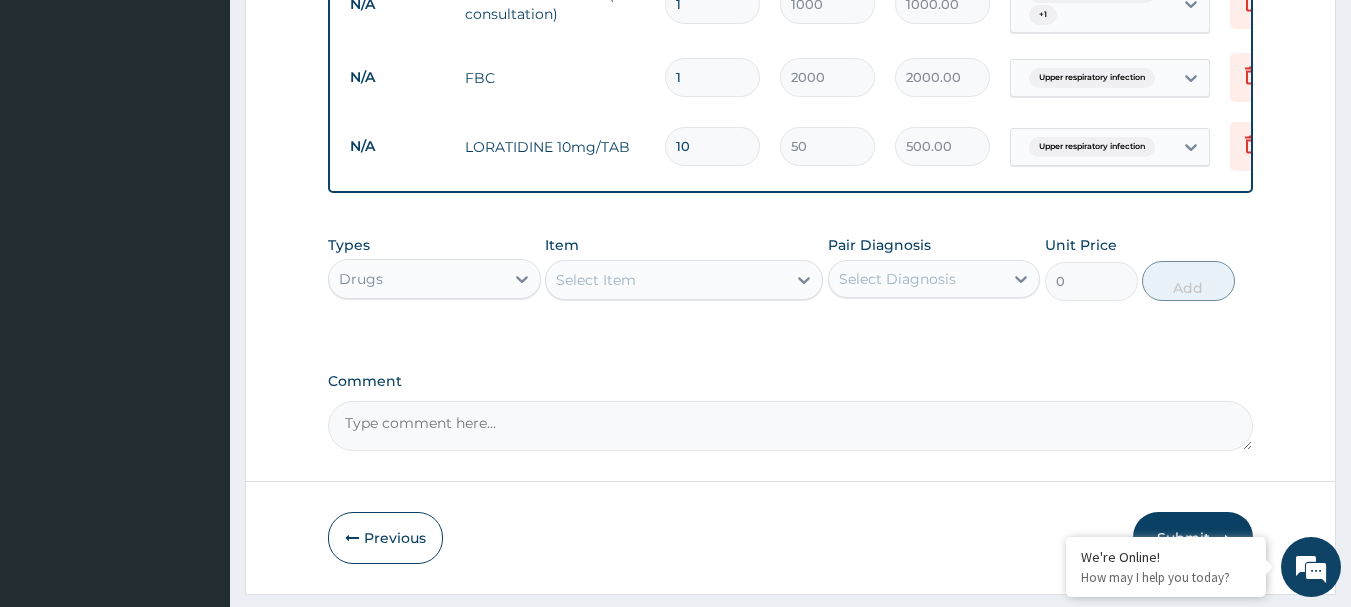 type on "10" 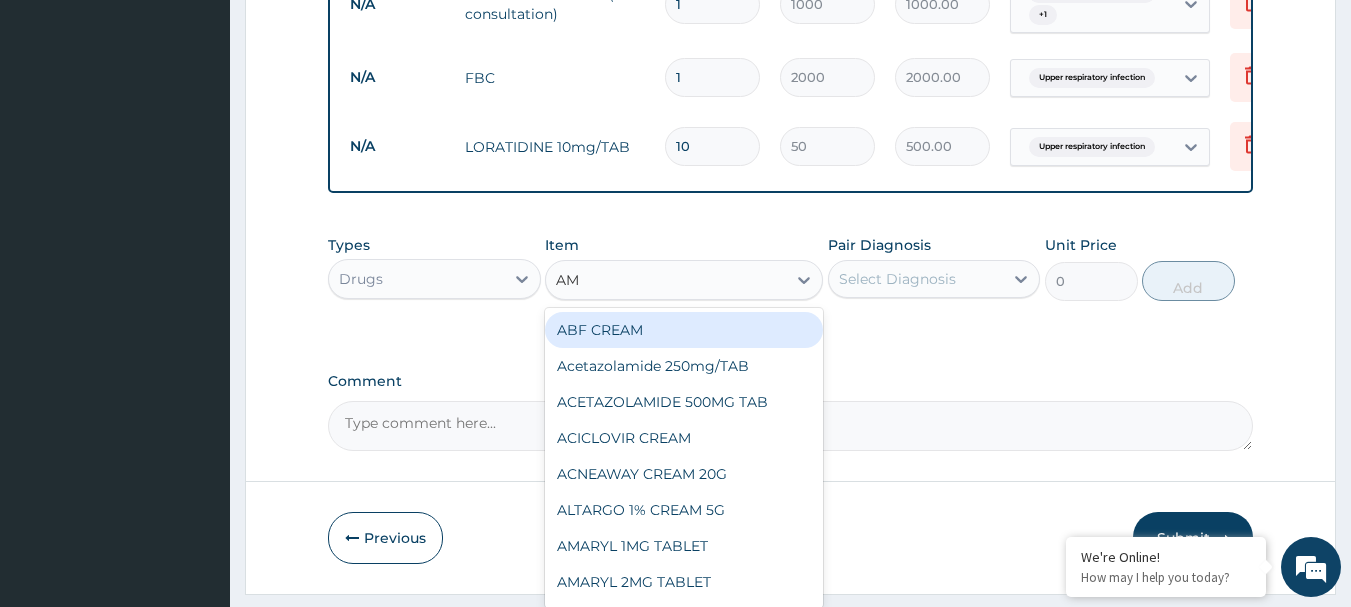 type on "A" 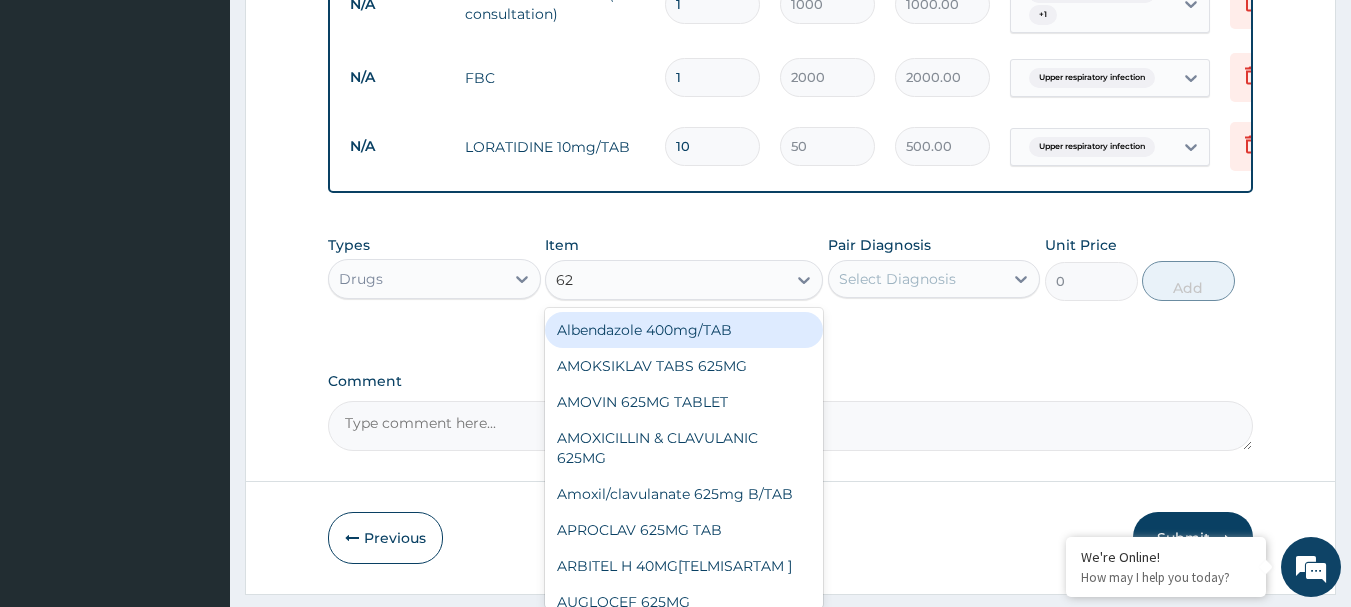 type on "625" 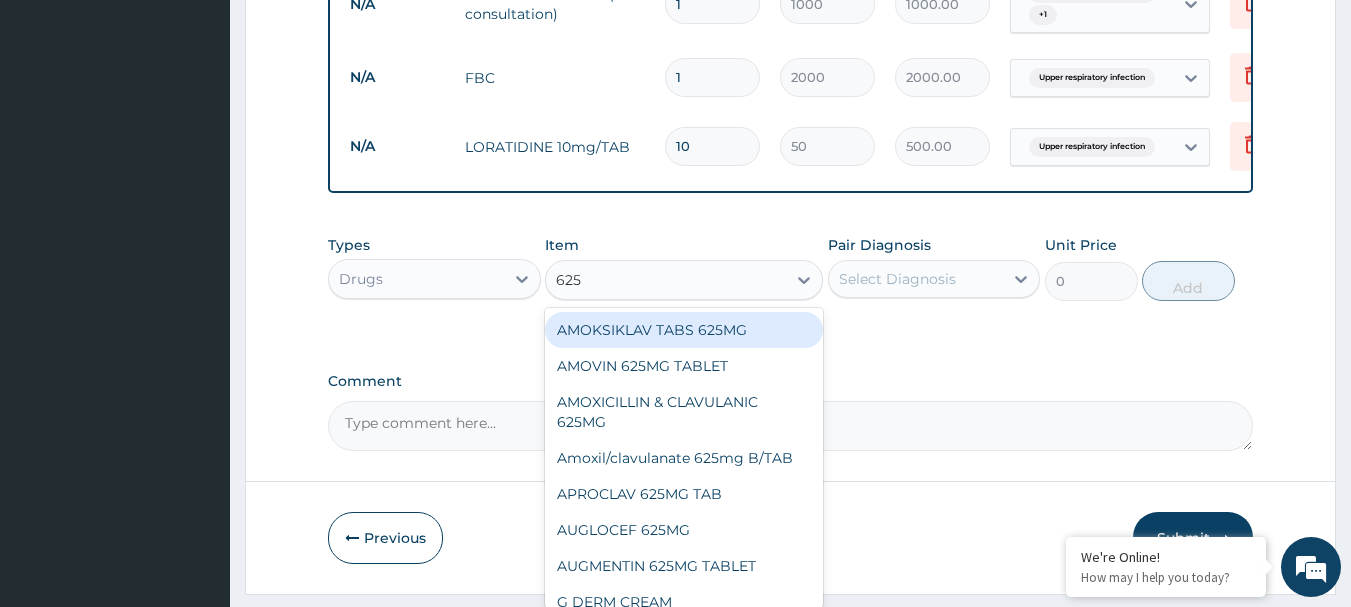 drag, startPoint x: 699, startPoint y: 339, endPoint x: 724, endPoint y: 330, distance: 26.57066 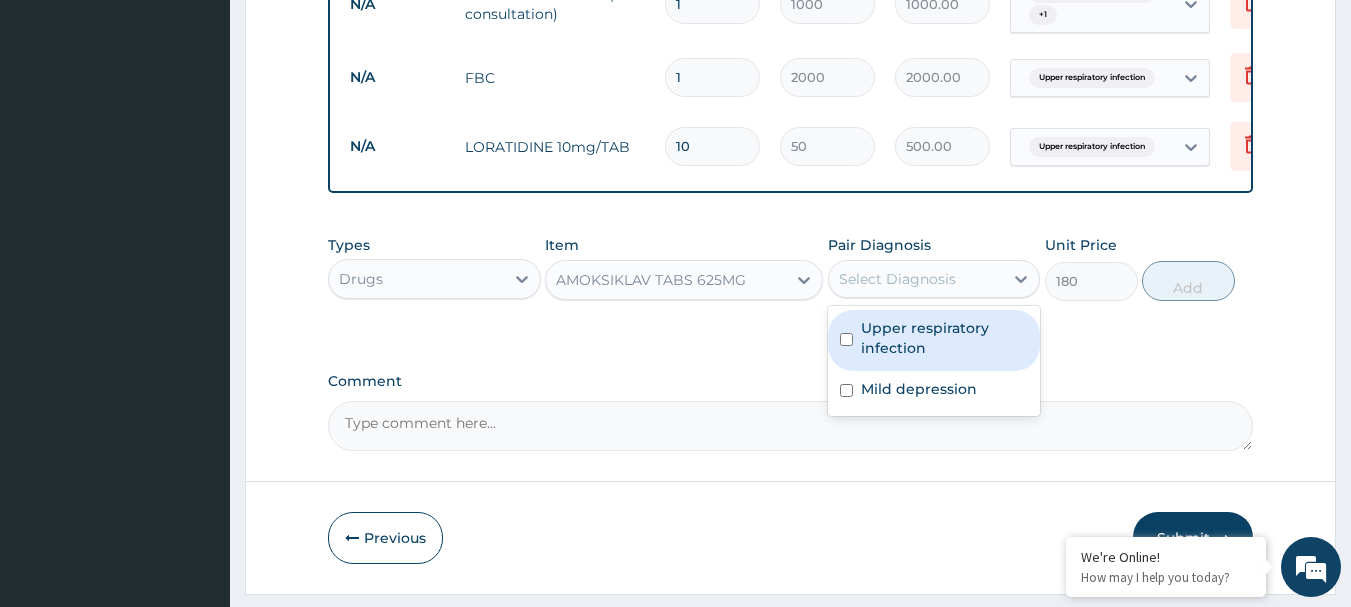 click on "Select Diagnosis" at bounding box center [897, 279] 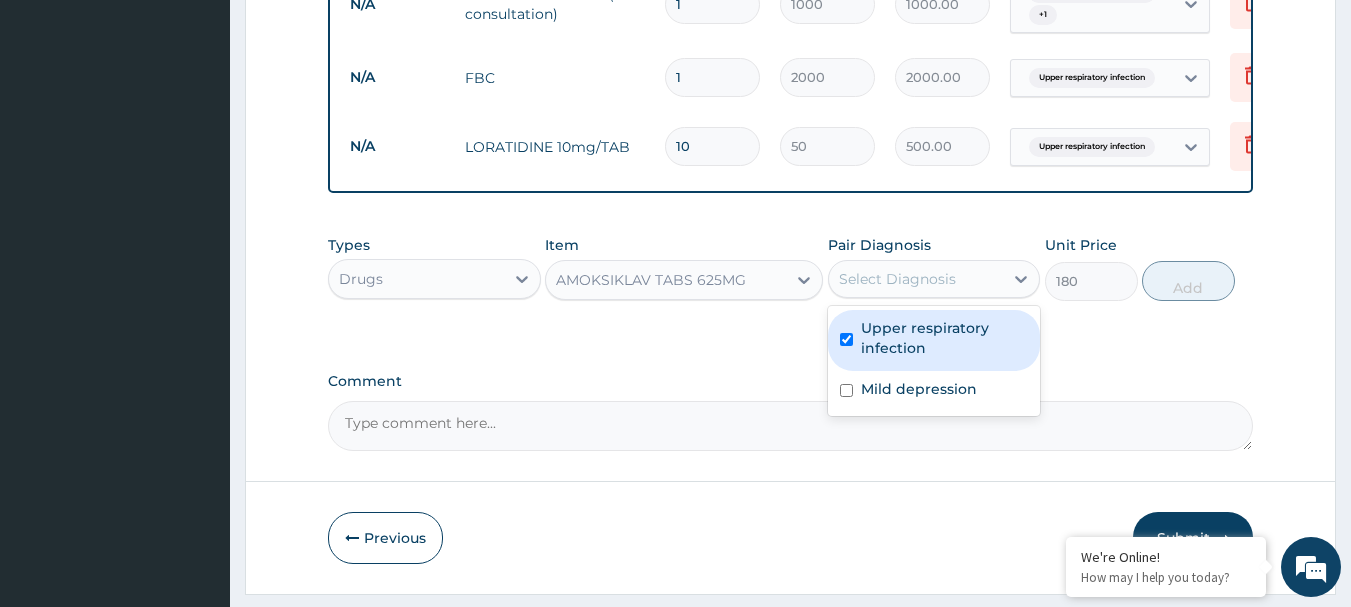checkbox on "true" 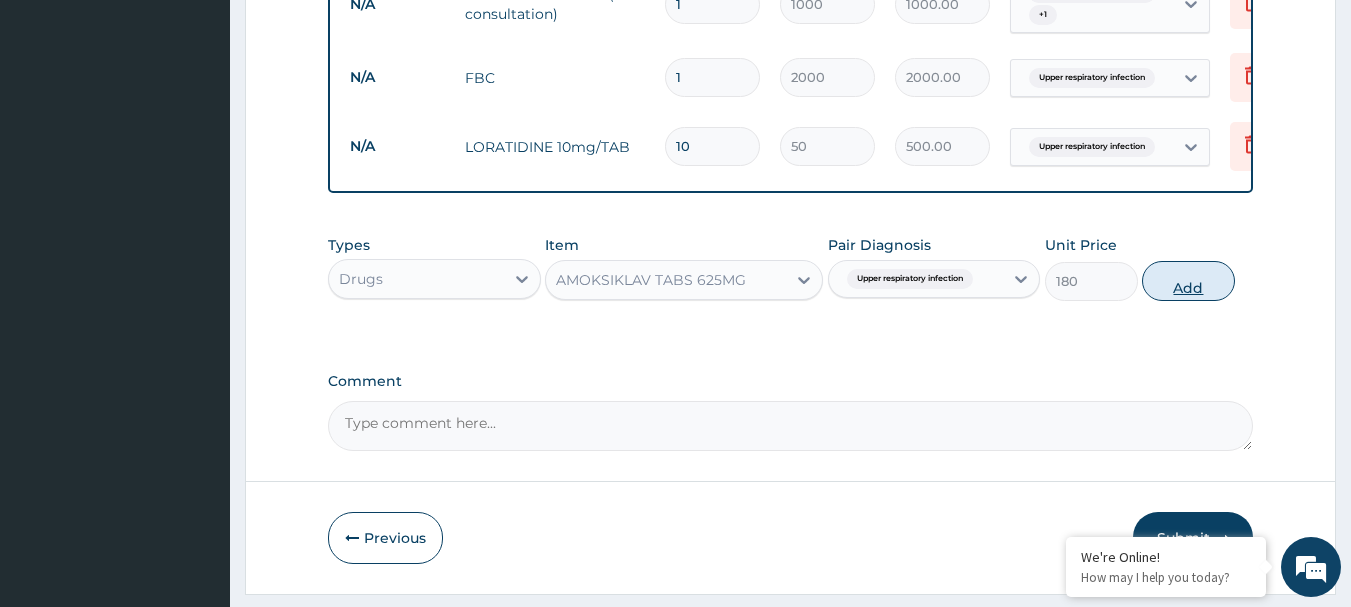 click on "Add" at bounding box center [1188, 281] 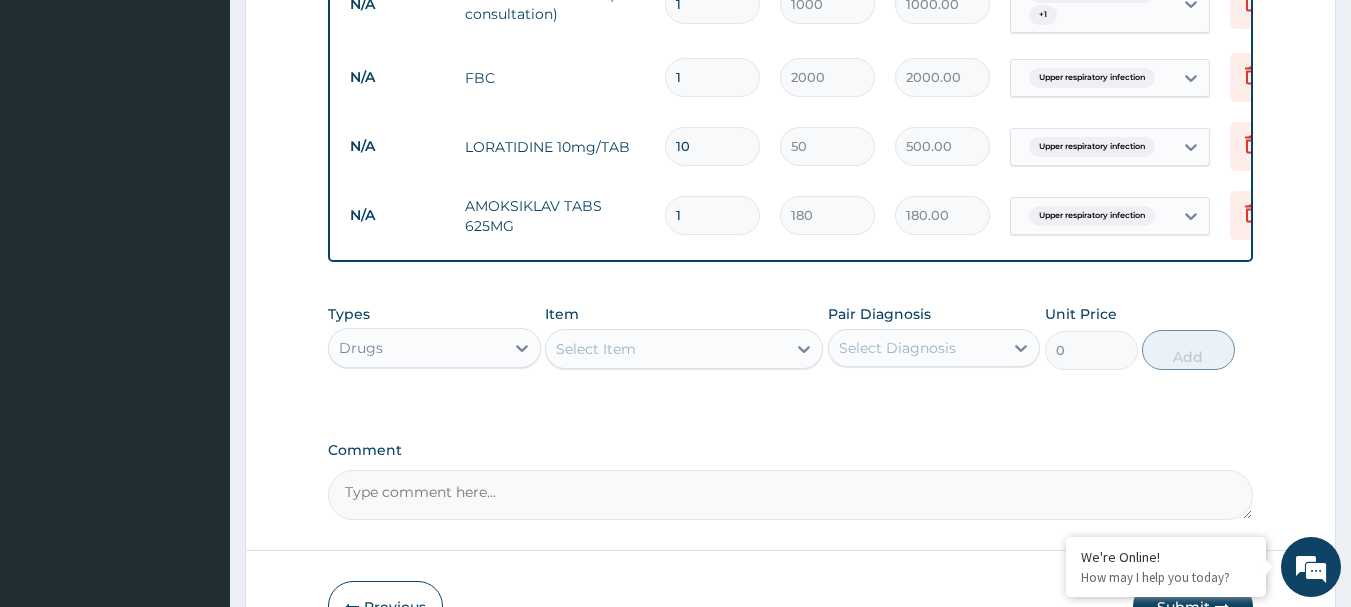 type on "14" 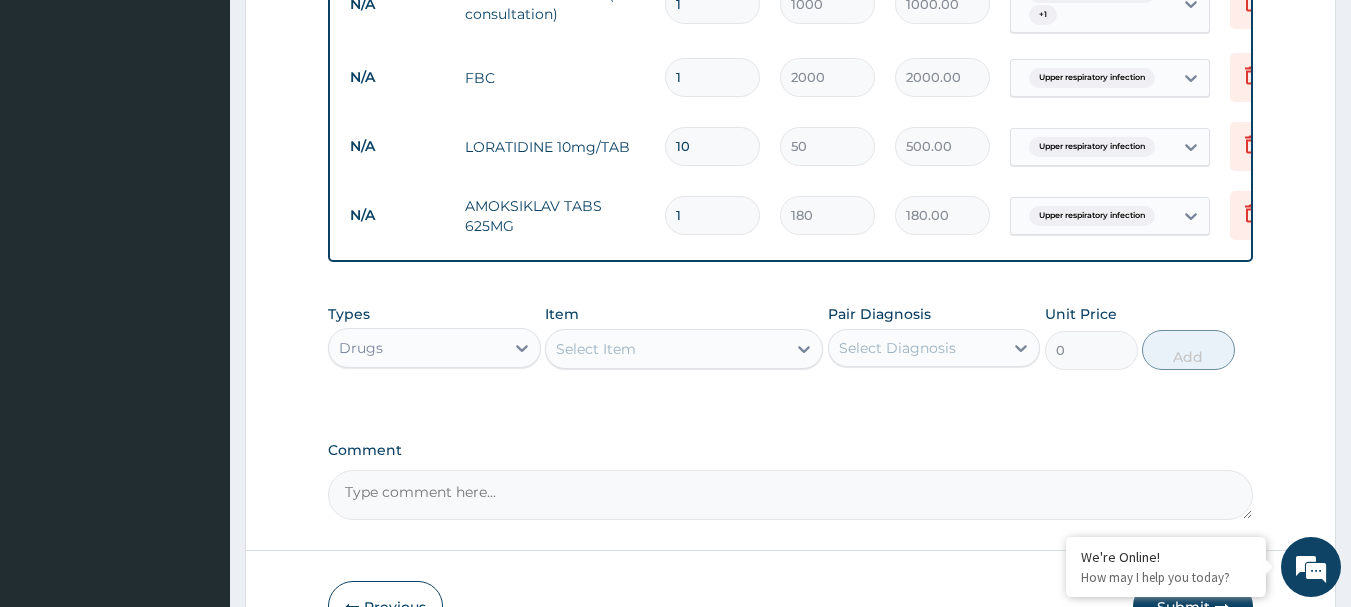 type on "2520.00" 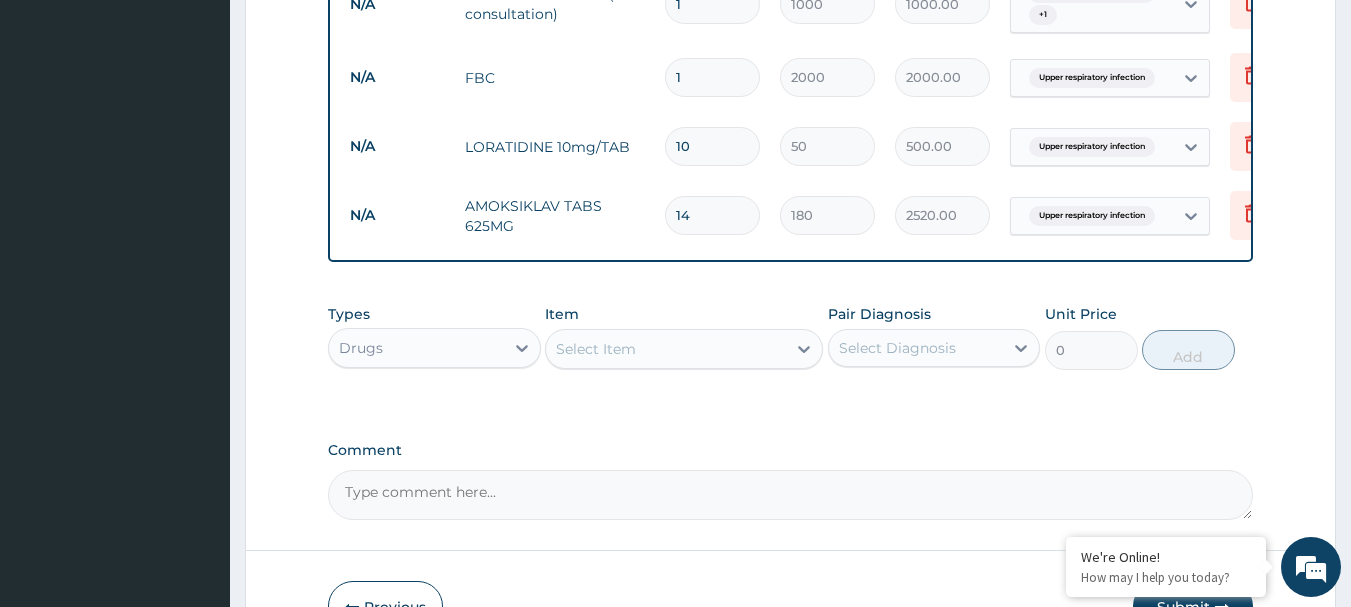 type on "14" 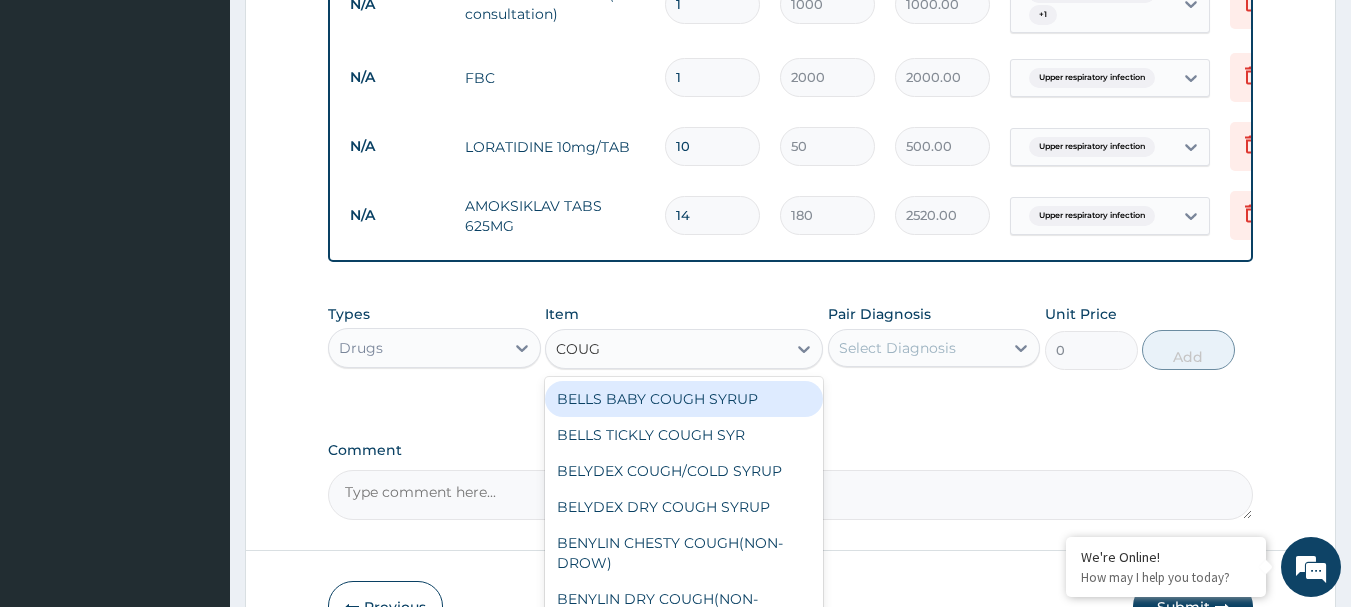 type on "COUGH" 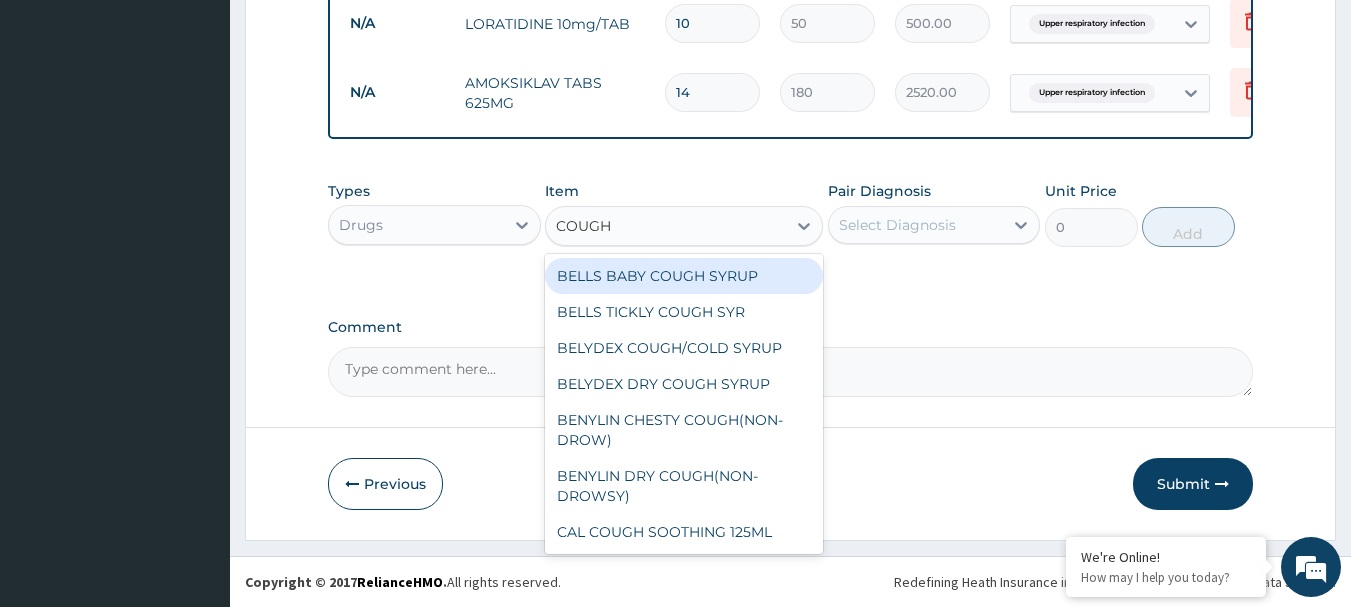 scroll, scrollTop: 970, scrollLeft: 0, axis: vertical 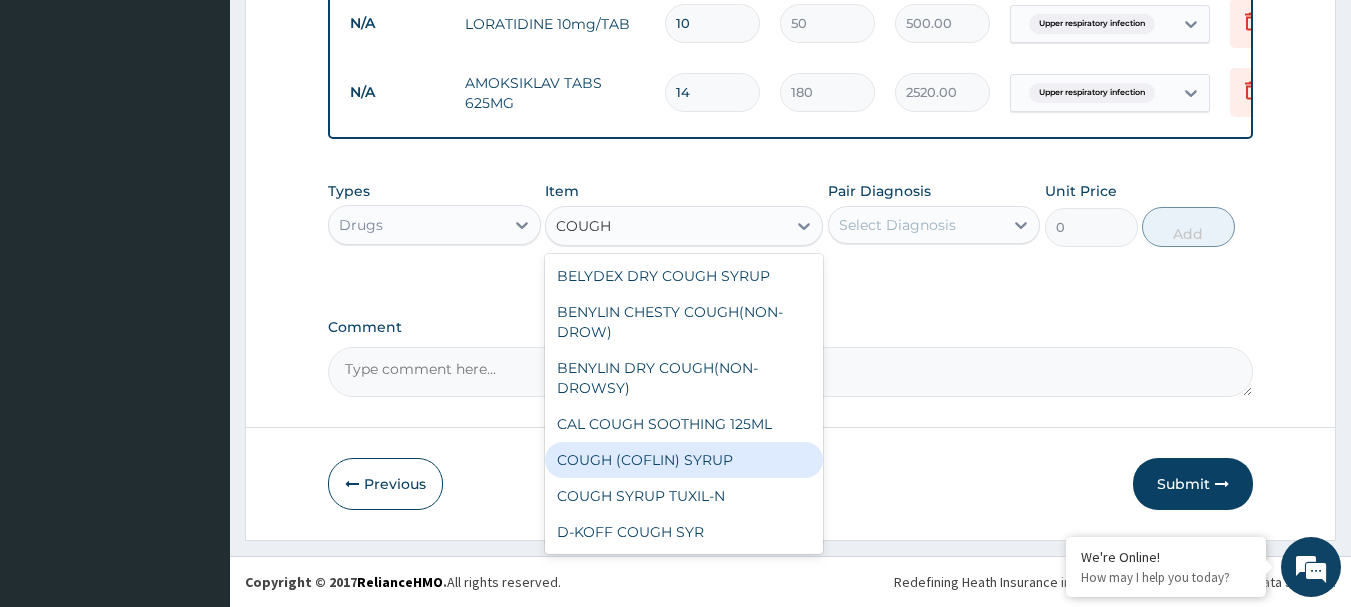 drag, startPoint x: 708, startPoint y: 460, endPoint x: 765, endPoint y: 389, distance: 91.04944 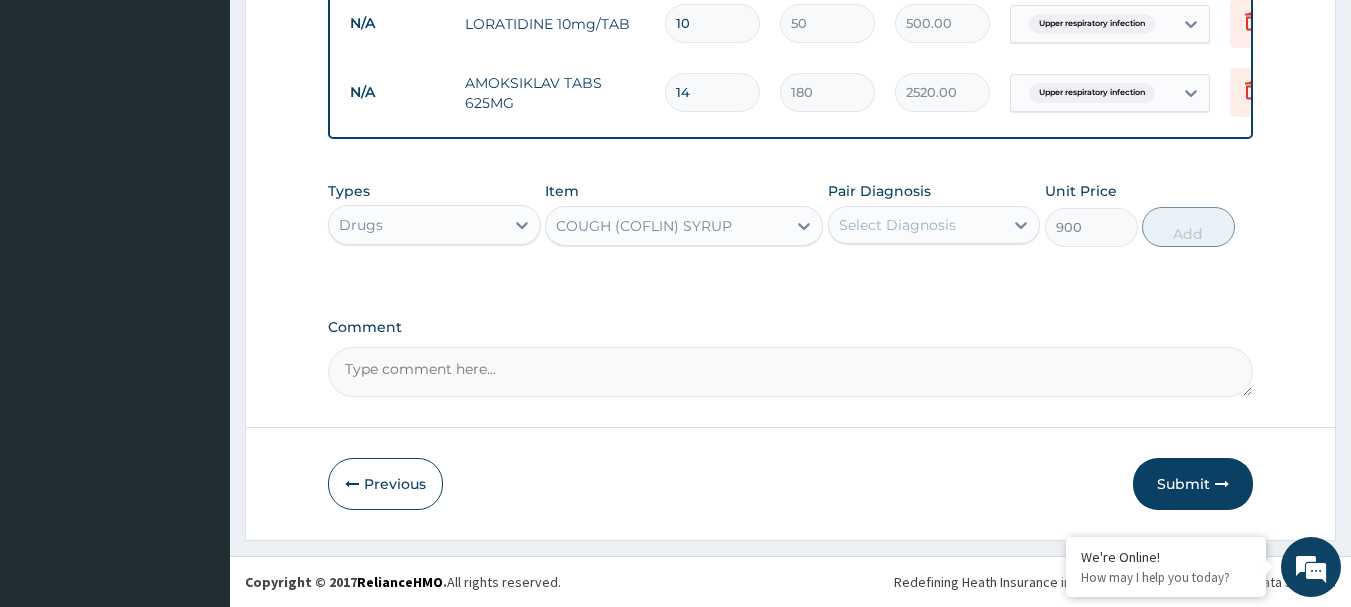 click on "Pair Diagnosis" at bounding box center (879, 191) 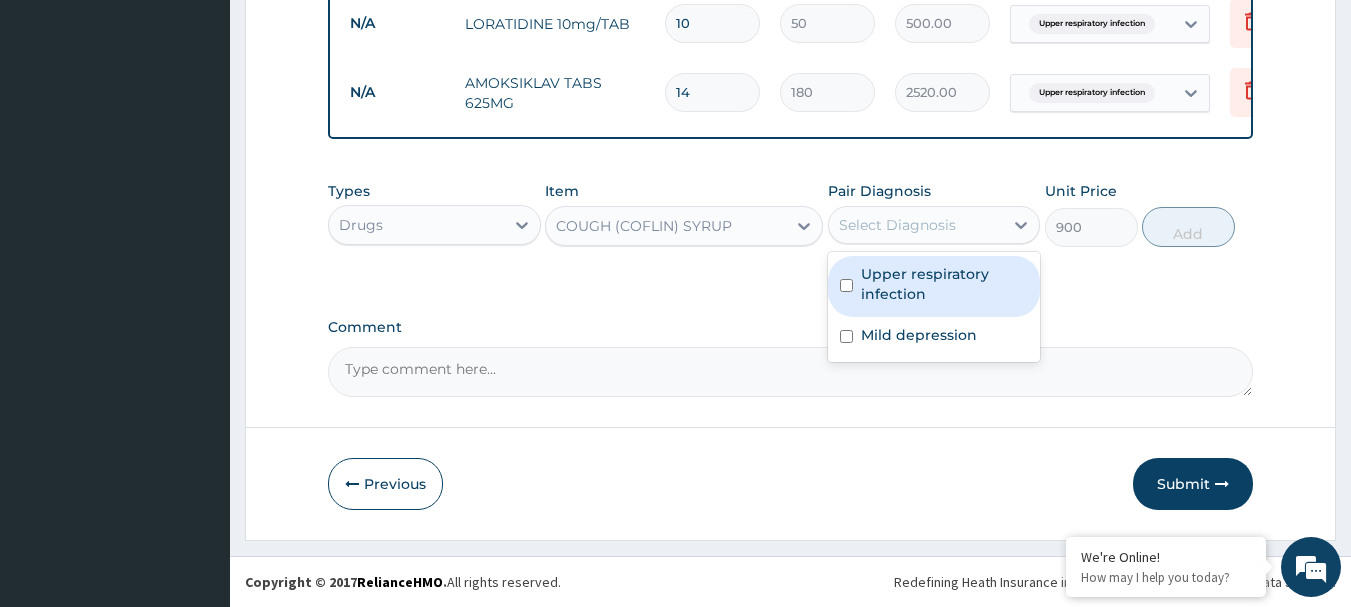 click on "Upper respiratory infection" at bounding box center (945, 284) 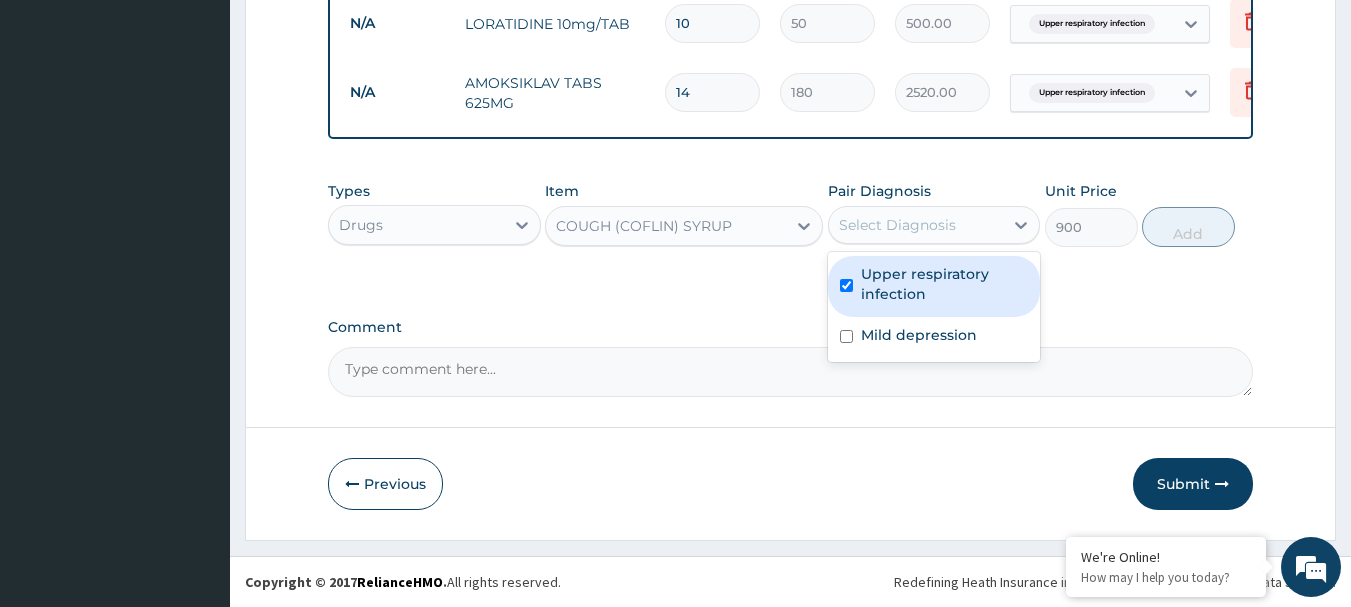 checkbox on "true" 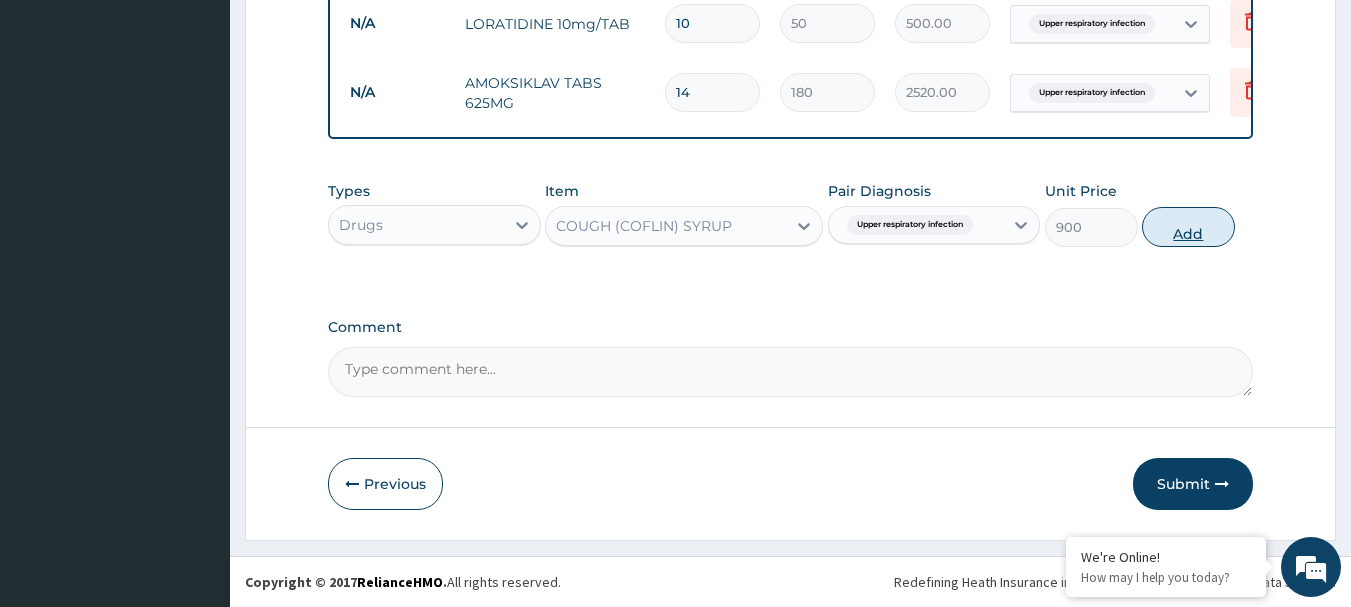 click on "Add" at bounding box center (1188, 227) 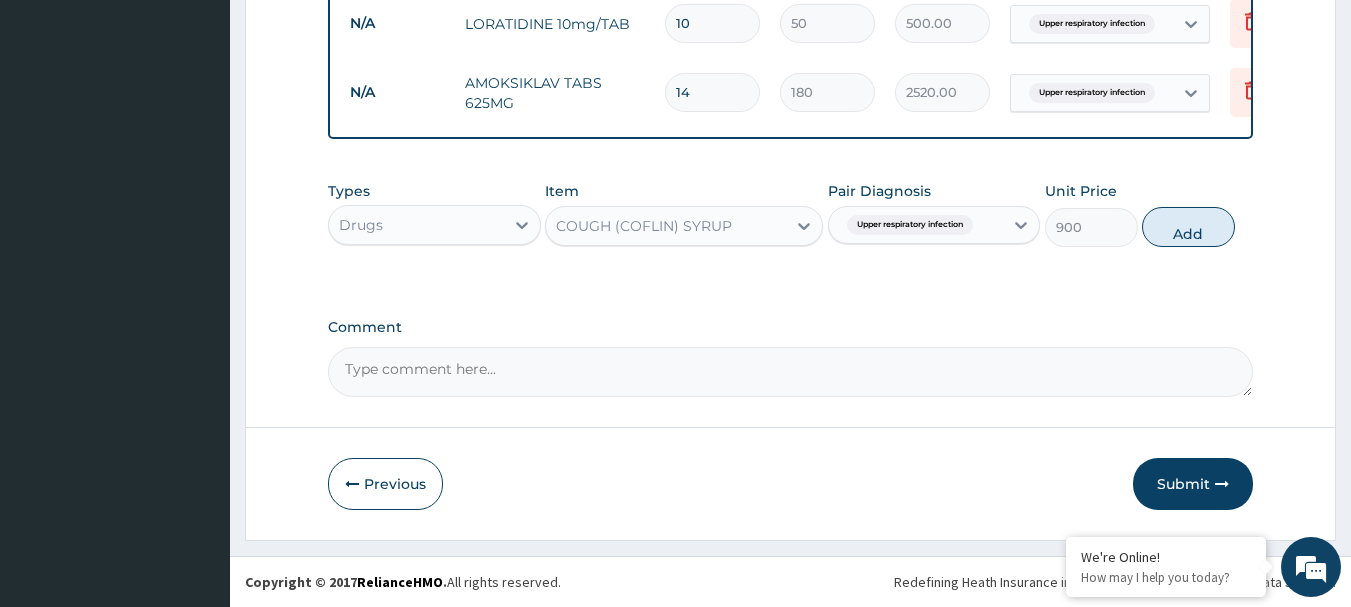 type on "0" 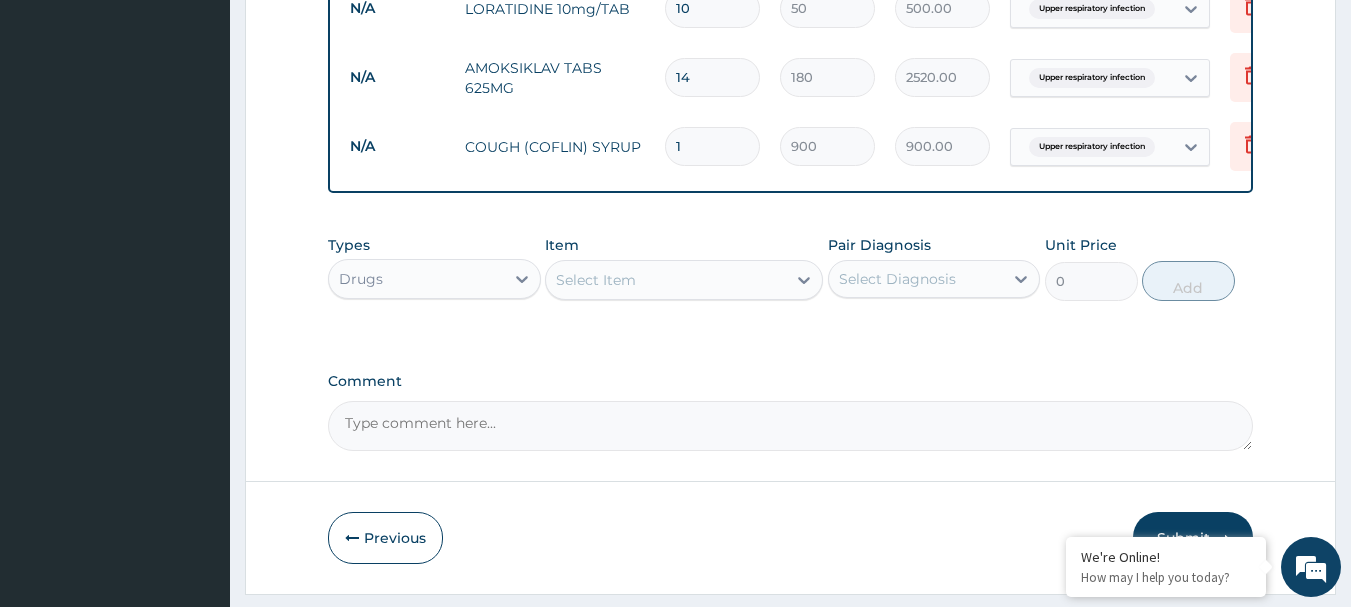 click on "Select Item" at bounding box center [666, 280] 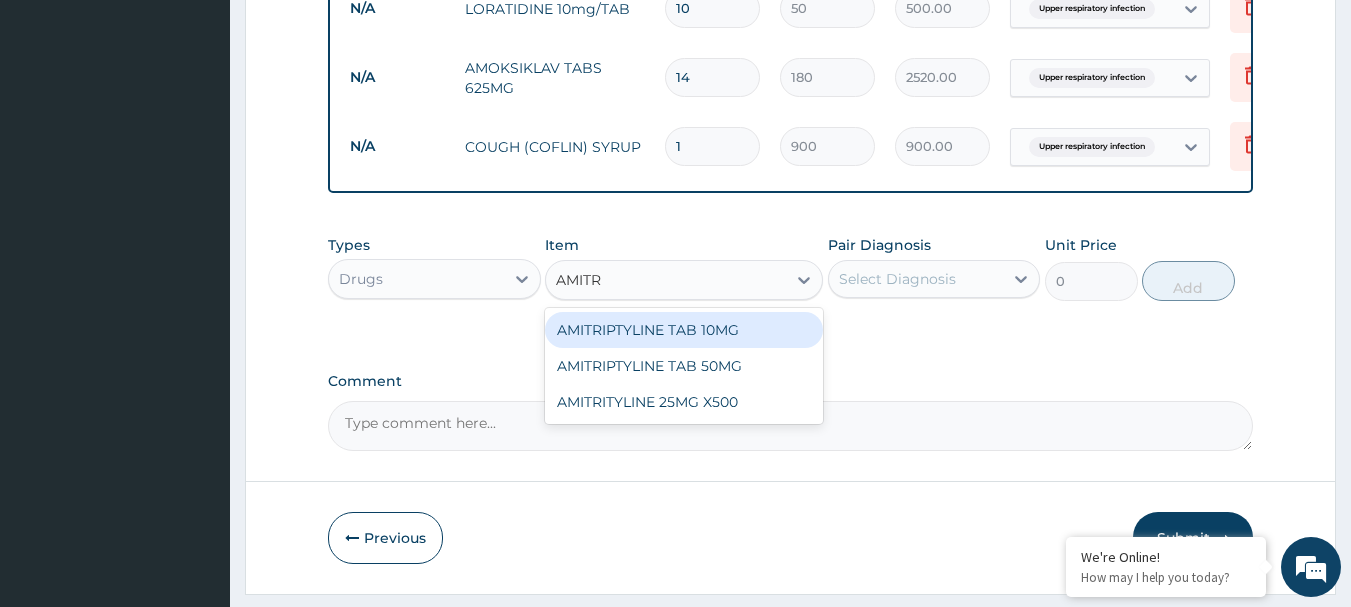 type on "AMIT" 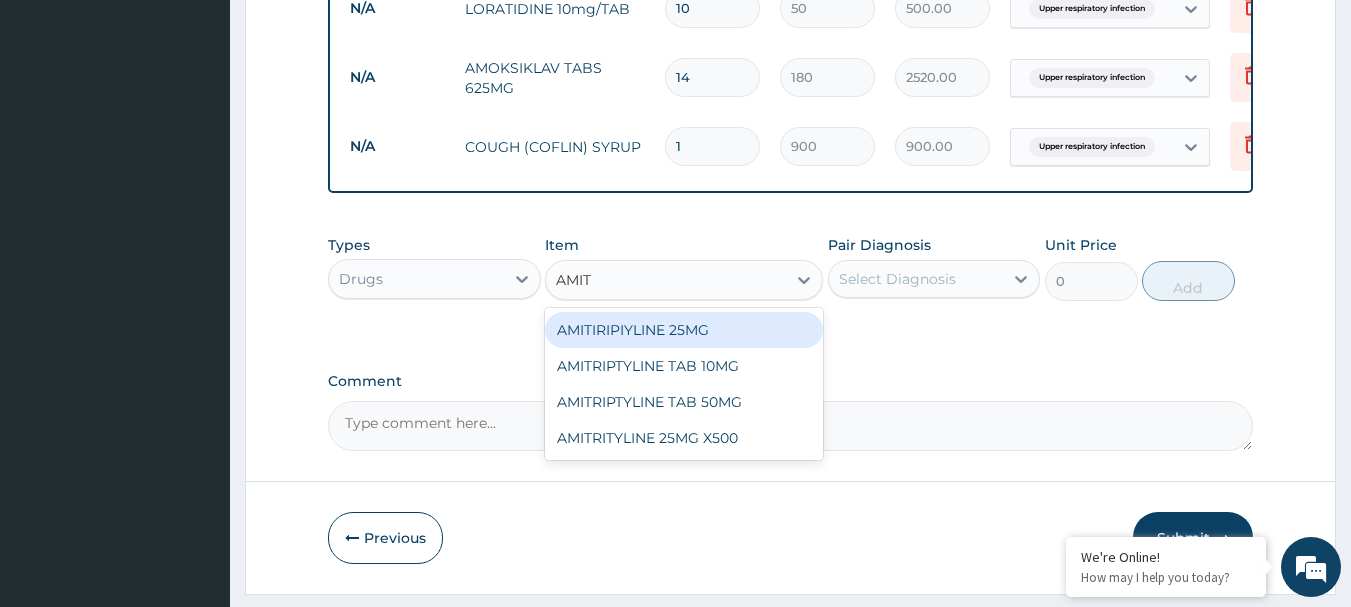 drag, startPoint x: 625, startPoint y: 343, endPoint x: 742, endPoint y: 316, distance: 120.074974 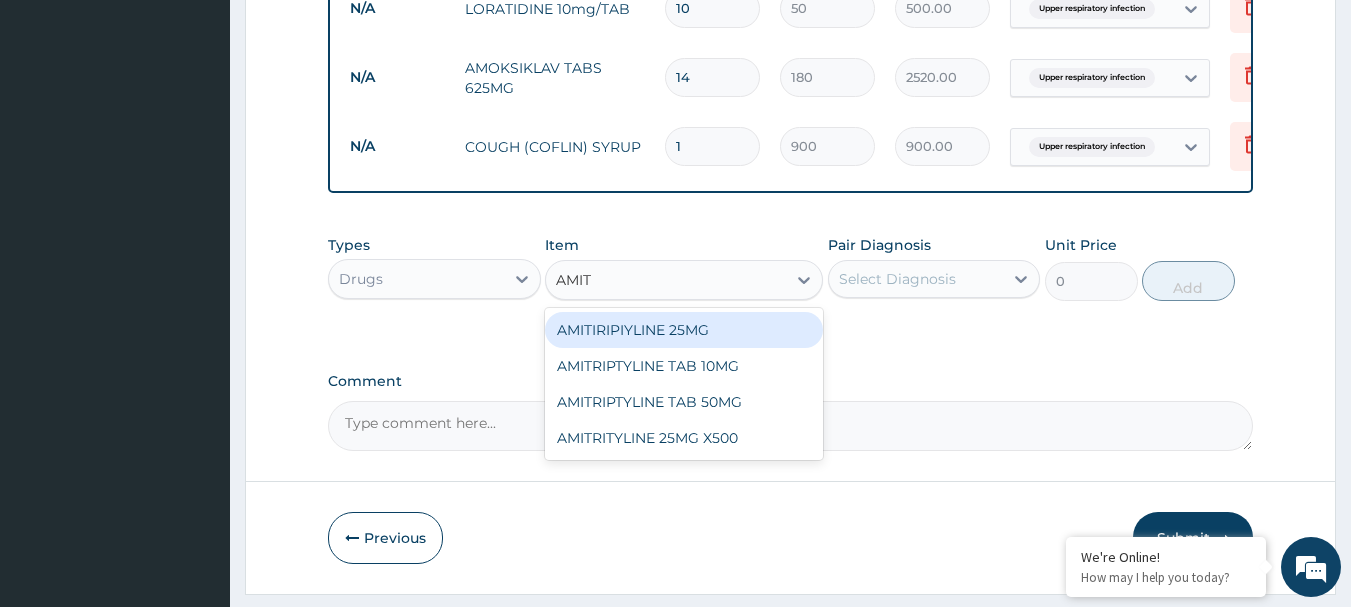click on "AMITIRIPIYLINE 25MG" at bounding box center (684, 330) 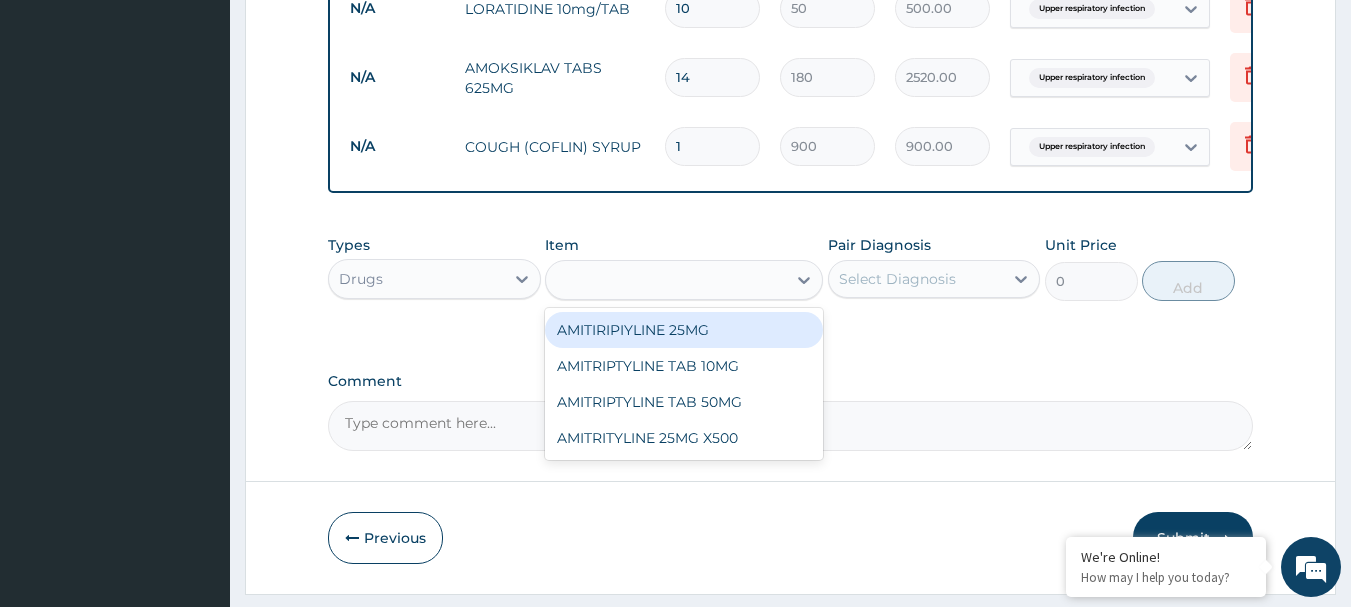 type on "50" 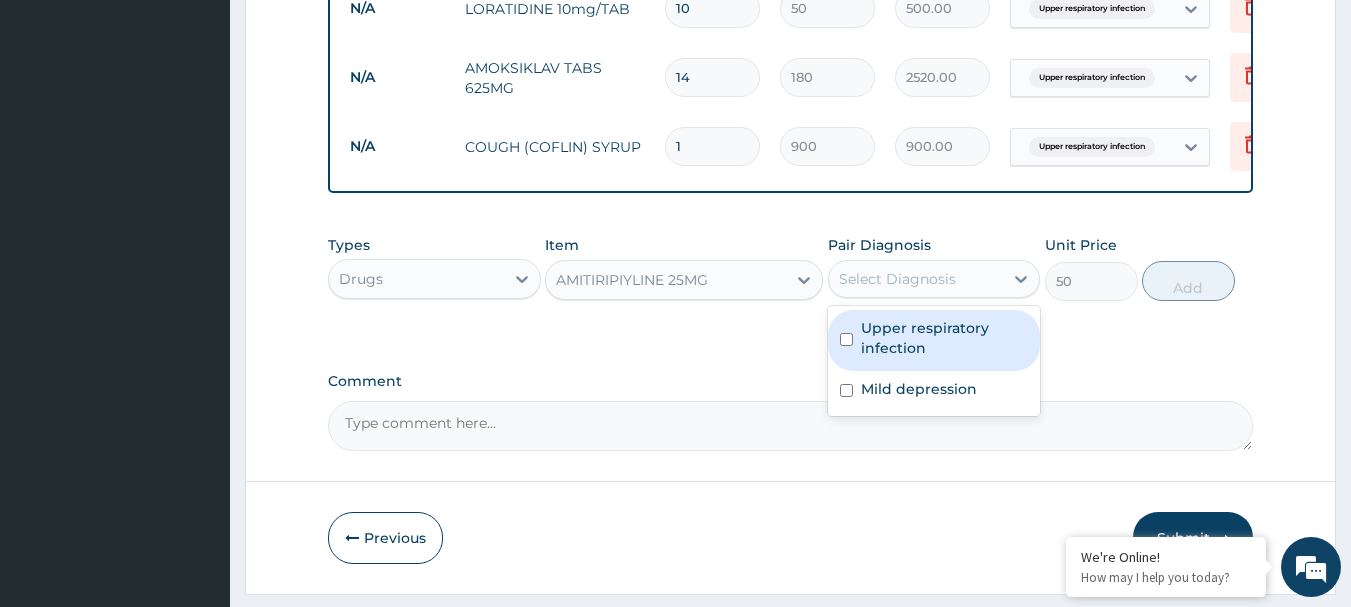 click on "Select Diagnosis" at bounding box center (897, 279) 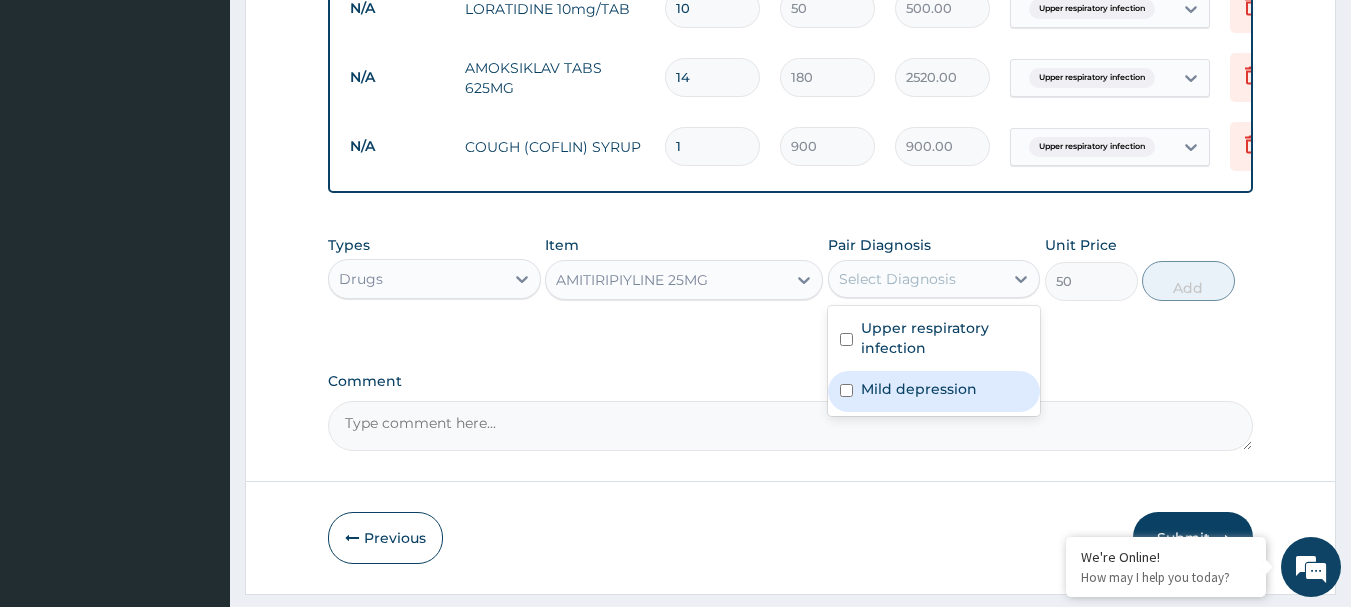 drag, startPoint x: 911, startPoint y: 406, endPoint x: 944, endPoint y: 385, distance: 39.115215 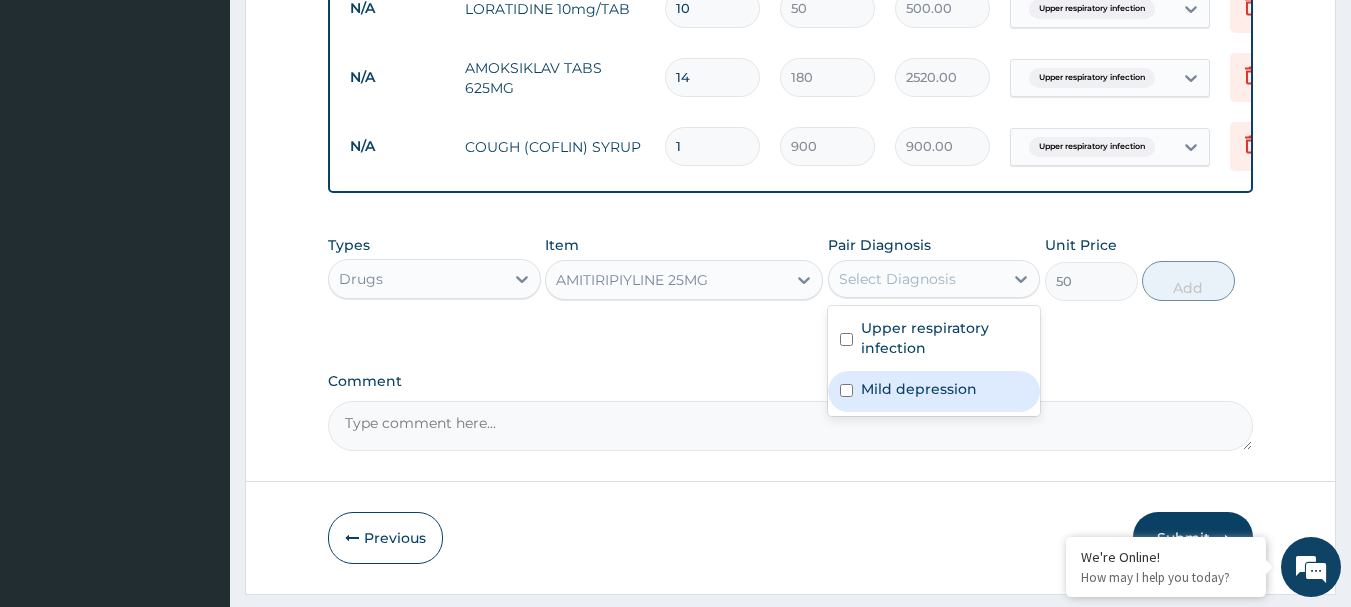 click on "Mild depression" at bounding box center (919, 389) 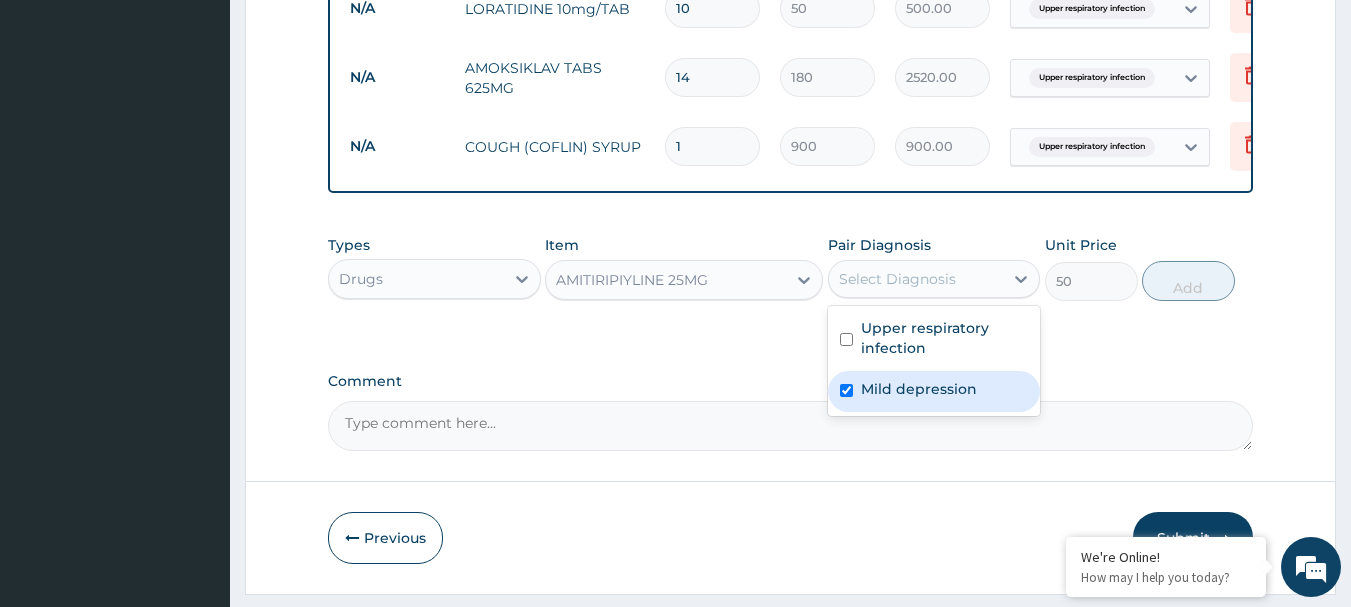 checkbox on "true" 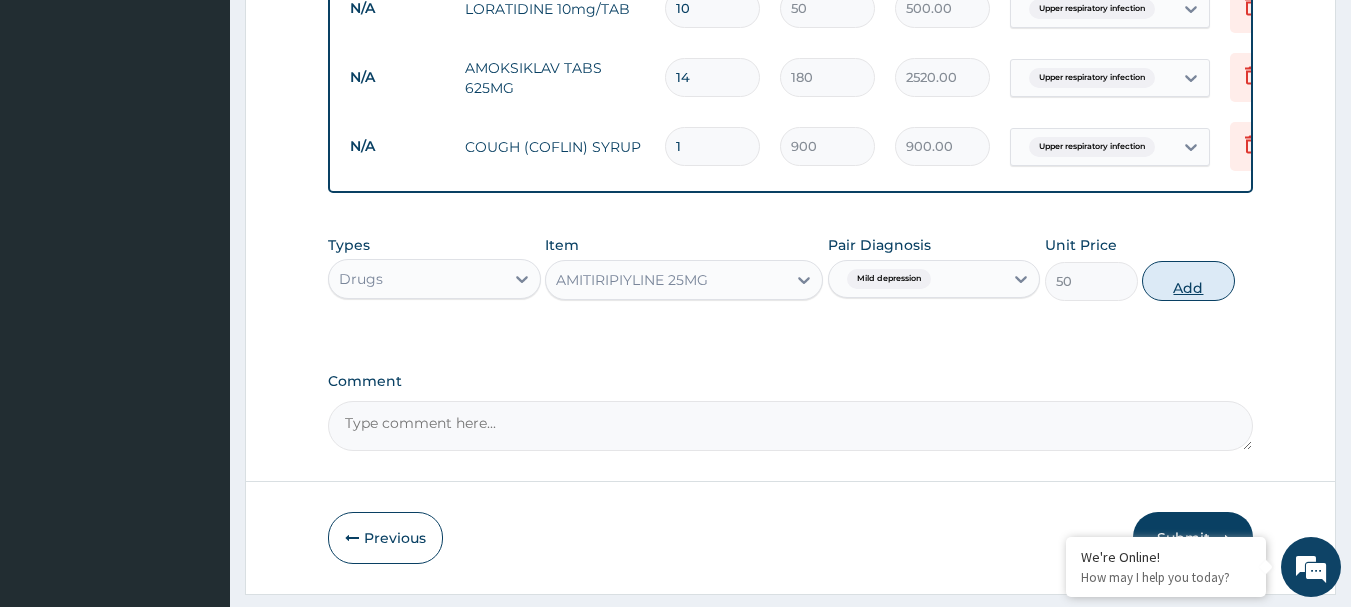 click on "Add" at bounding box center [1188, 281] 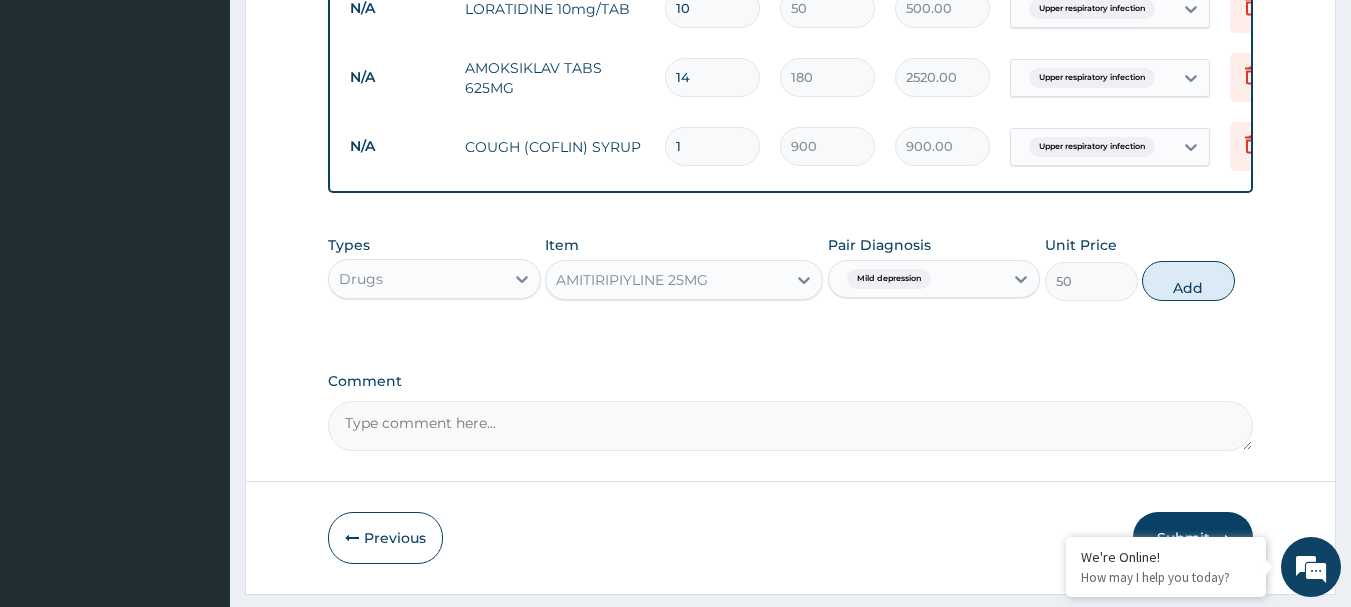 type on "0" 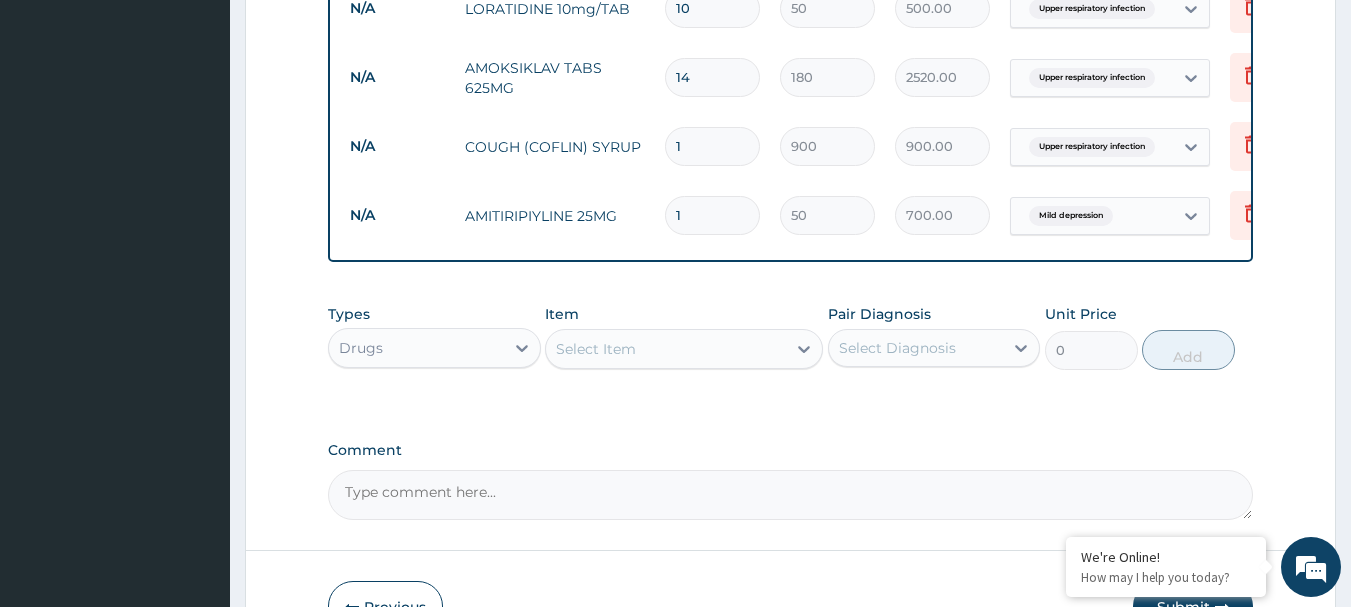 type on "14" 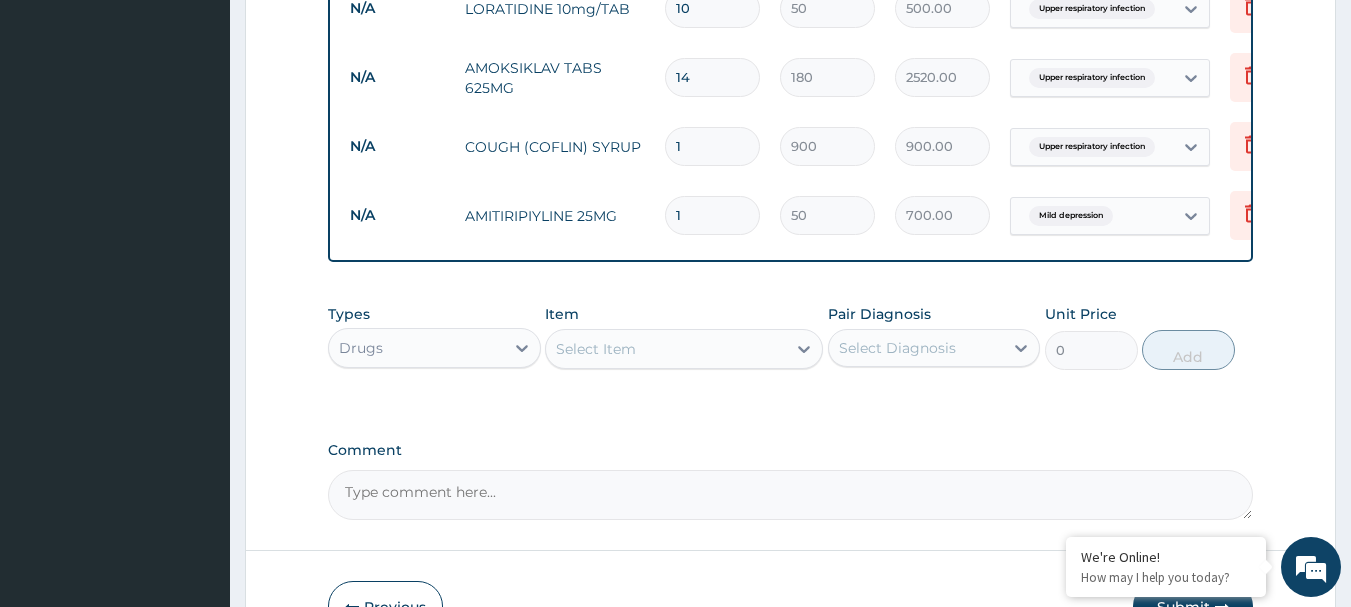 type on "700.00" 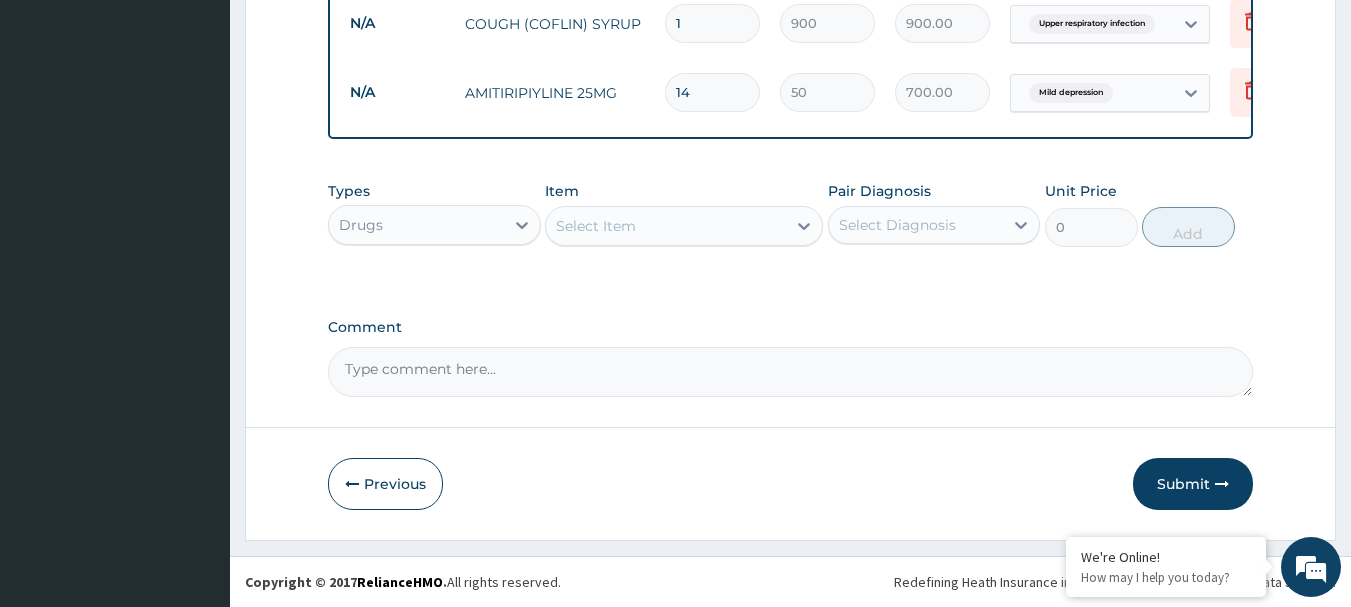 scroll, scrollTop: 1108, scrollLeft: 0, axis: vertical 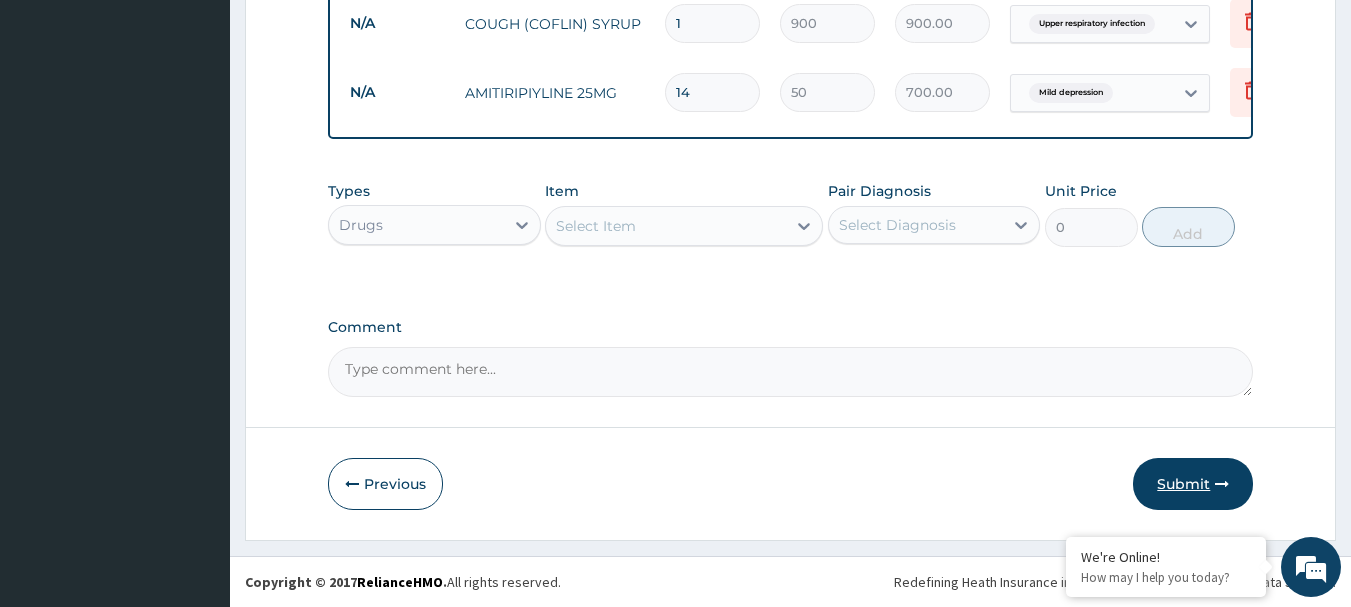 type on "14" 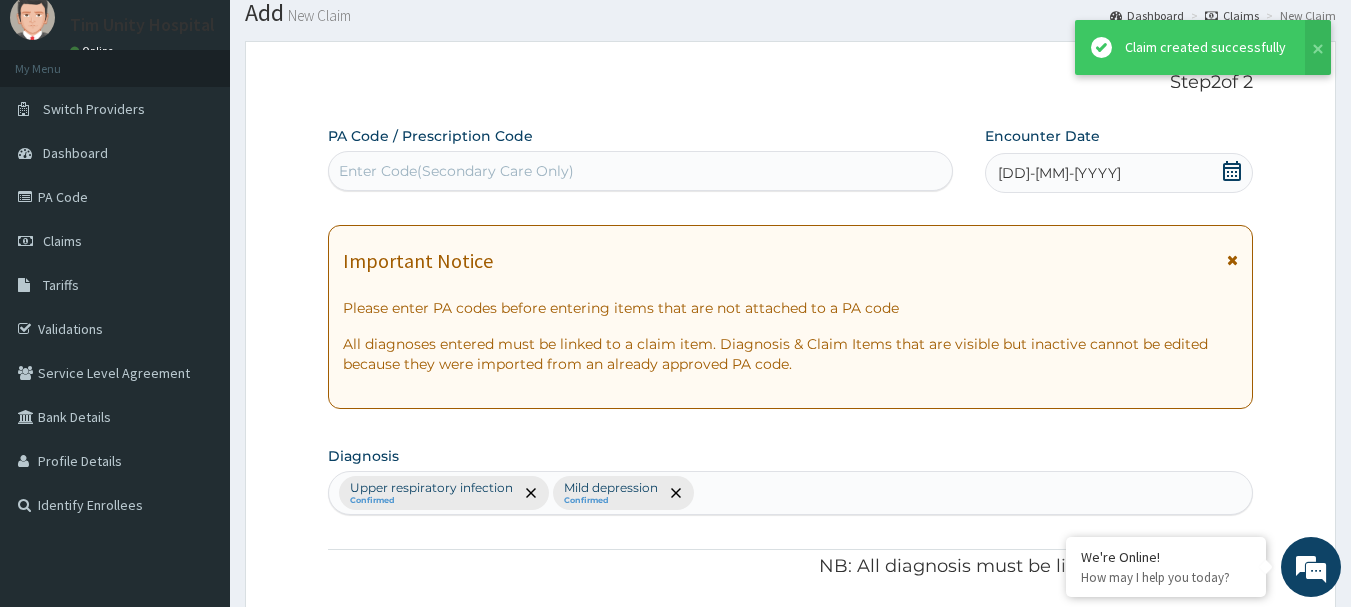 scroll, scrollTop: 100, scrollLeft: 0, axis: vertical 